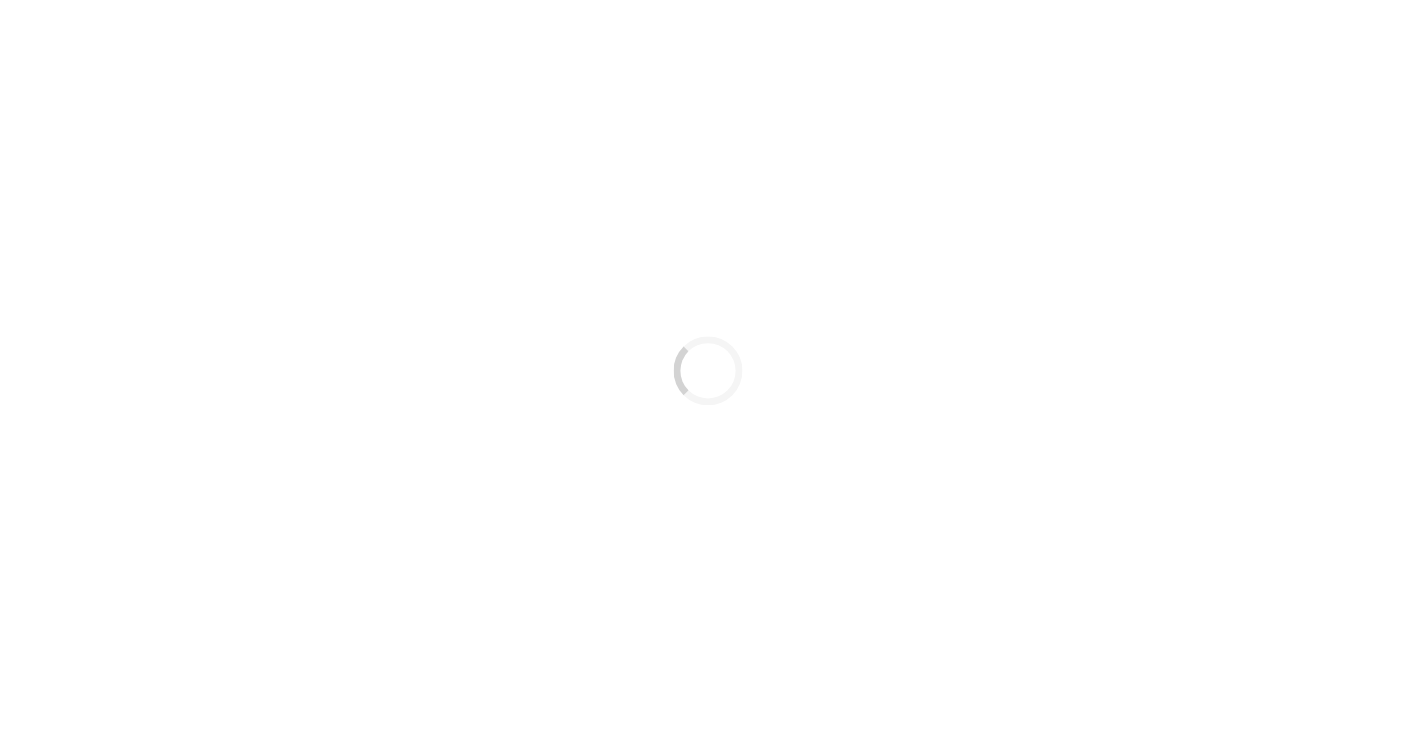 scroll, scrollTop: 0, scrollLeft: 0, axis: both 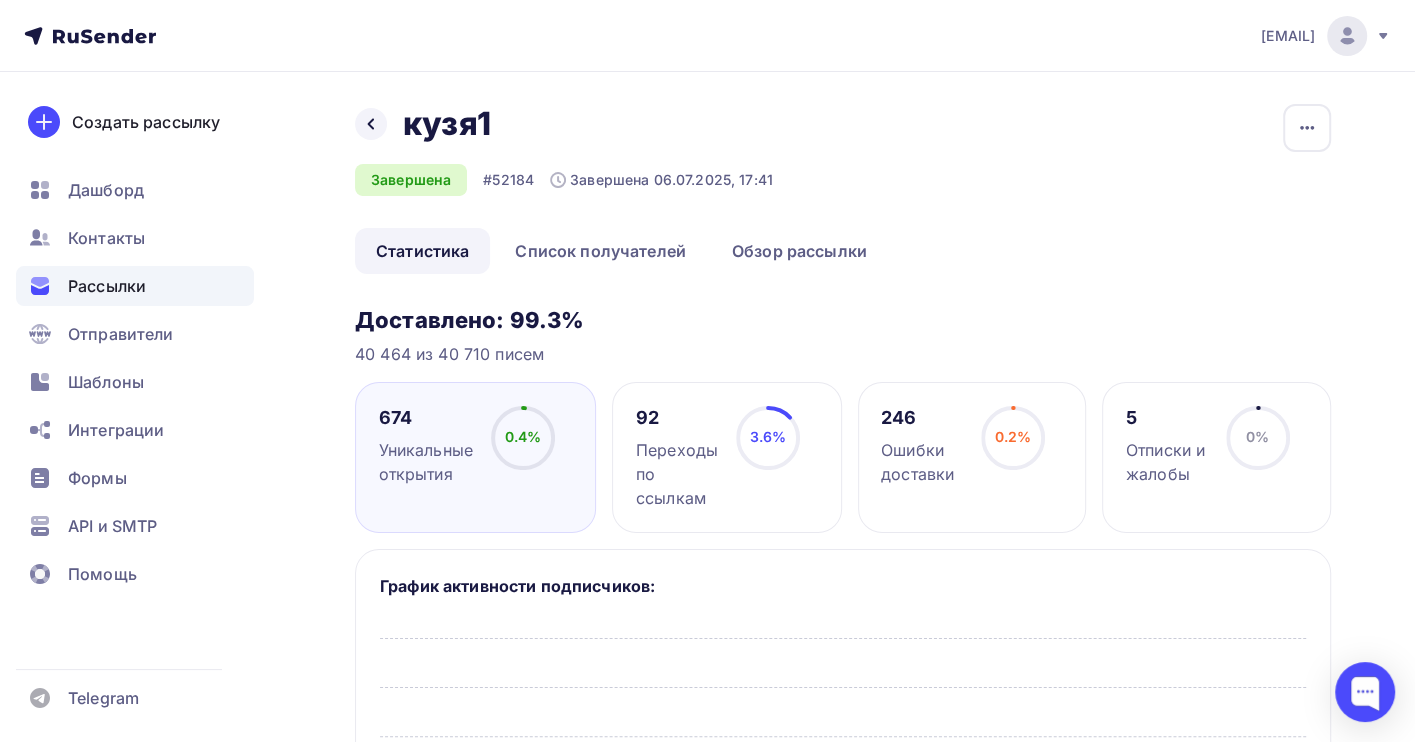click on "Рассылки" at bounding box center (107, 286) 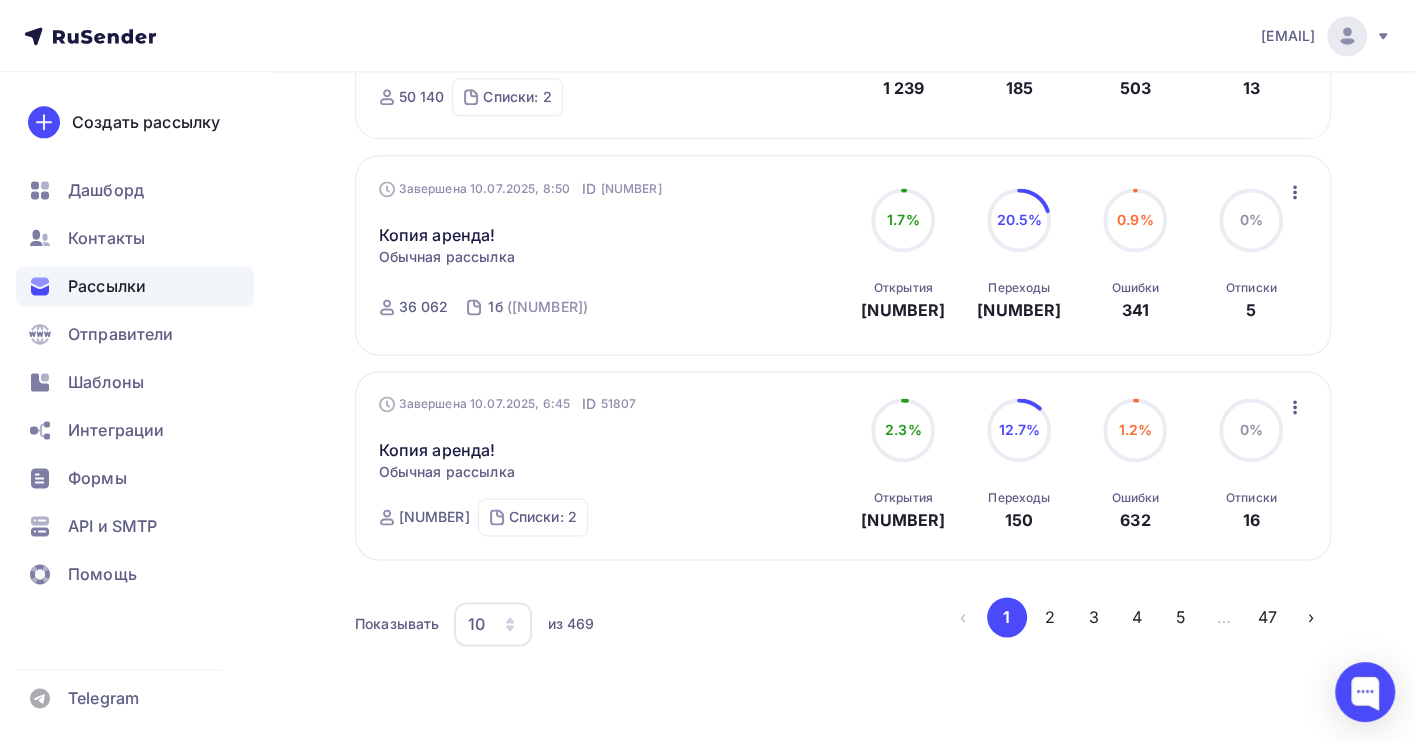scroll, scrollTop: 2000, scrollLeft: 0, axis: vertical 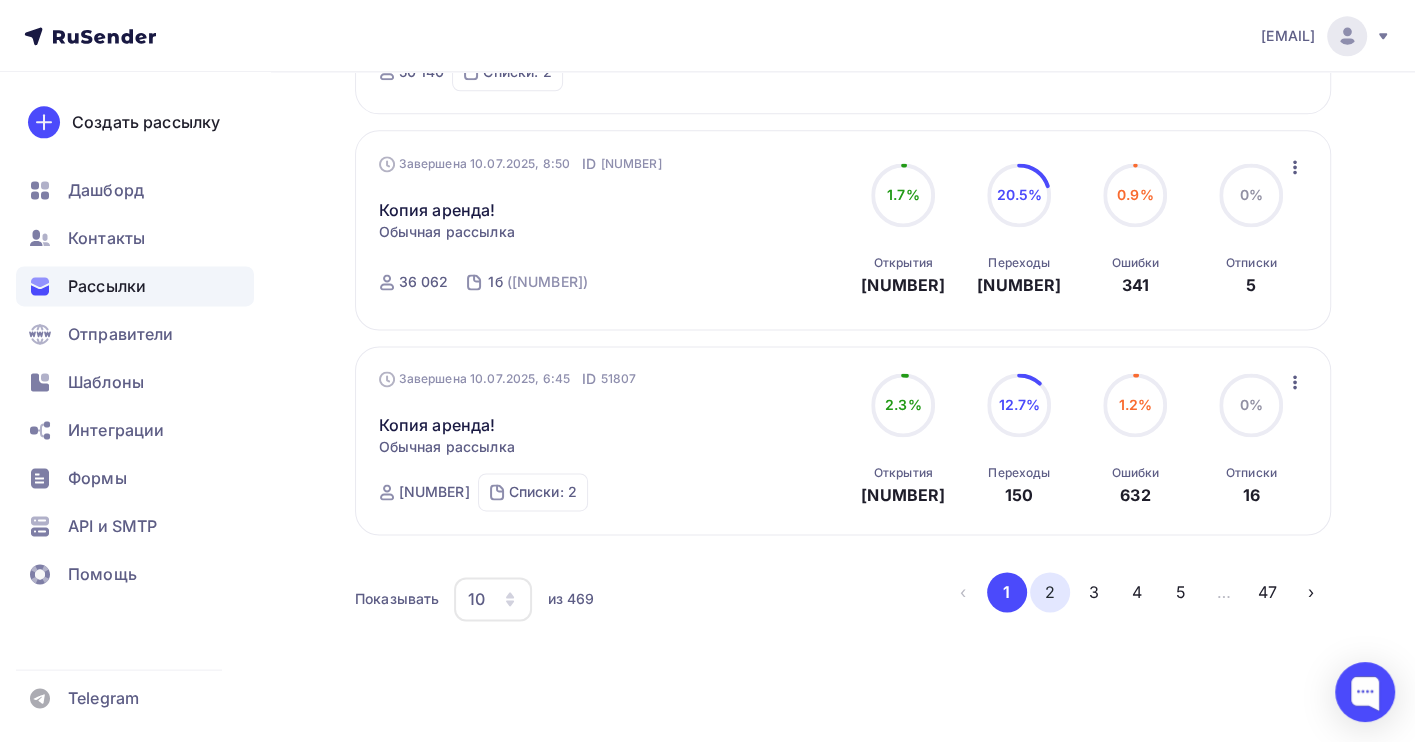 click on "2" at bounding box center [1050, 592] 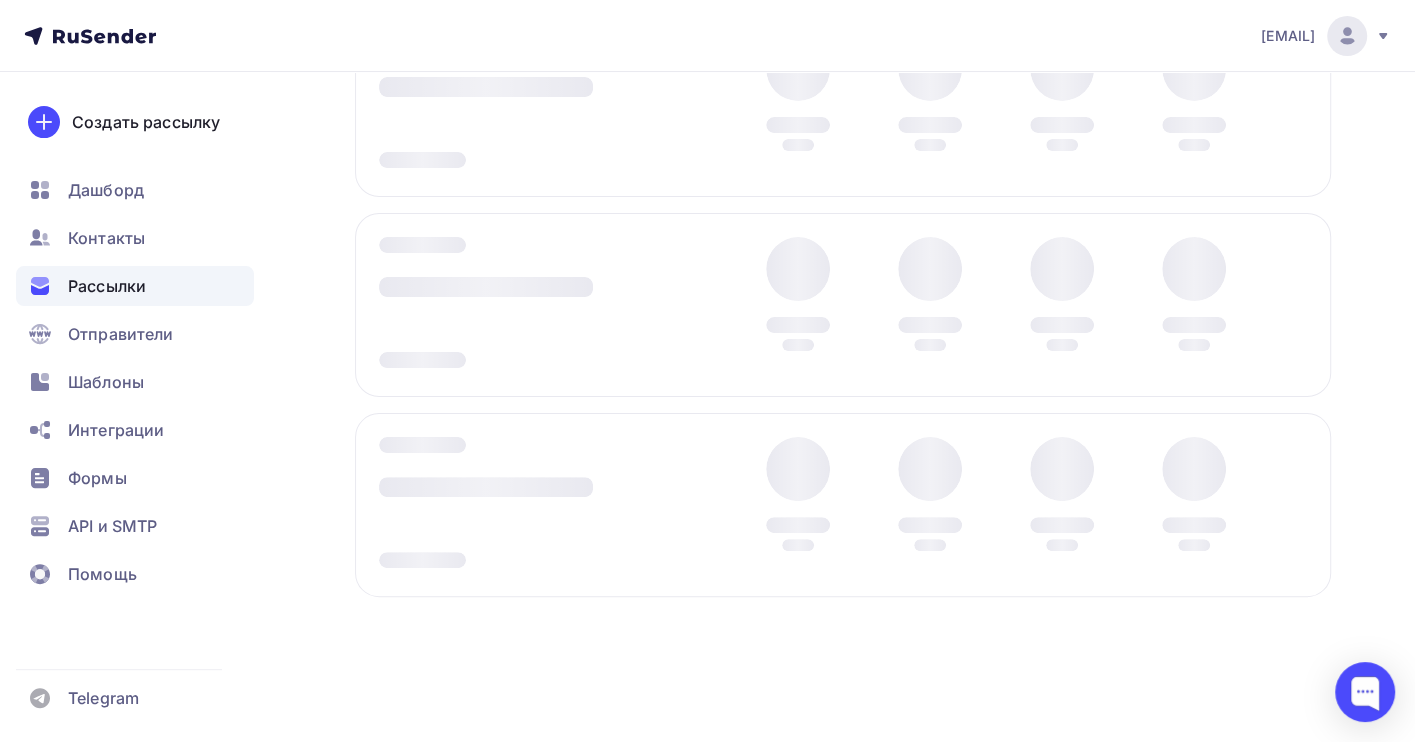 scroll, scrollTop: 240, scrollLeft: 0, axis: vertical 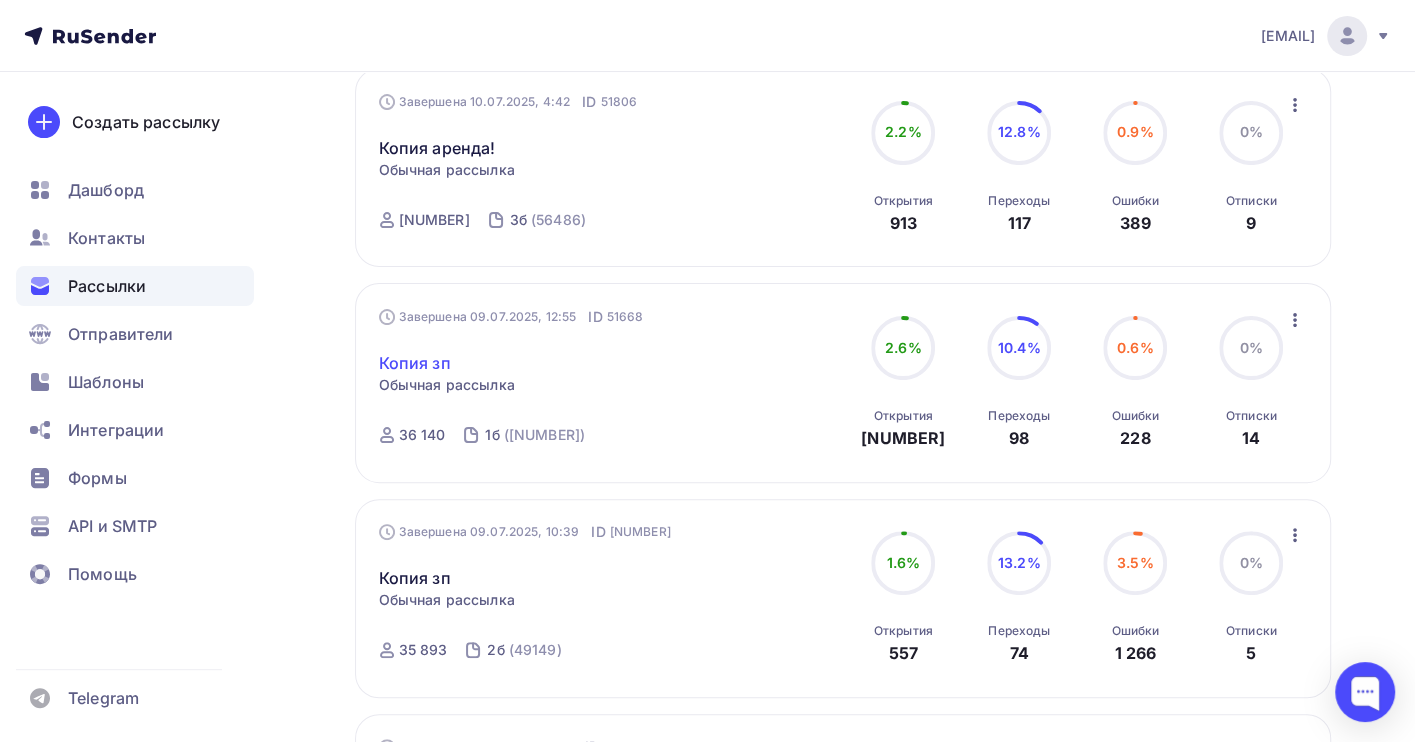 click on "Копия зп" at bounding box center (415, 363) 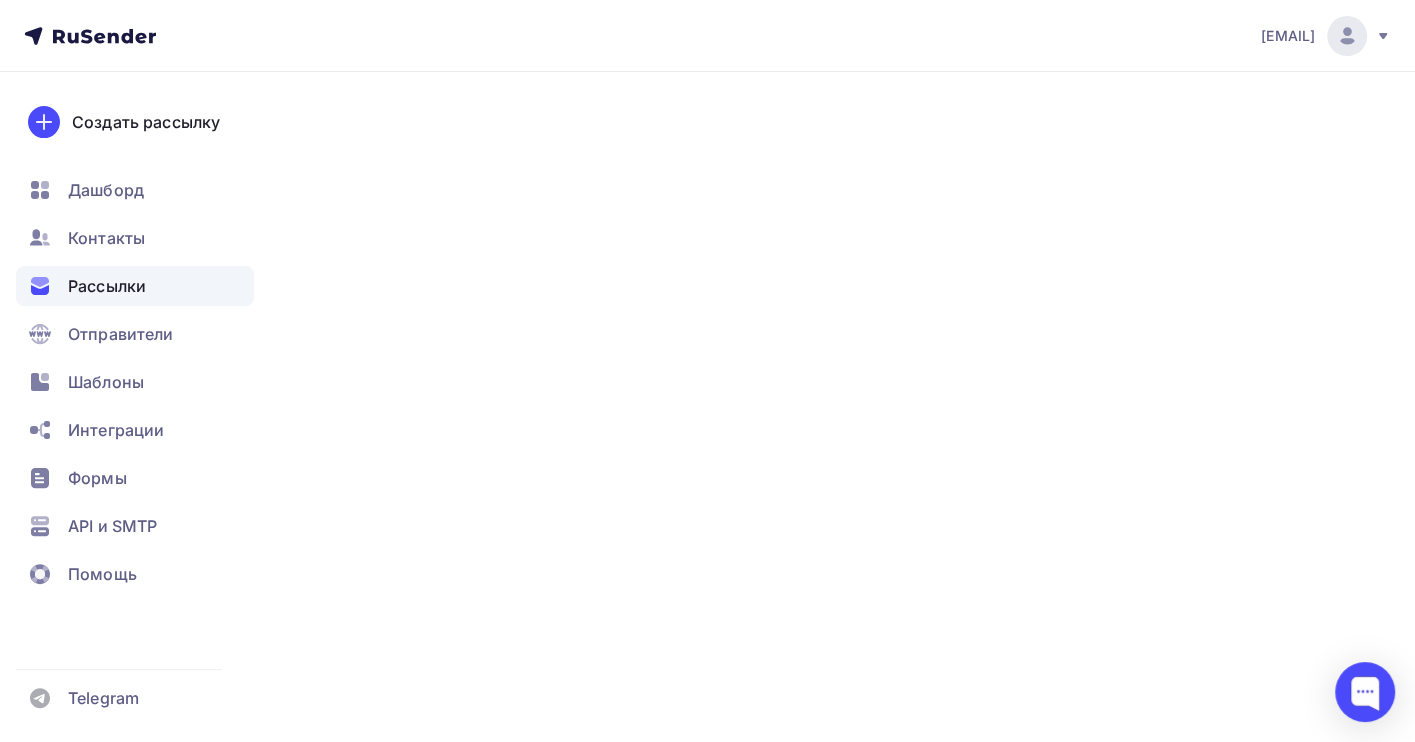 scroll, scrollTop: 0, scrollLeft: 0, axis: both 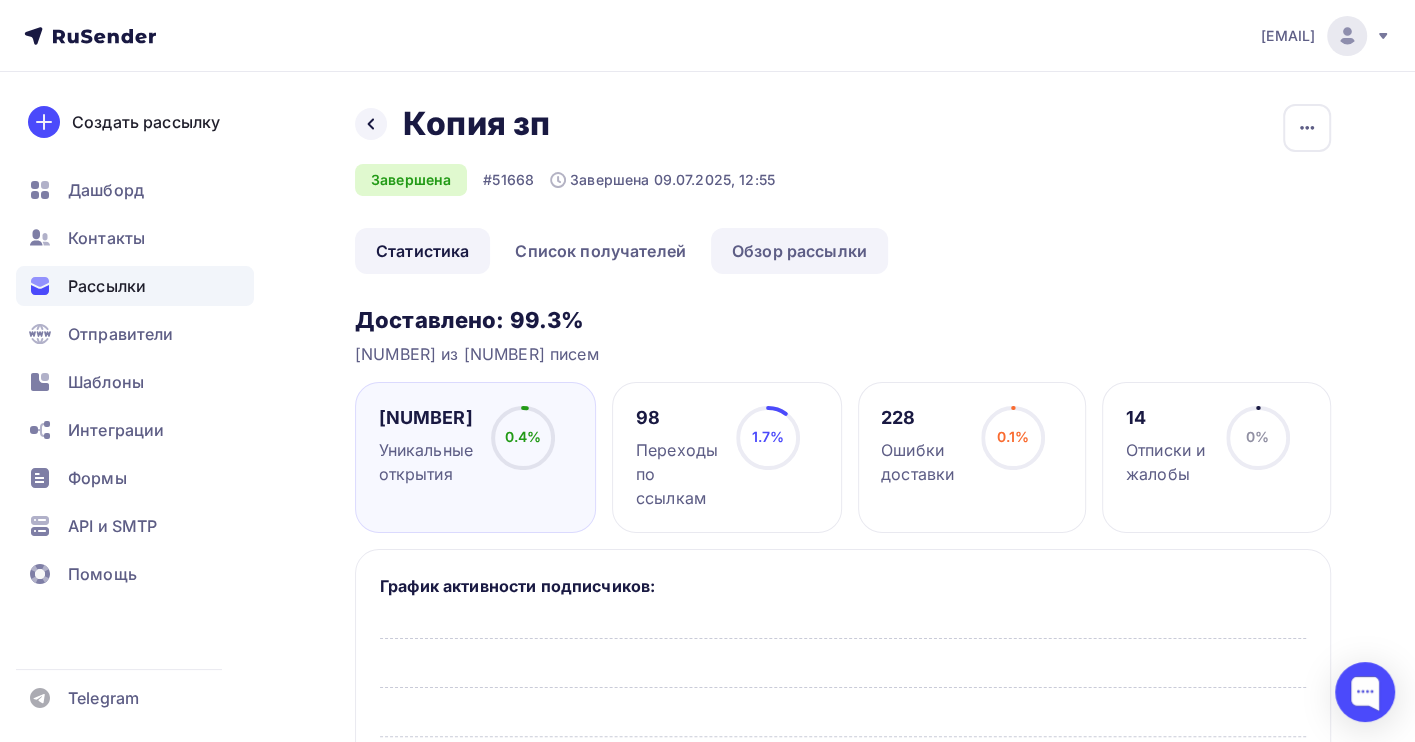 click on "Обзор рассылки" at bounding box center [799, 251] 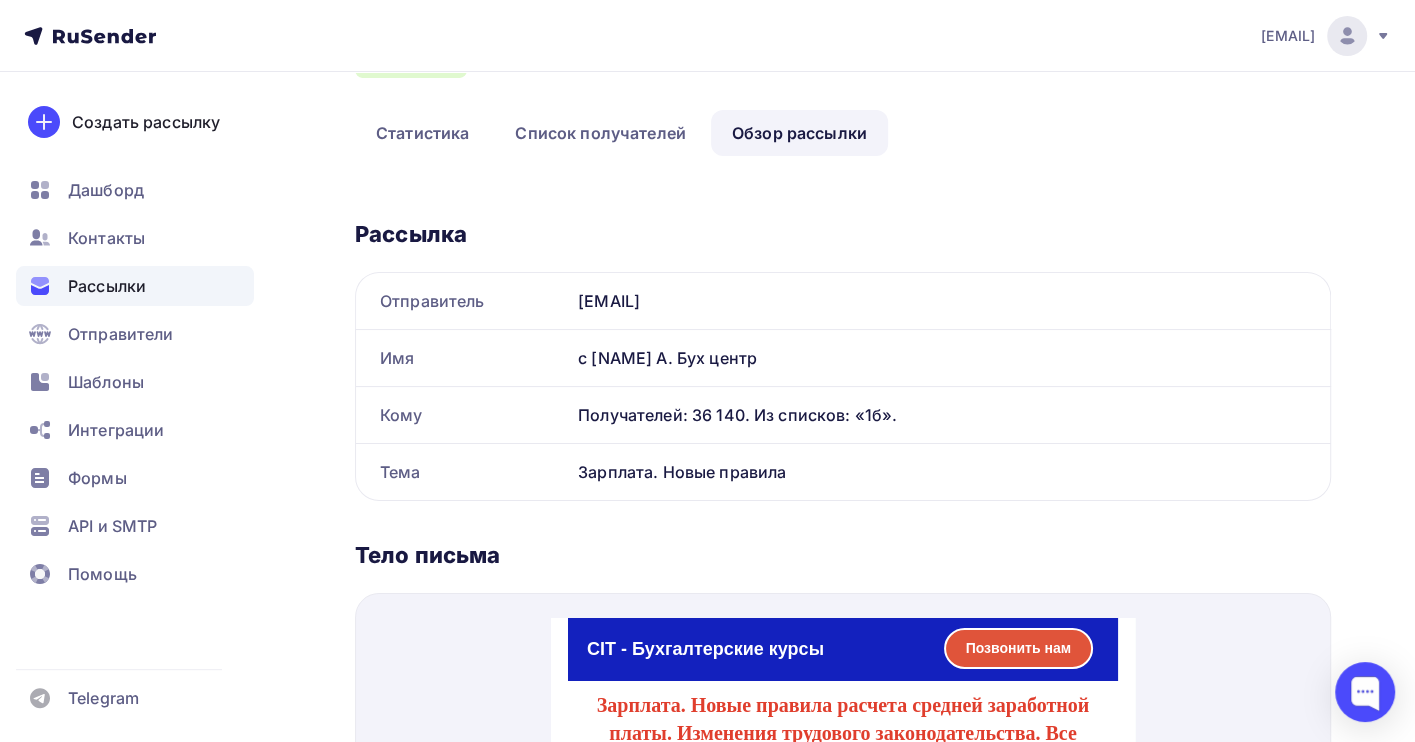 scroll, scrollTop: 0, scrollLeft: 0, axis: both 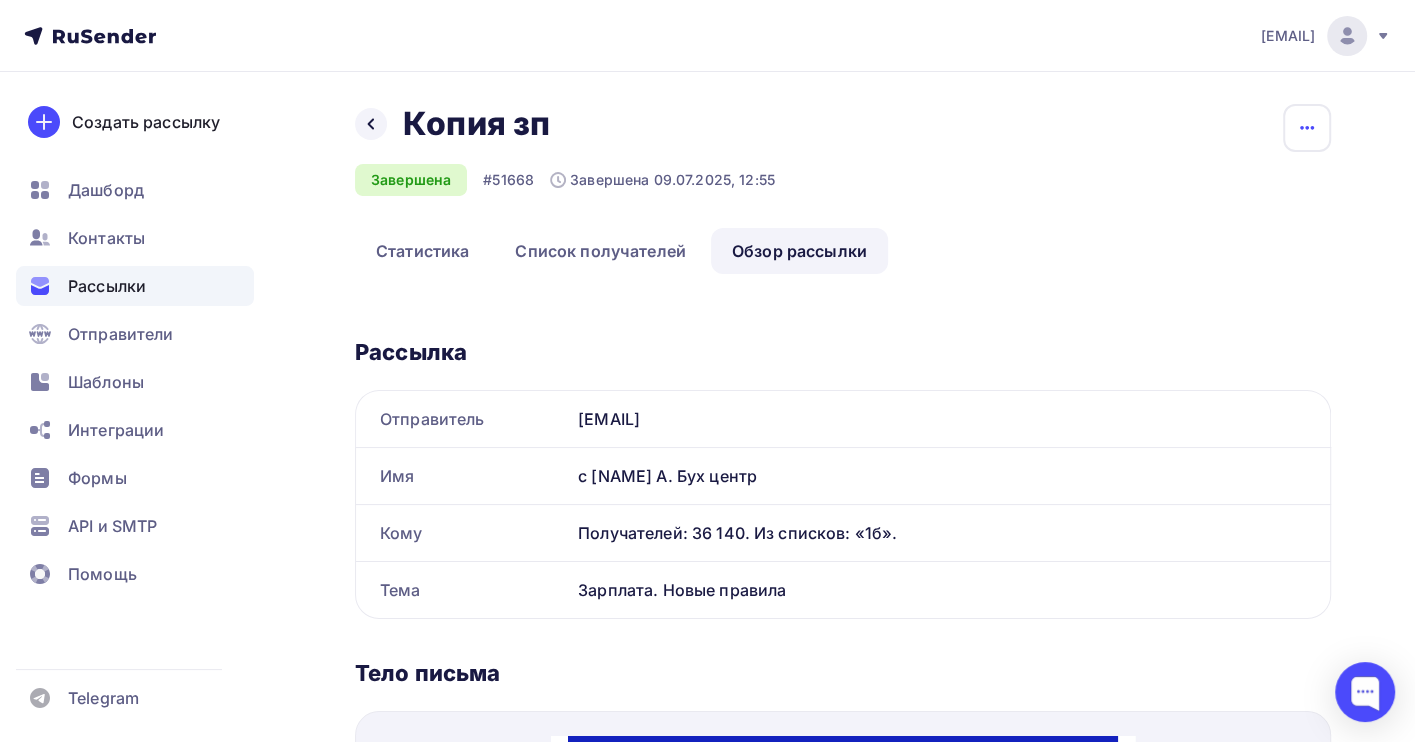 click 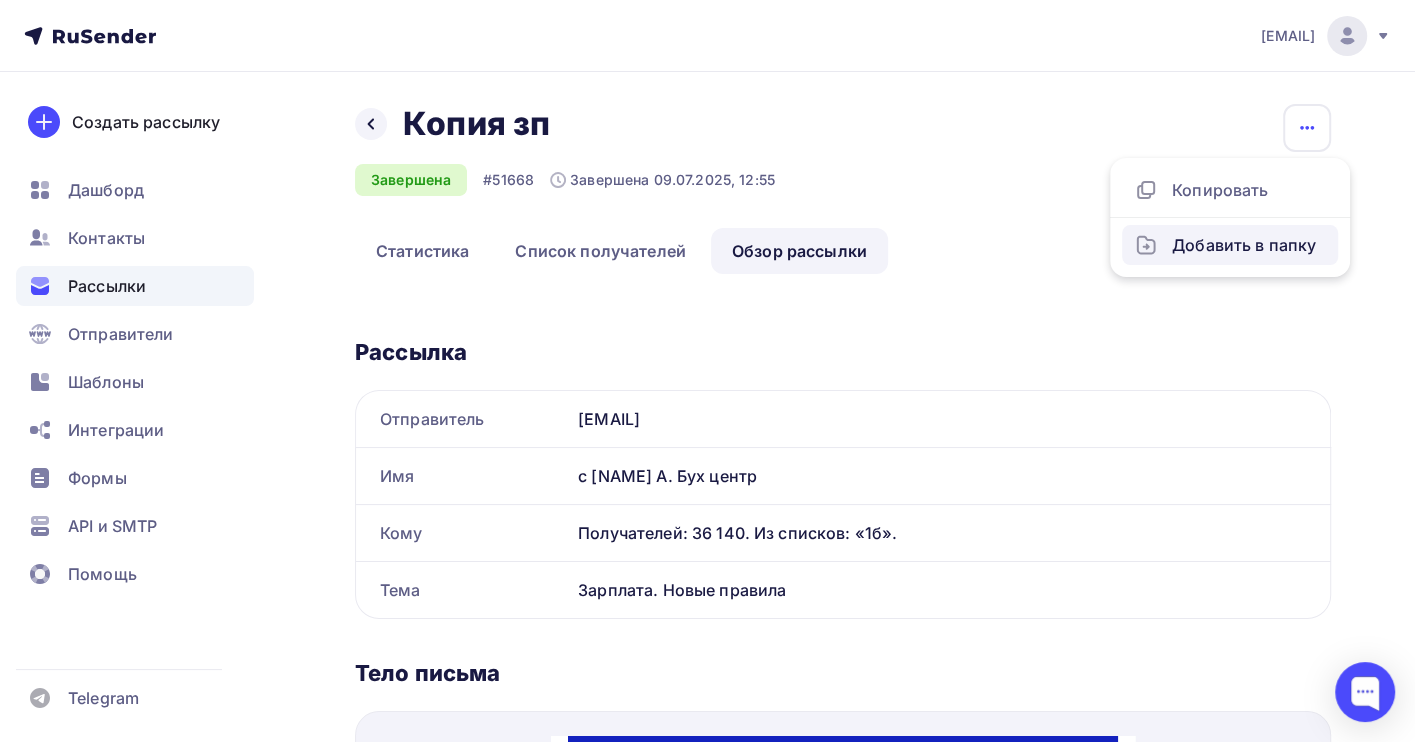 click on "Добавить в папку" at bounding box center [1230, 245] 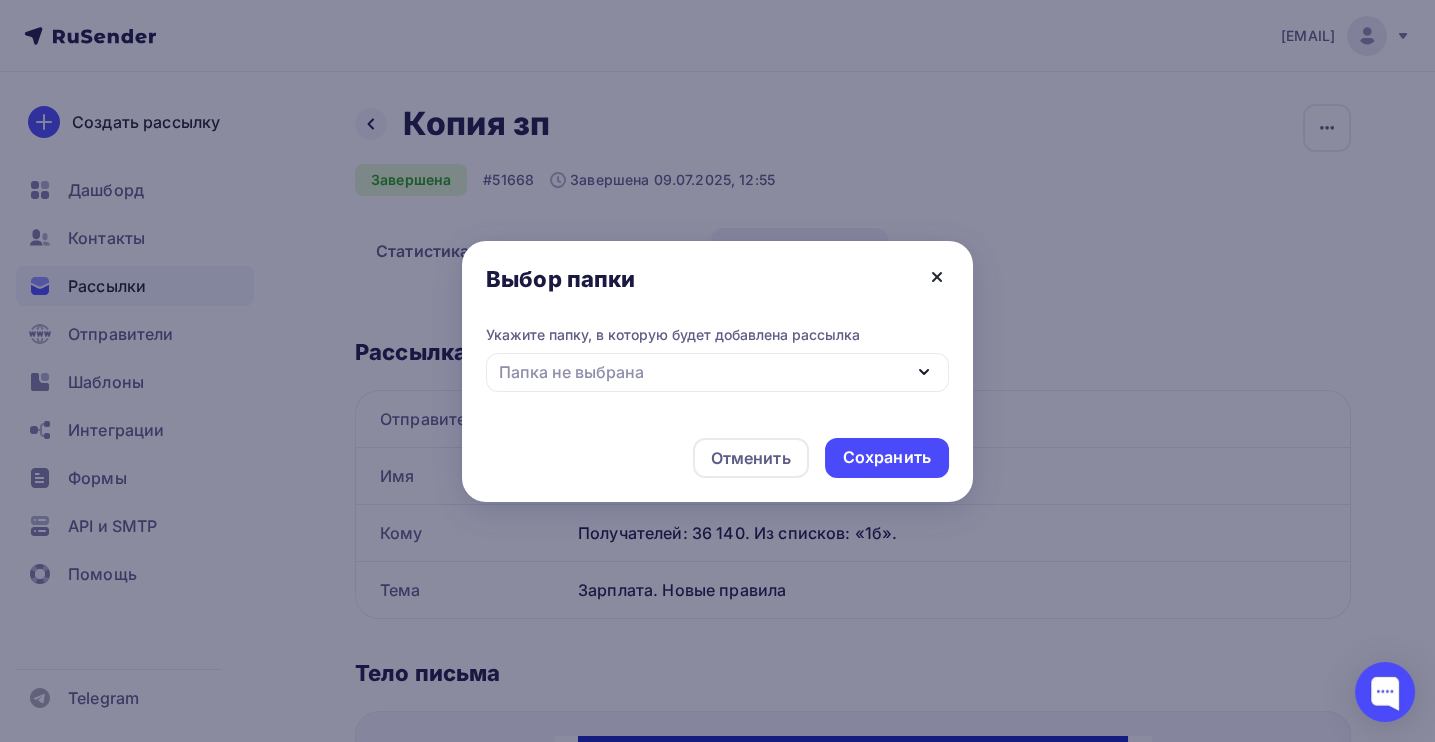 click 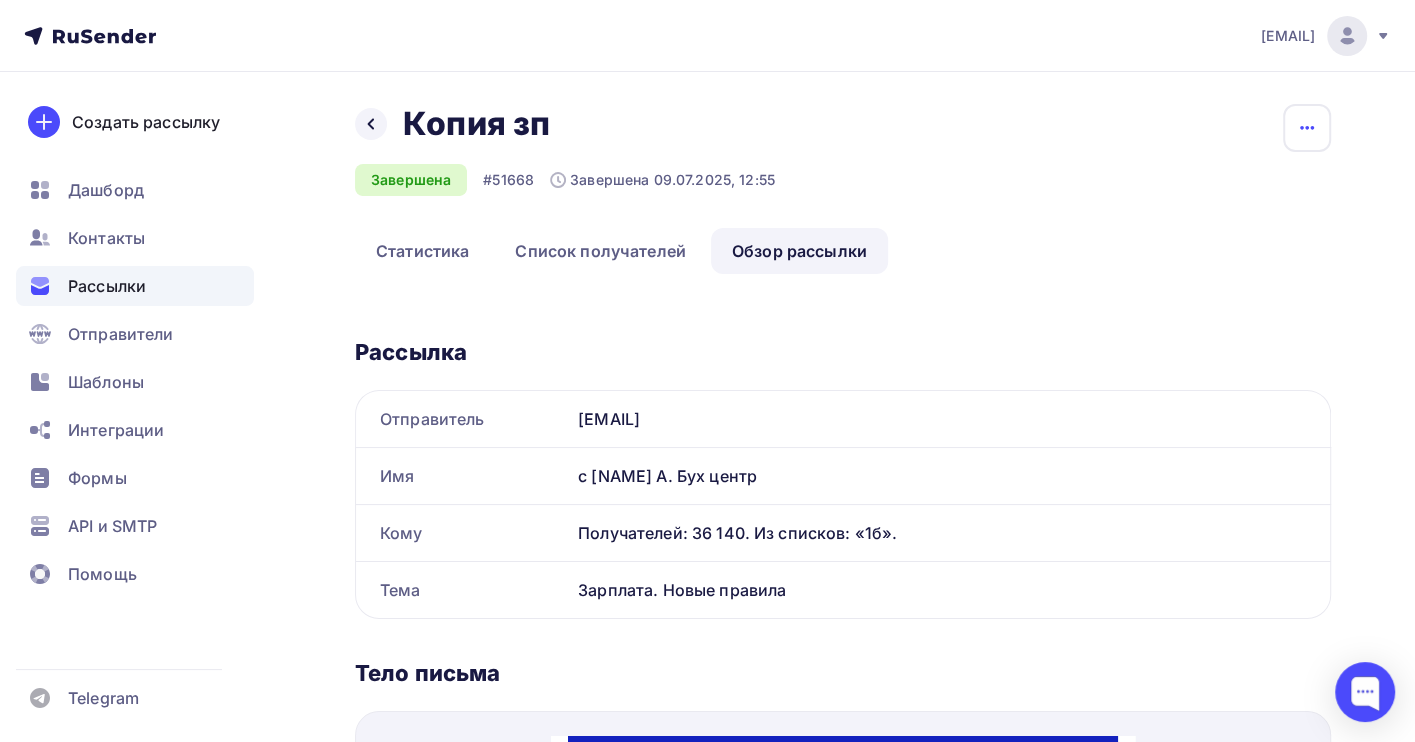 click 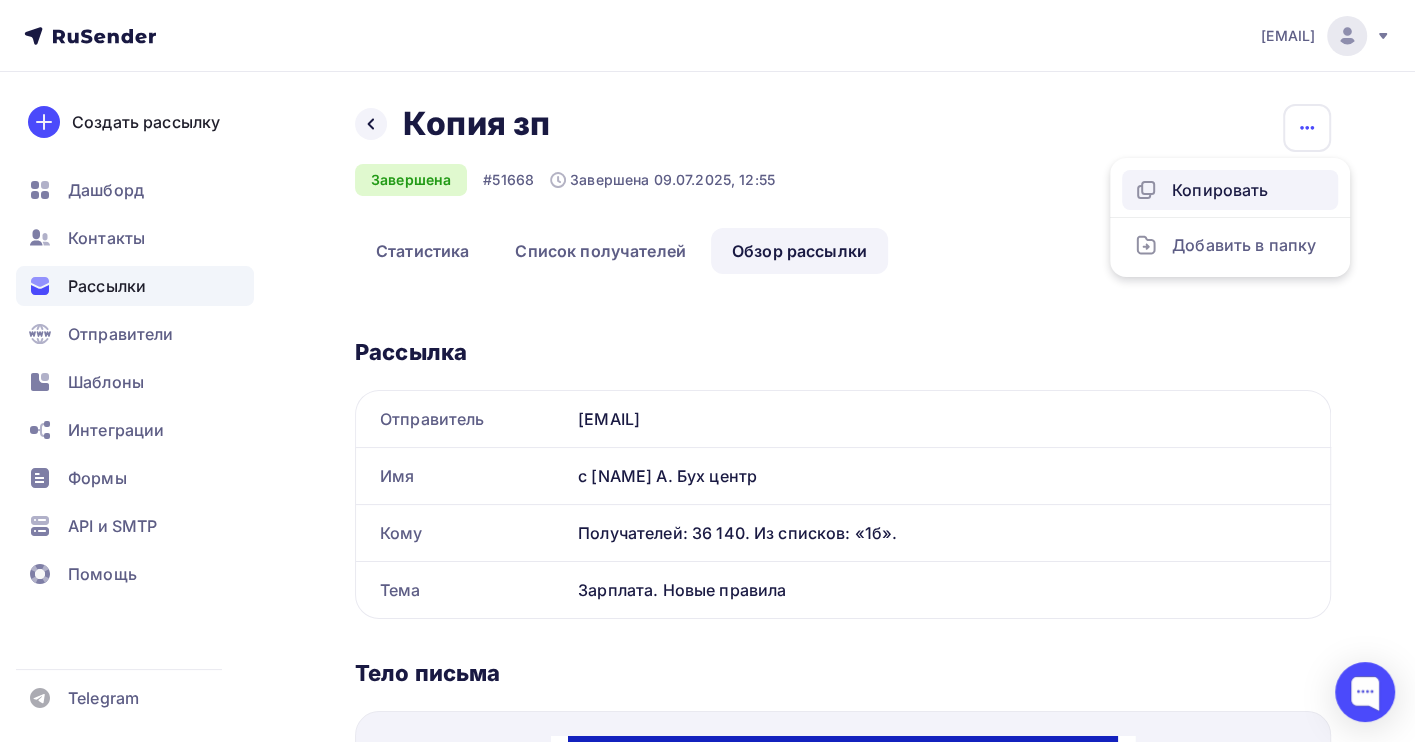 click on "Копировать" at bounding box center [1230, 190] 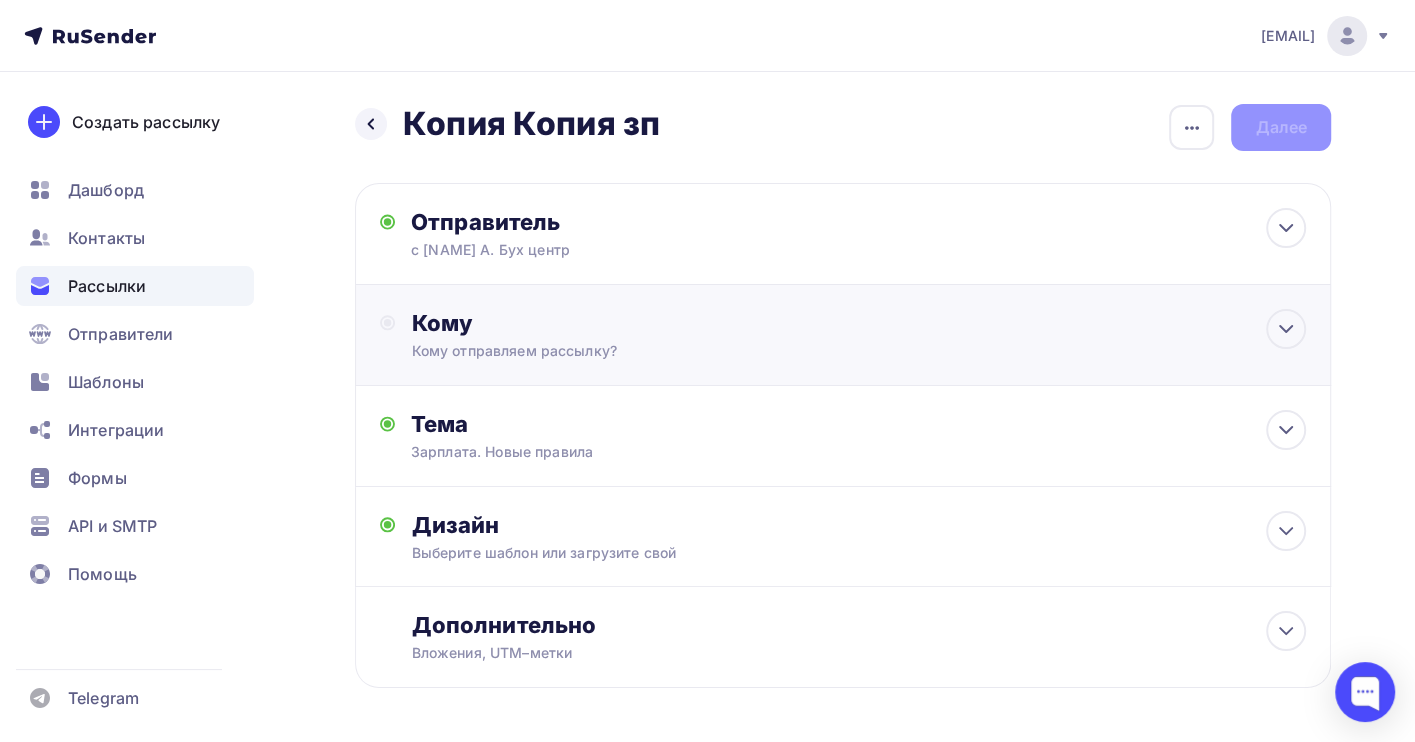 click on "Кому" at bounding box center [858, 323] 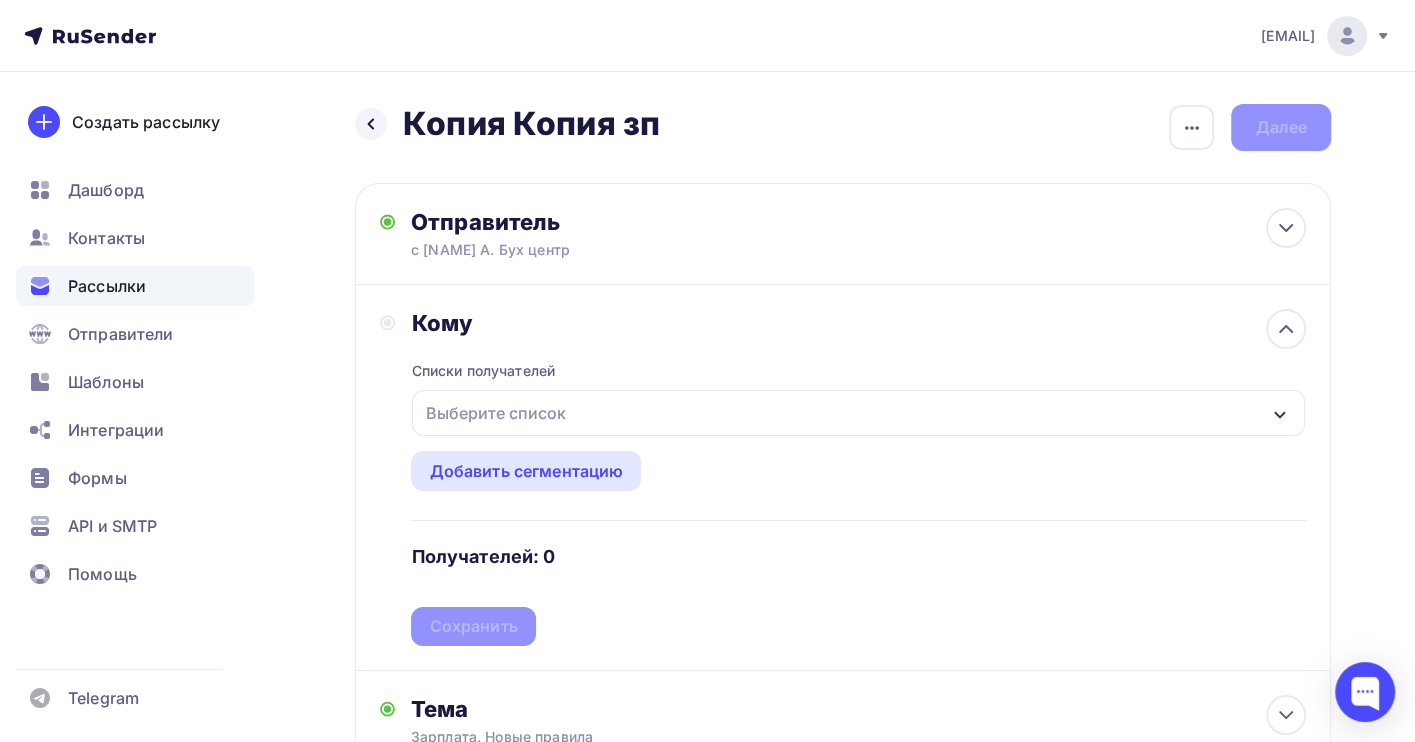 click on "Выберите список" at bounding box center (495, 413) 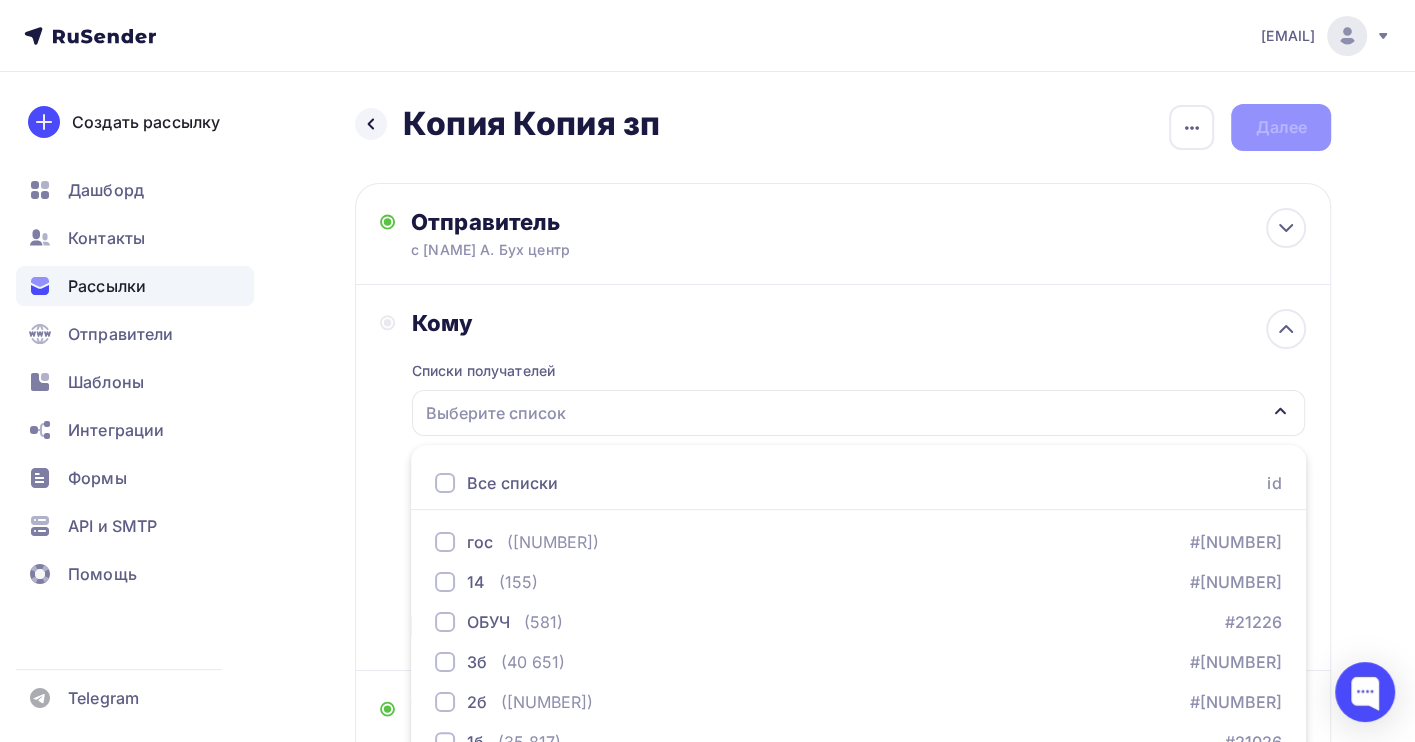 scroll, scrollTop: 221, scrollLeft: 0, axis: vertical 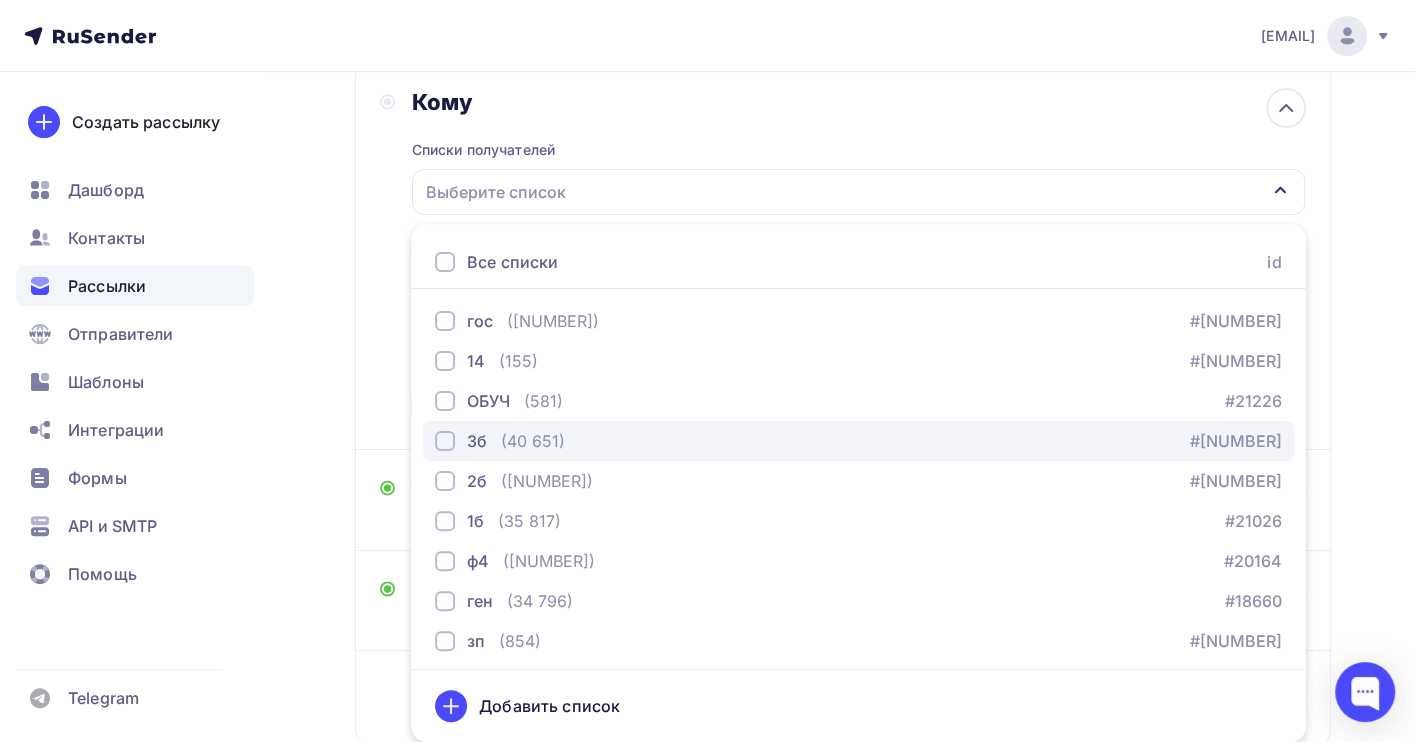 click on "(40 651)" at bounding box center [533, 441] 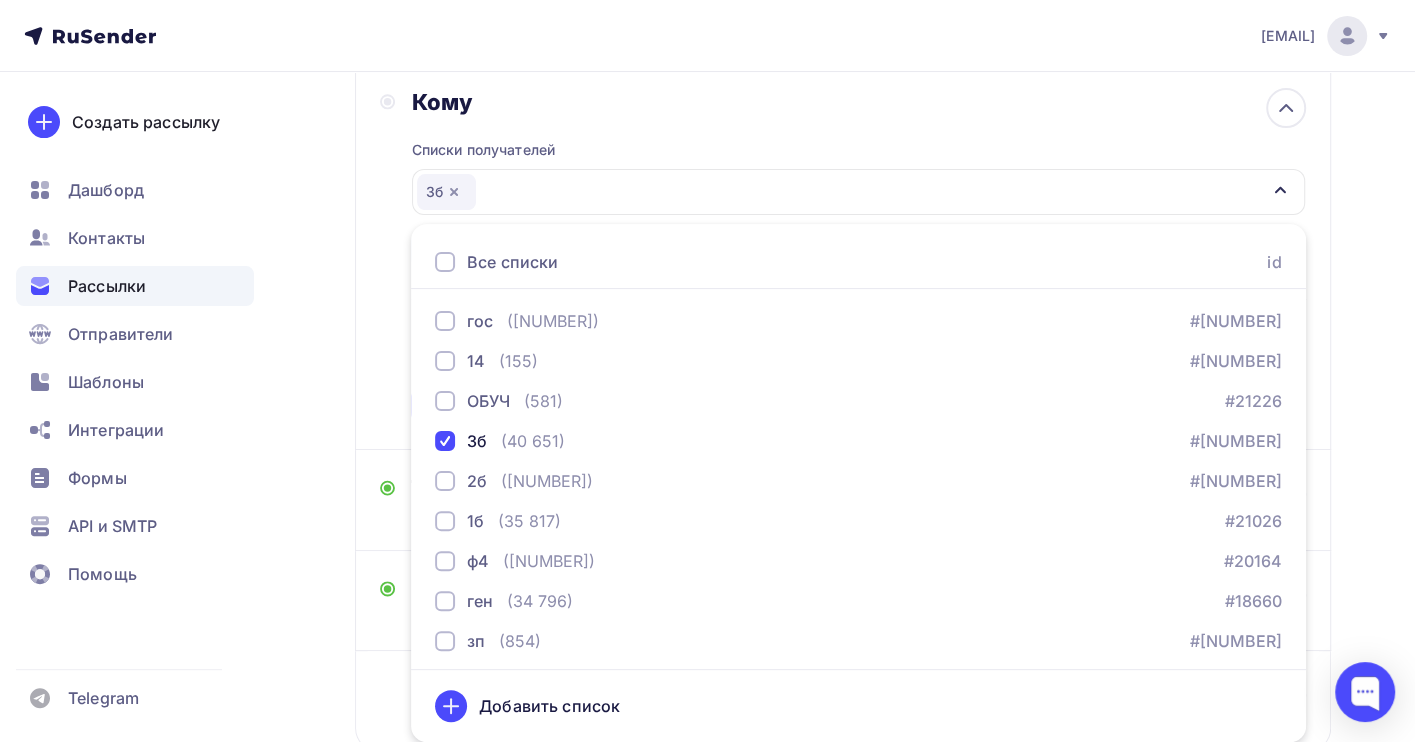 click on "Назад
Копия Копия зп
Копия Копия зп
Закончить позже
Переименовать рассылку
Удалить
Далее
Отправитель
с [PERSON]
Email  *
org@info.cc-cb.ru
buh@all.cc-cb.ru           org@info.cc-cb.ru               Добавить отправителя
Рекомендуем  добавить почту на домене , чтобы рассылка не попала в «Спам»
Имя                 Сохранить
Предпросмотр текста" at bounding box center (707, 366) 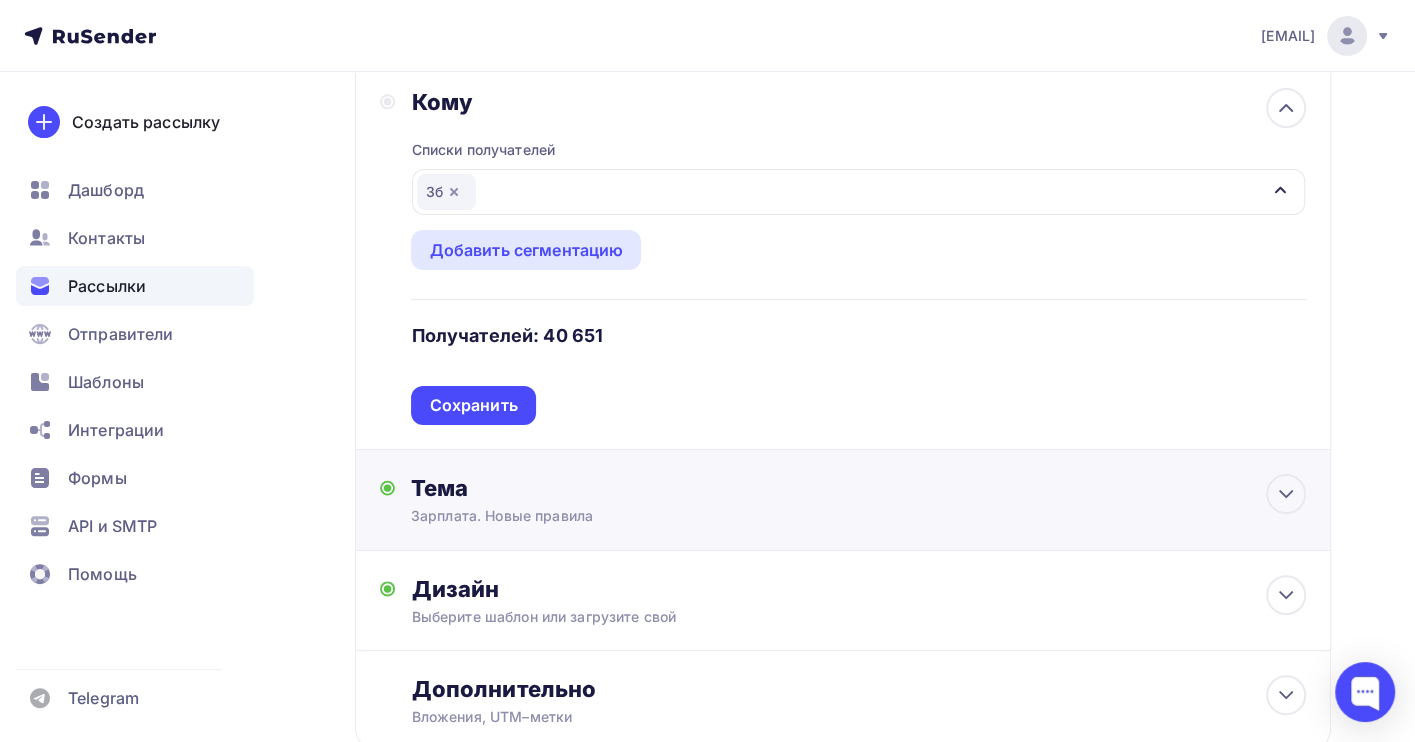 click on "Тема" at bounding box center [608, 488] 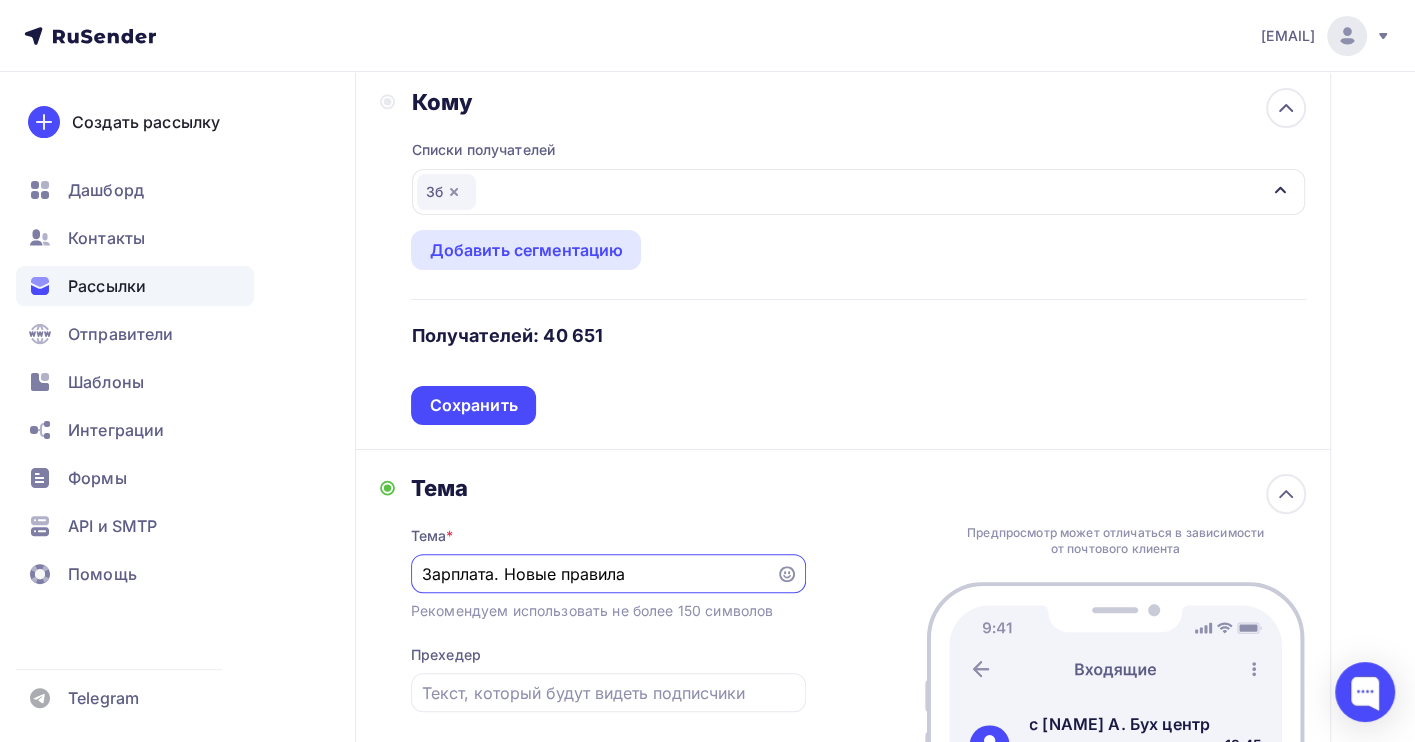scroll, scrollTop: 0, scrollLeft: 0, axis: both 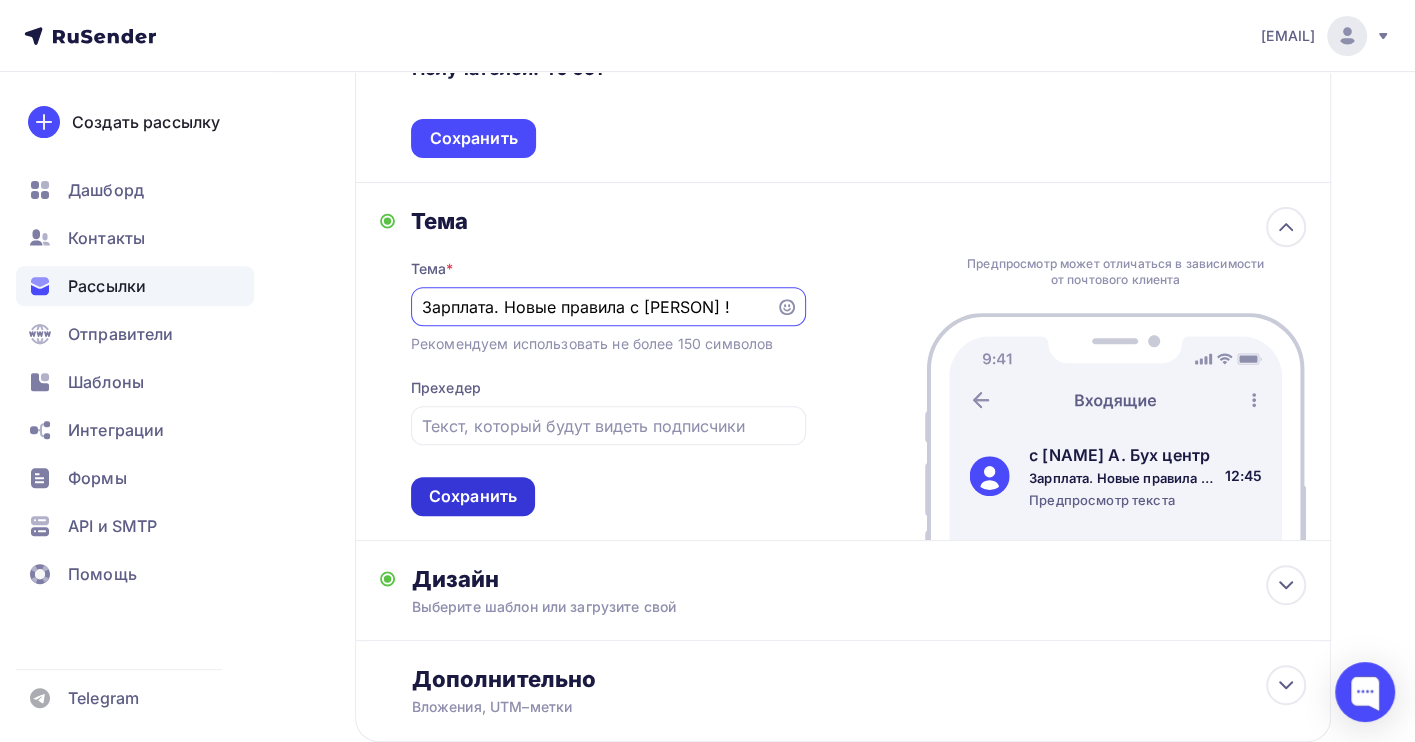 type on "Зарплата. Новые правила c [PERSON] !" 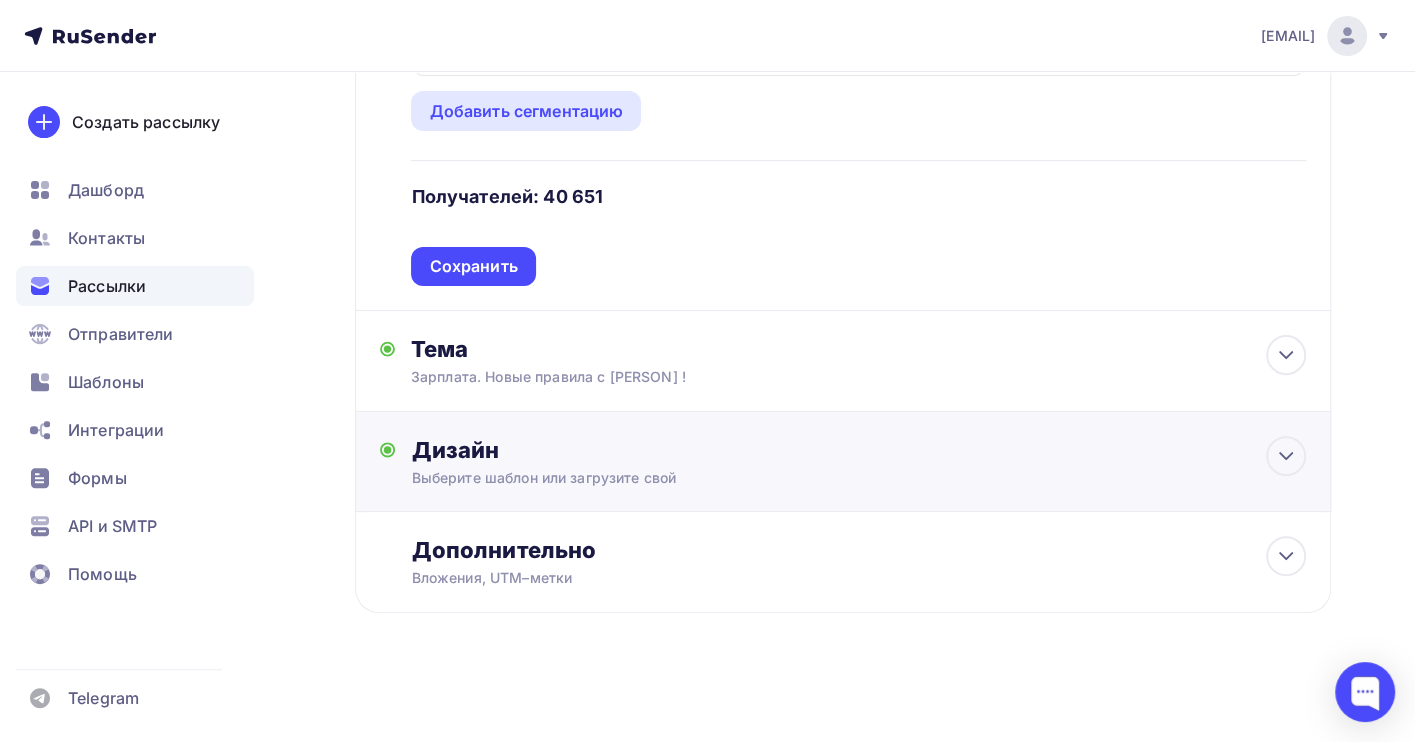 click on "Дизайн" at bounding box center (858, 450) 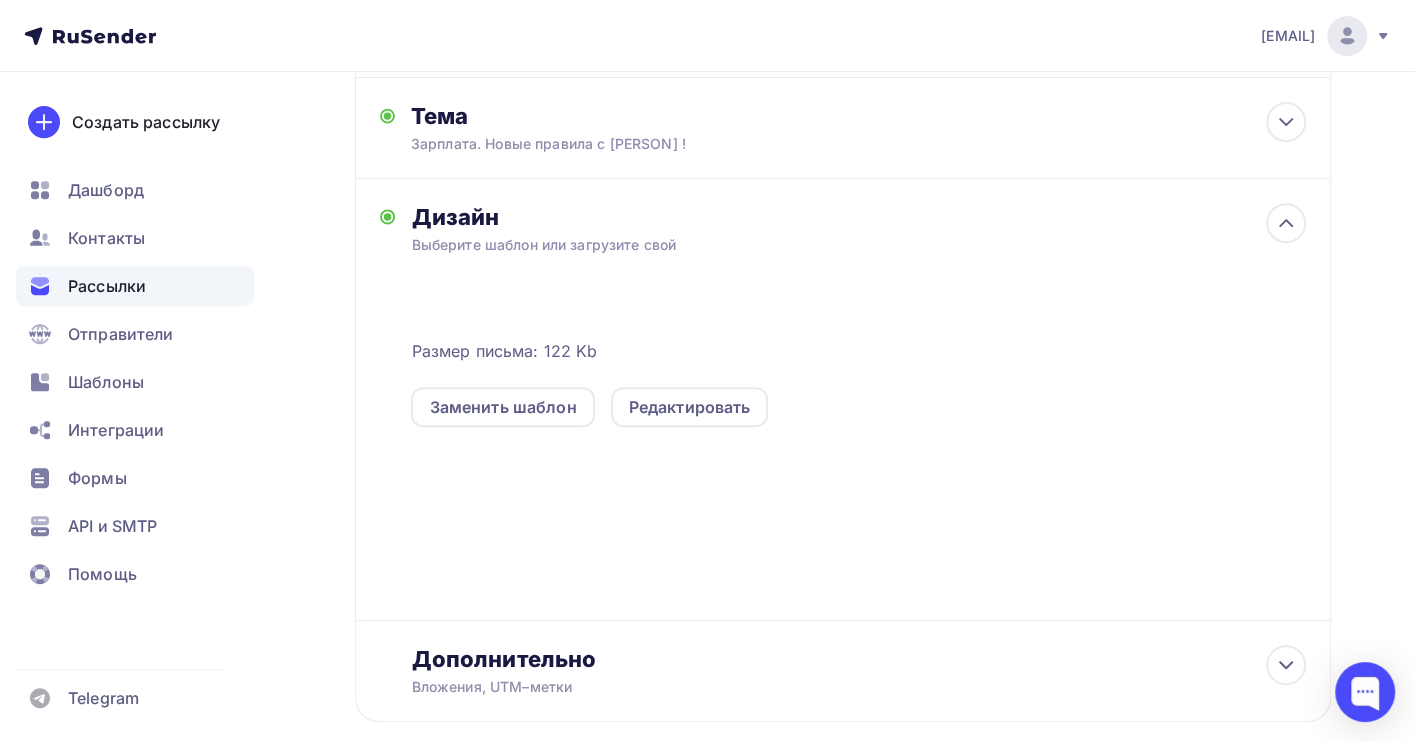 scroll, scrollTop: 705, scrollLeft: 0, axis: vertical 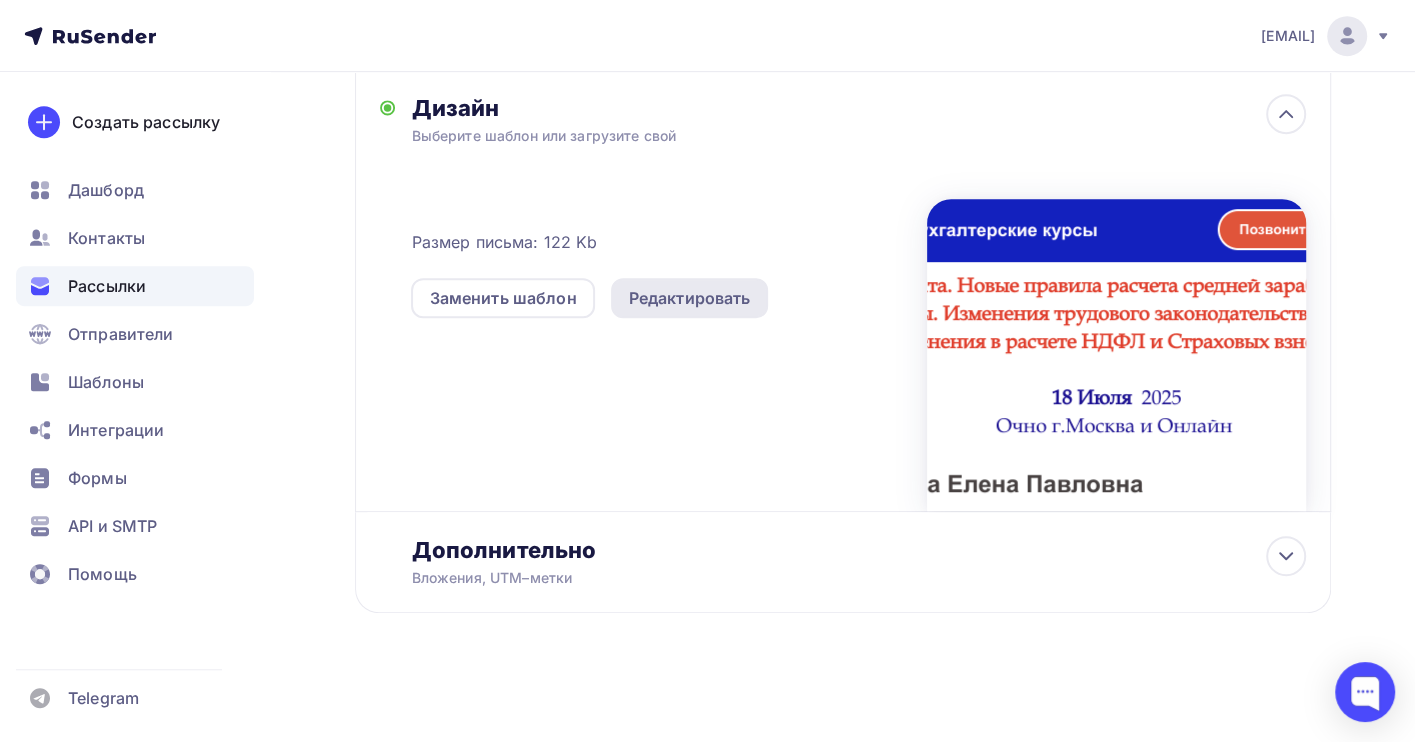click on "Редактировать" at bounding box center (690, 298) 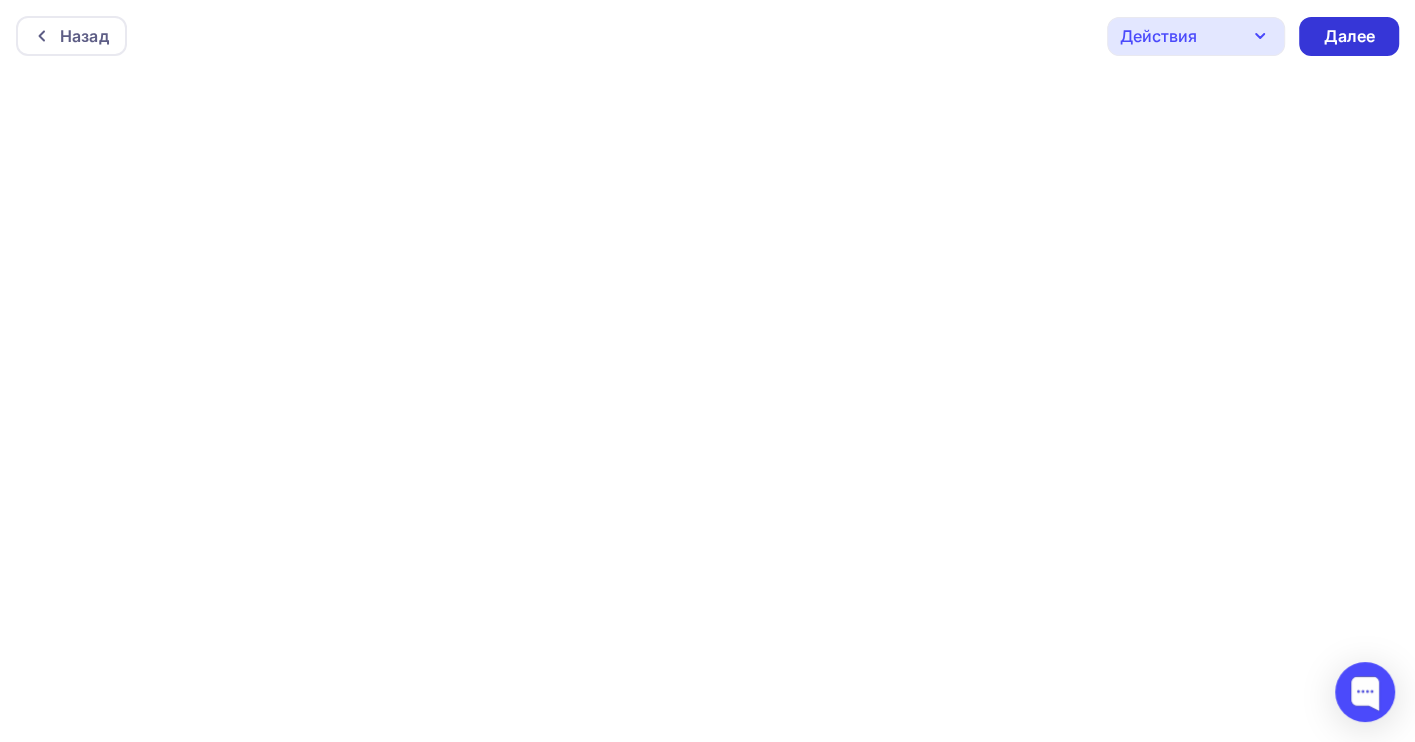 click on "Далее" at bounding box center (1349, 36) 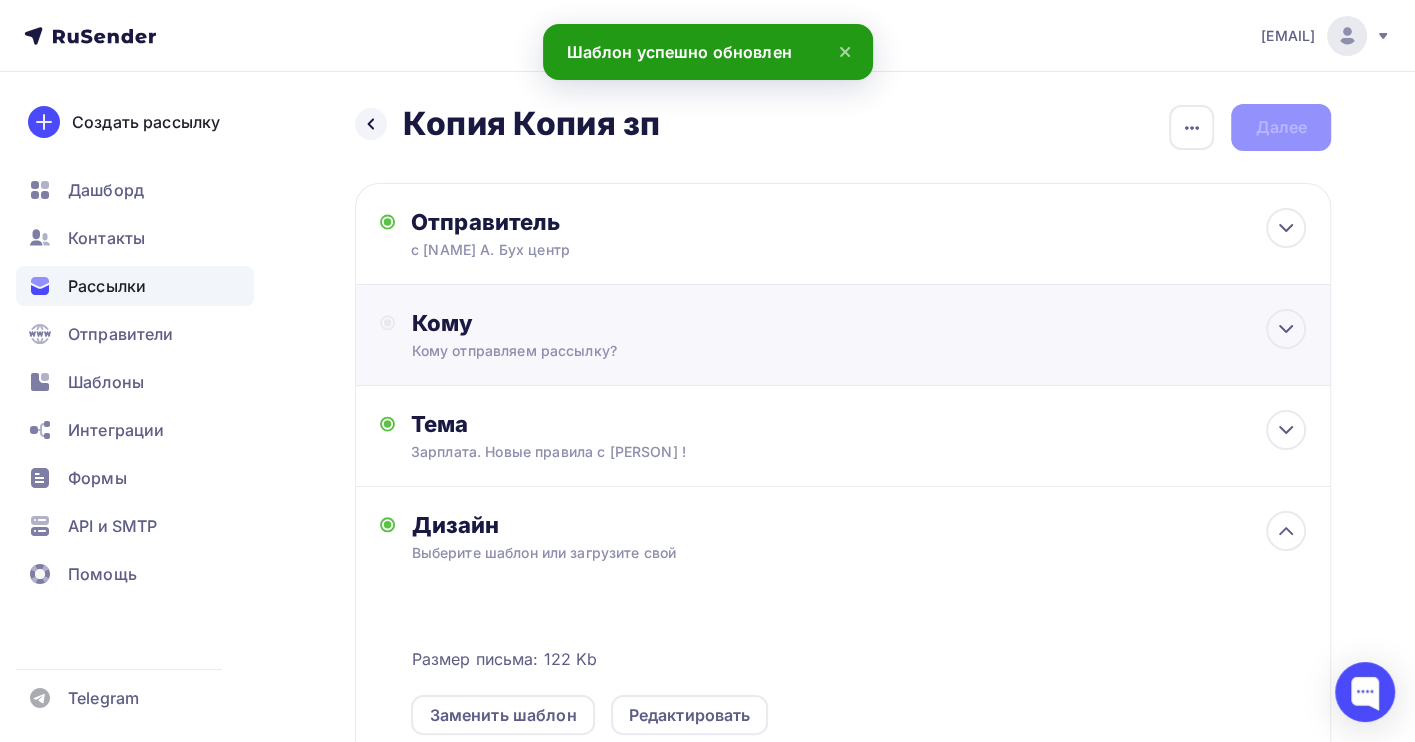 click on "Кому" at bounding box center [858, 323] 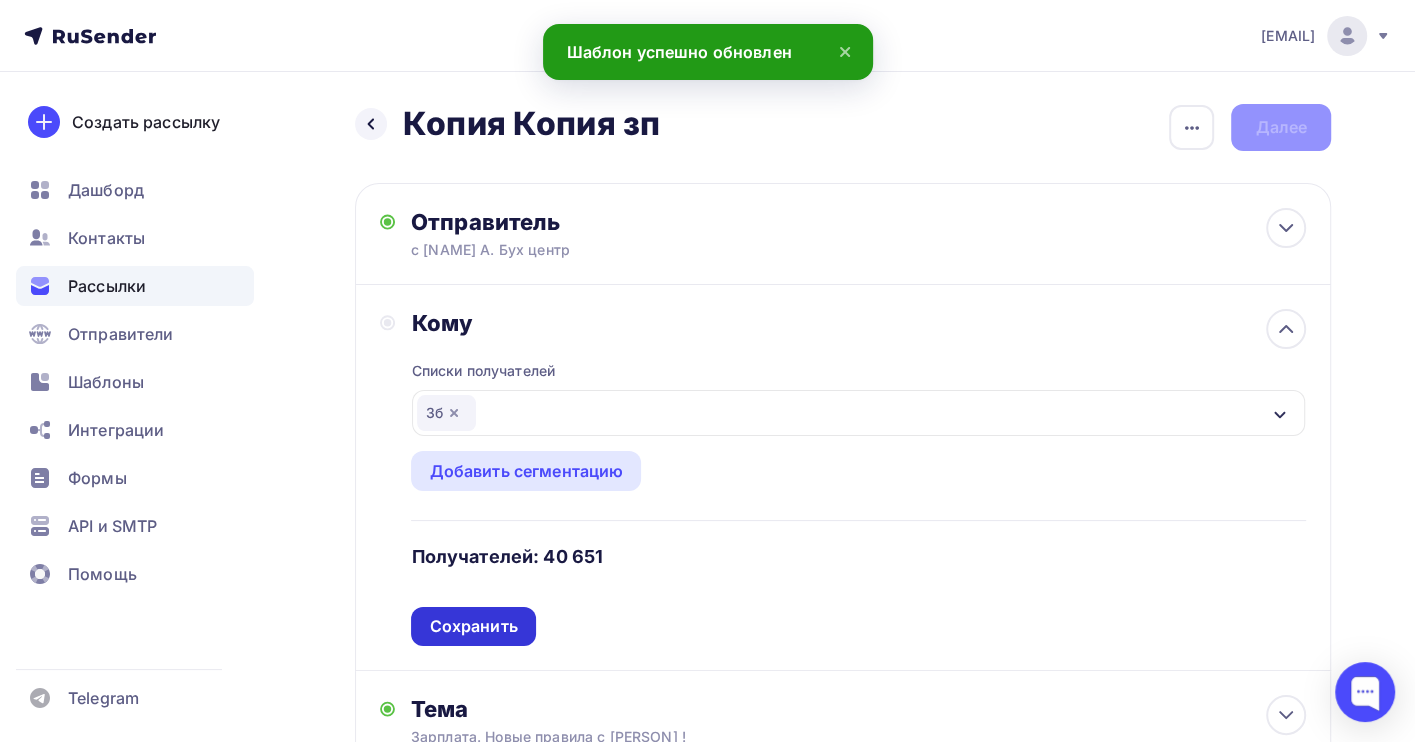 click on "Сохранить" at bounding box center [473, 626] 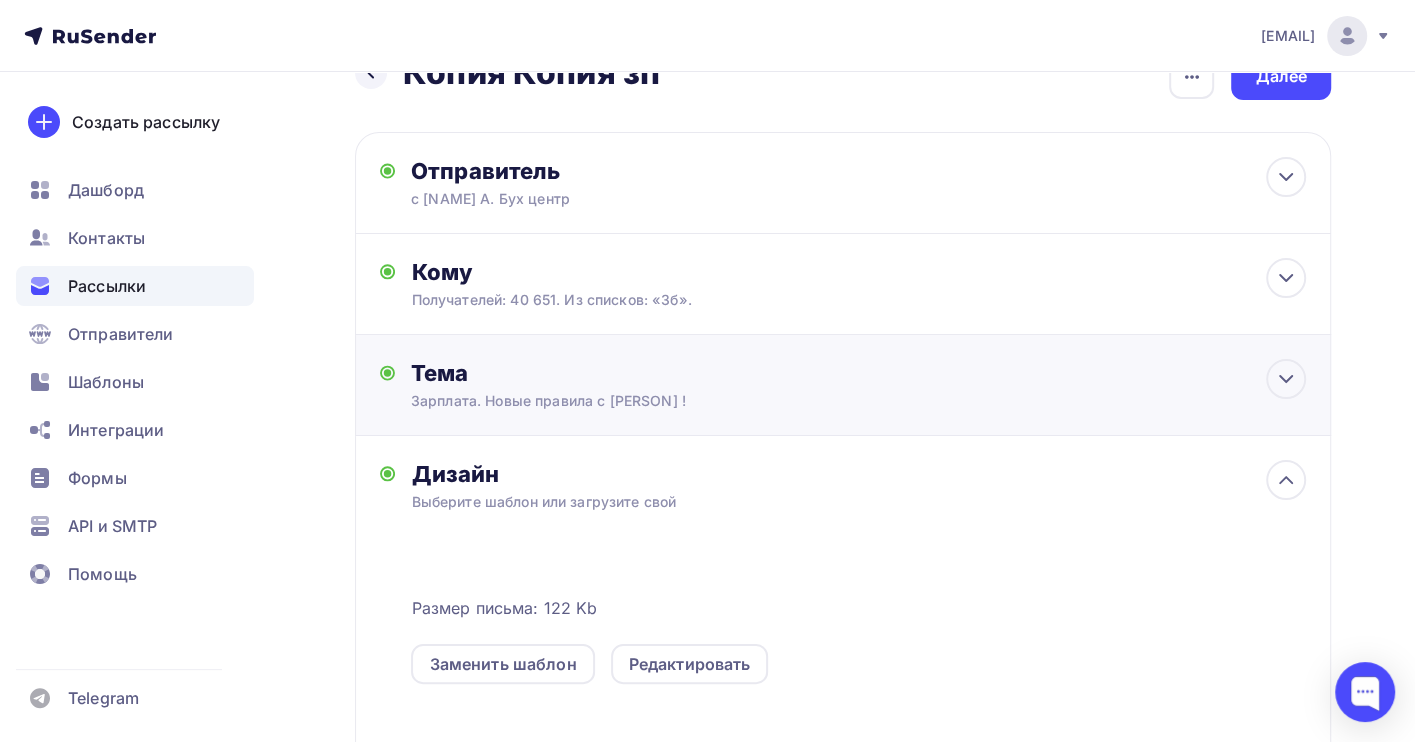 scroll, scrollTop: 0, scrollLeft: 0, axis: both 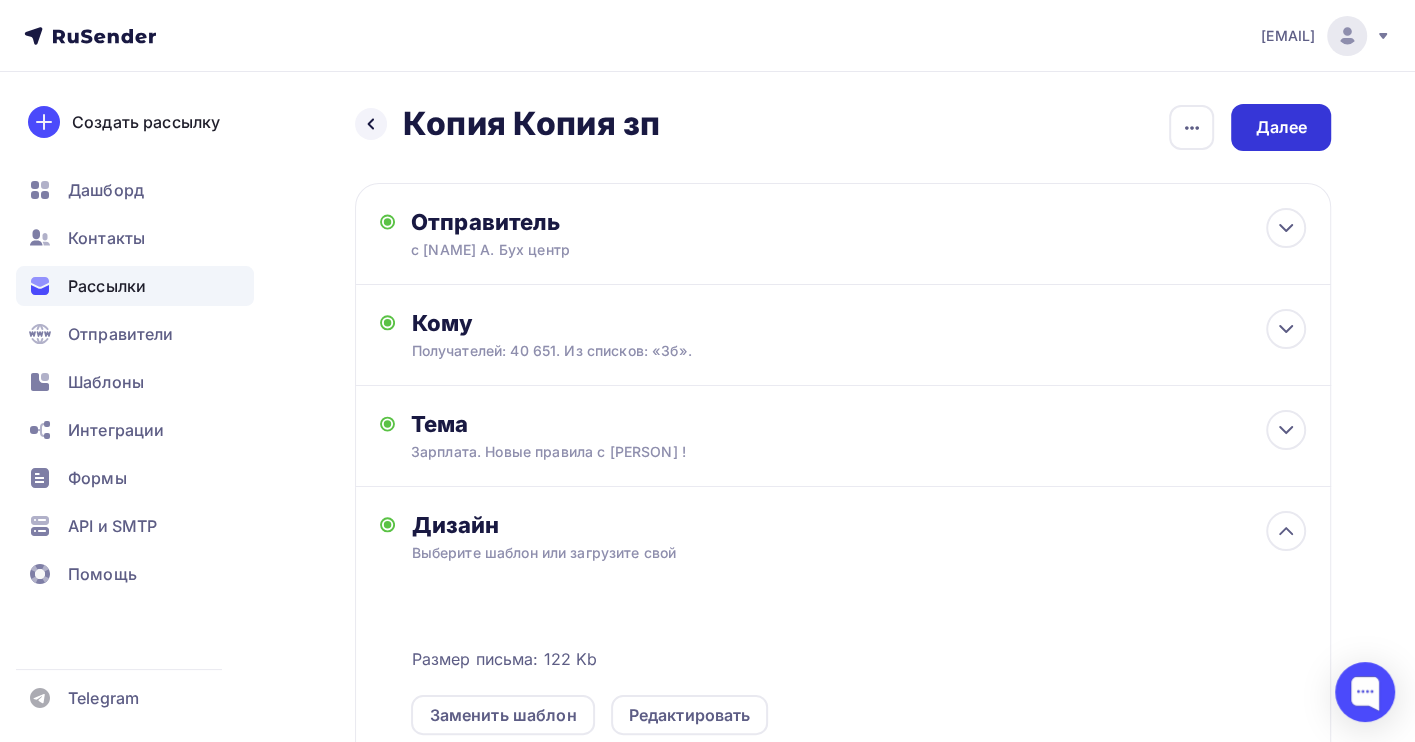 click on "Далее" at bounding box center (1281, 127) 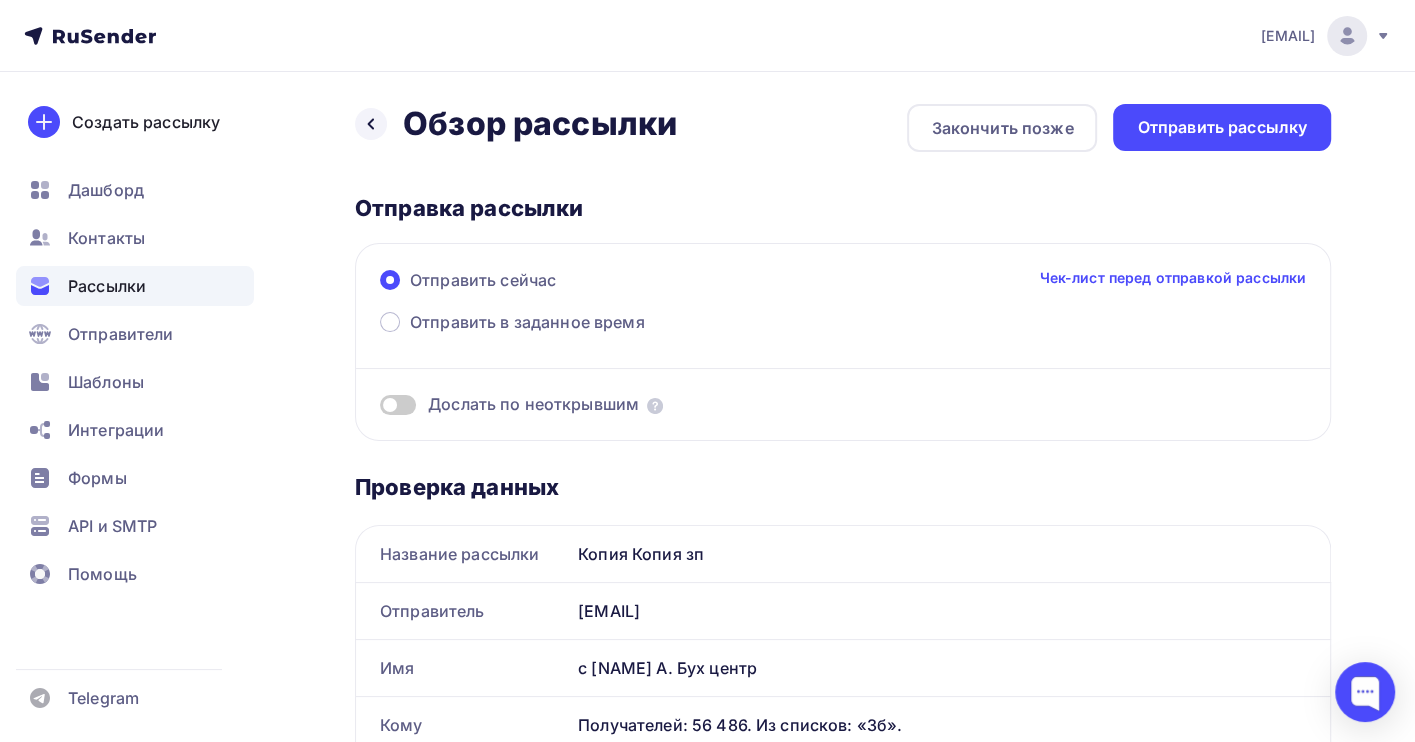 scroll, scrollTop: 0, scrollLeft: 0, axis: both 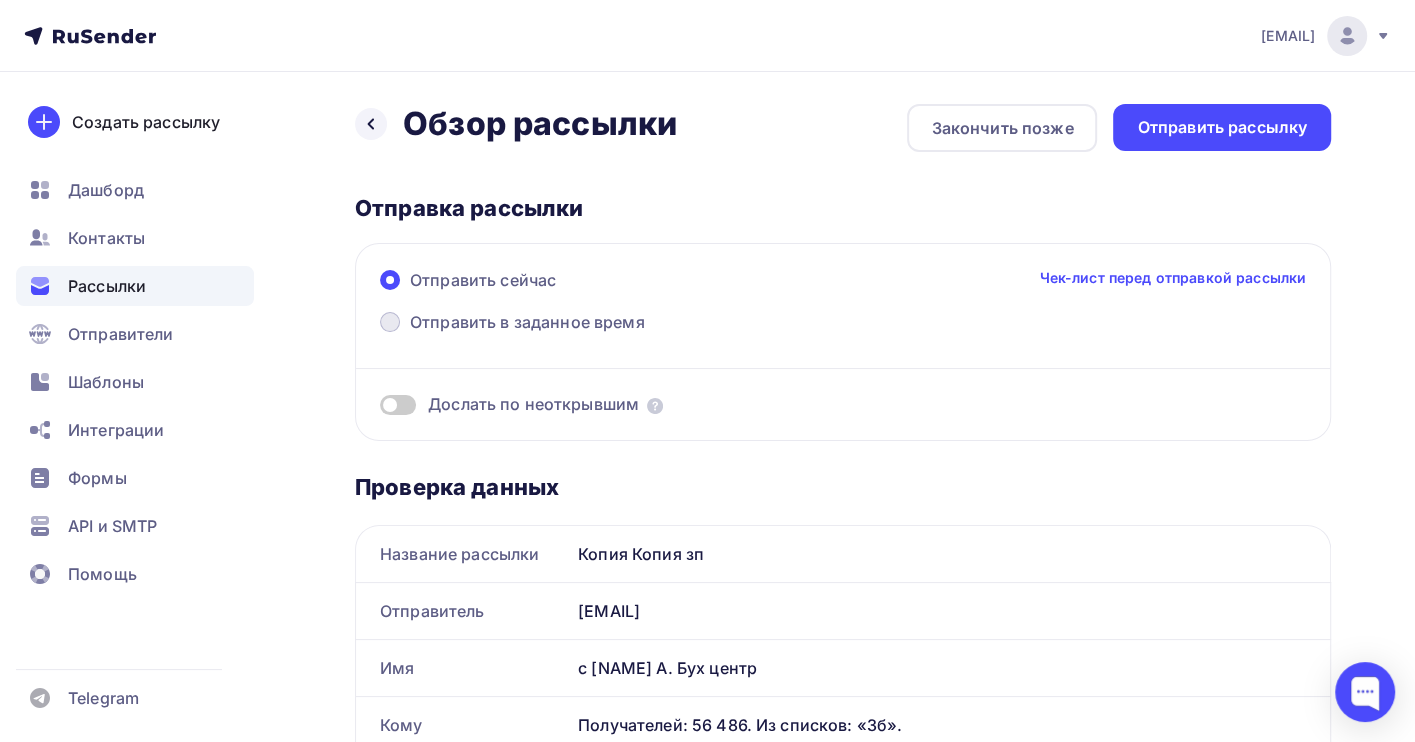 click at bounding box center (390, 322) 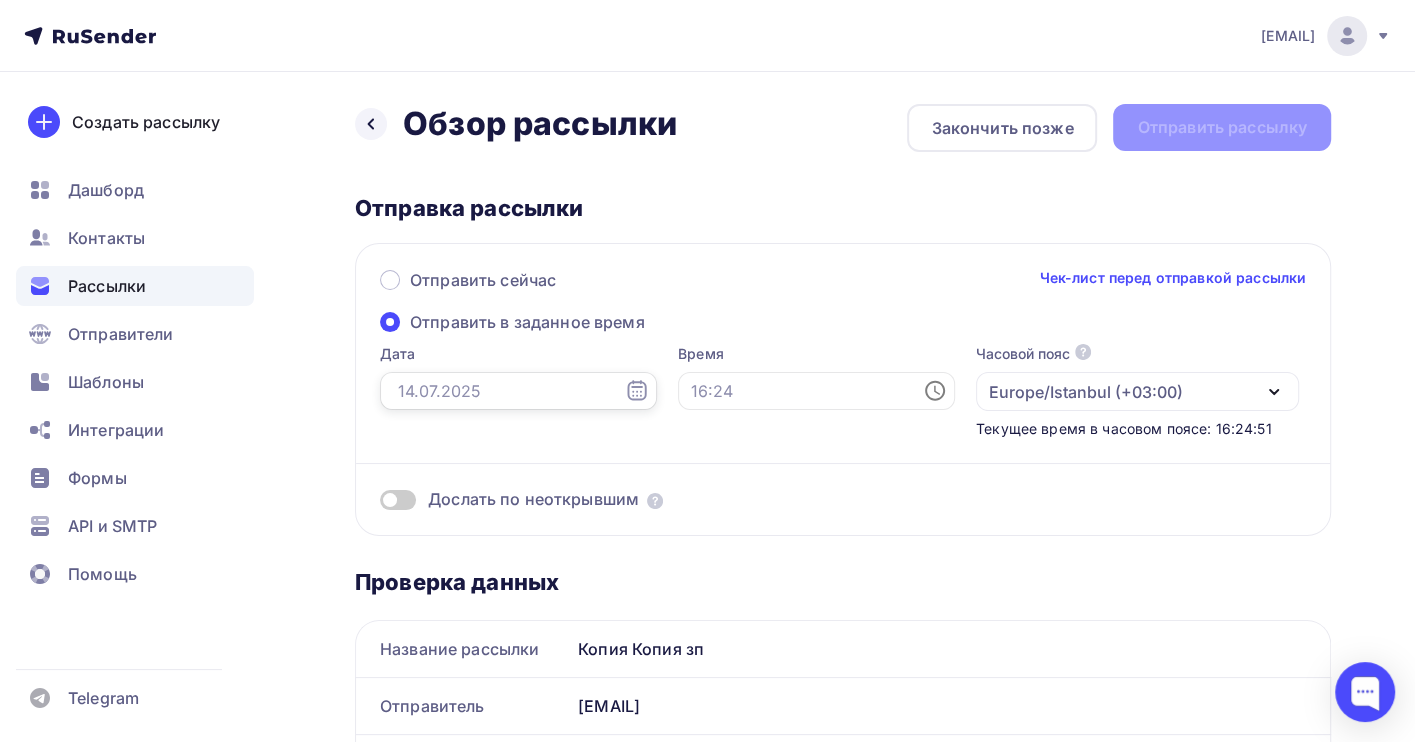 click at bounding box center (518, 391) 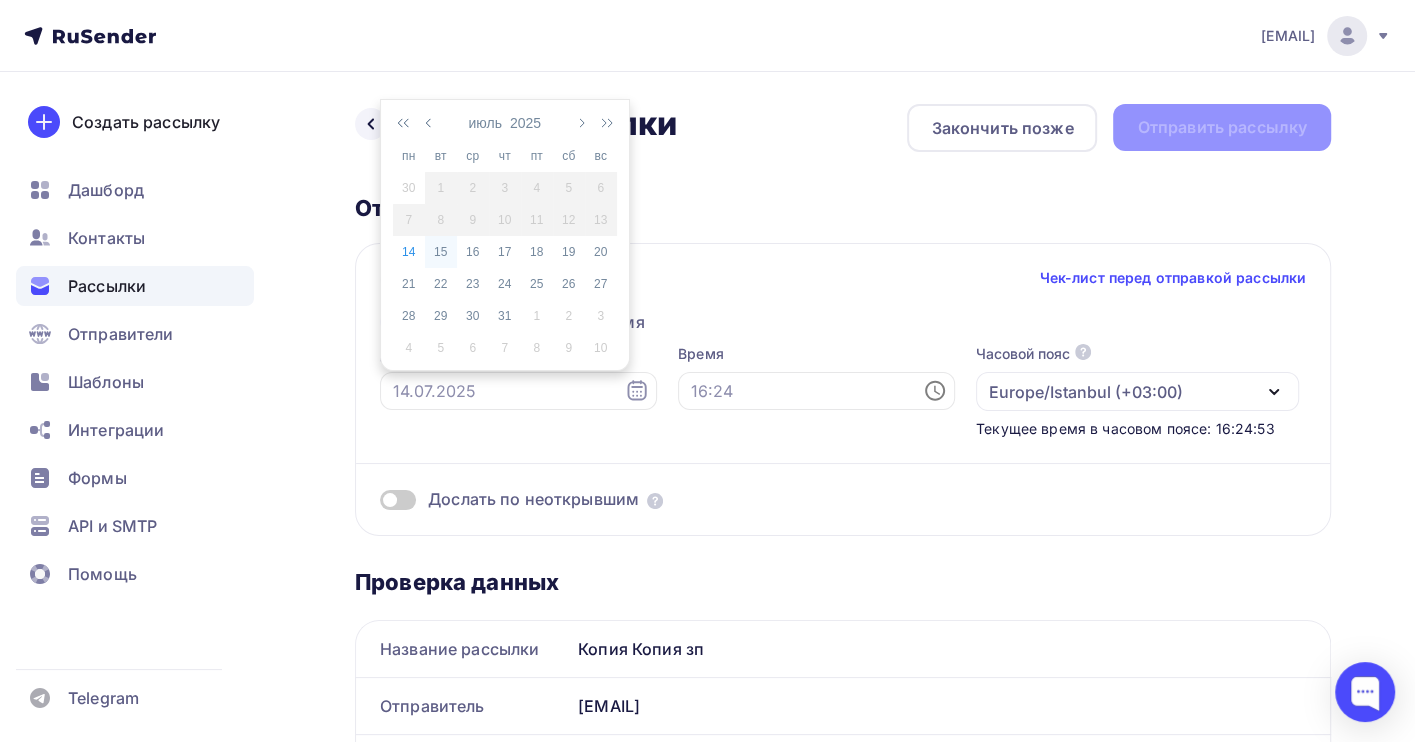 click on "15" at bounding box center [441, 252] 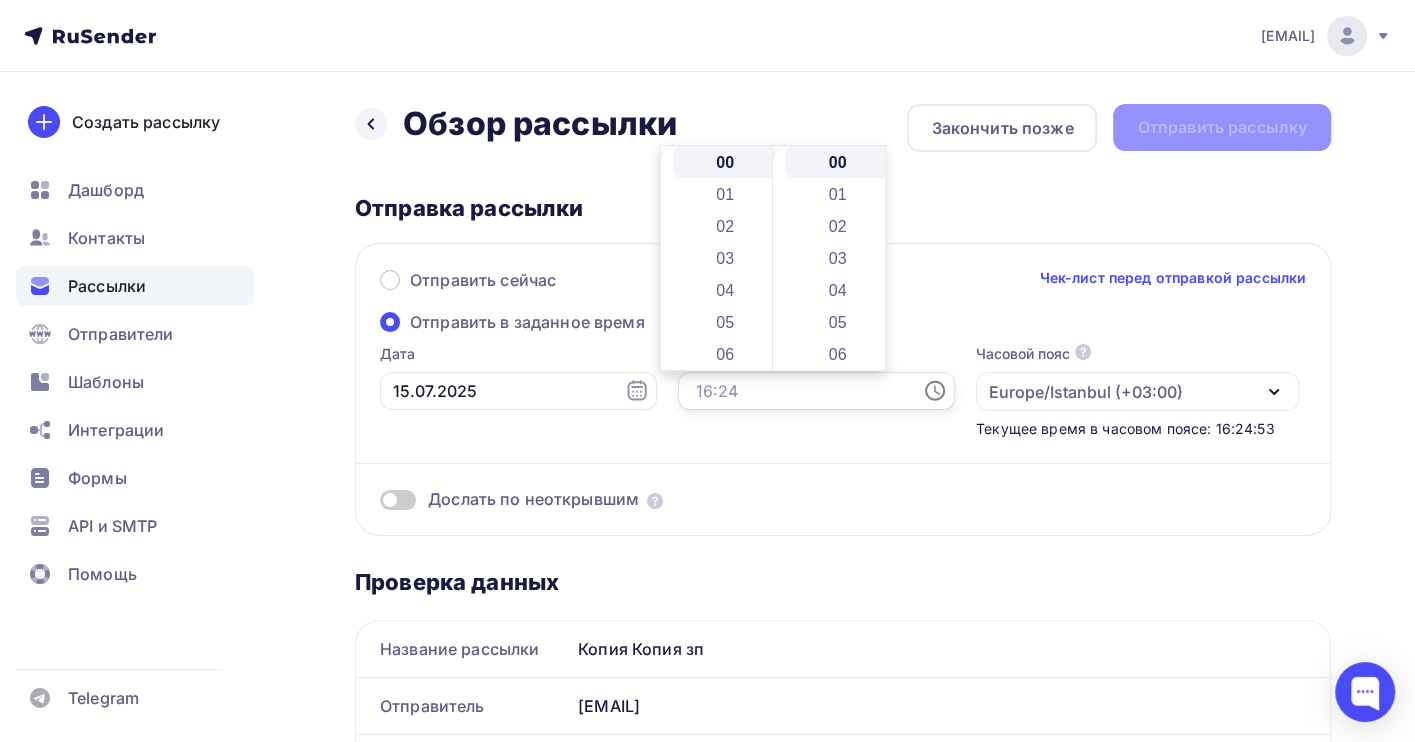 click at bounding box center [816, 391] 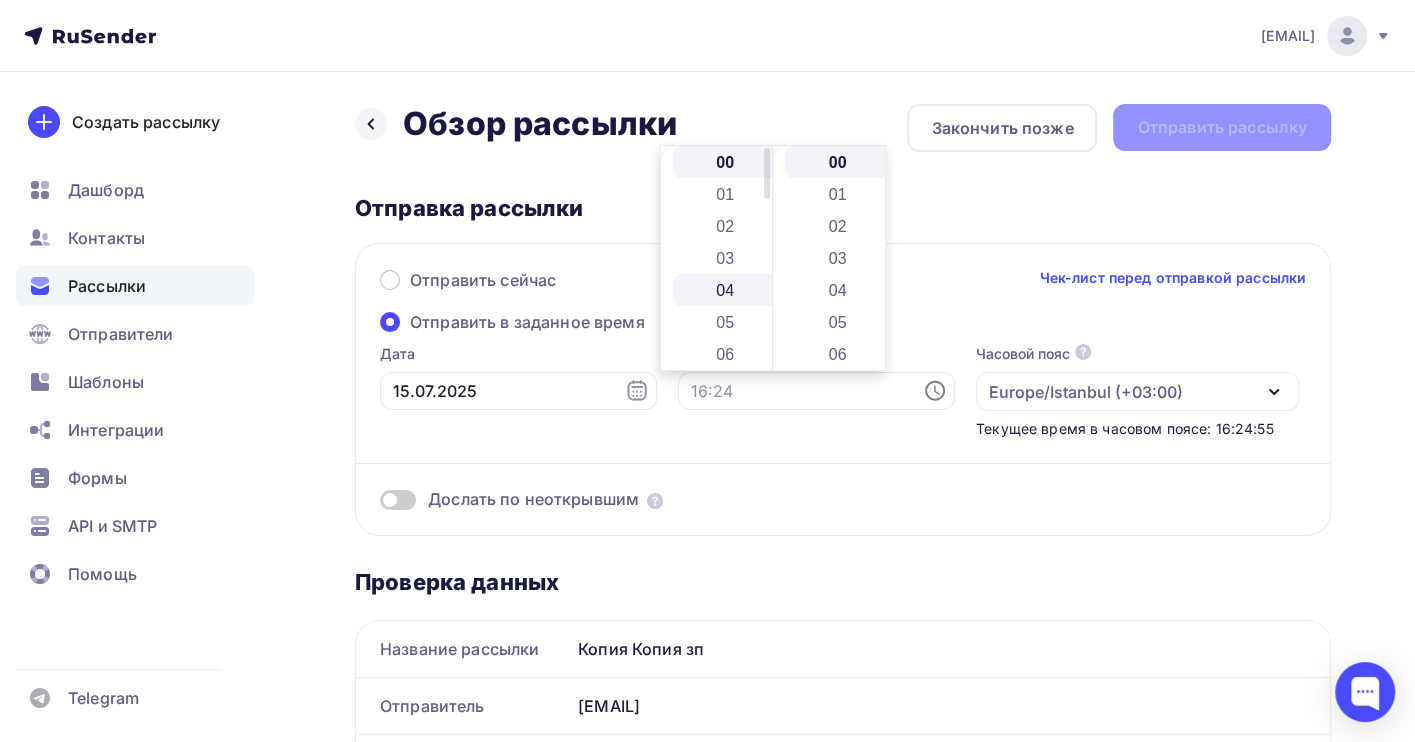 click on "04" at bounding box center [727, 290] 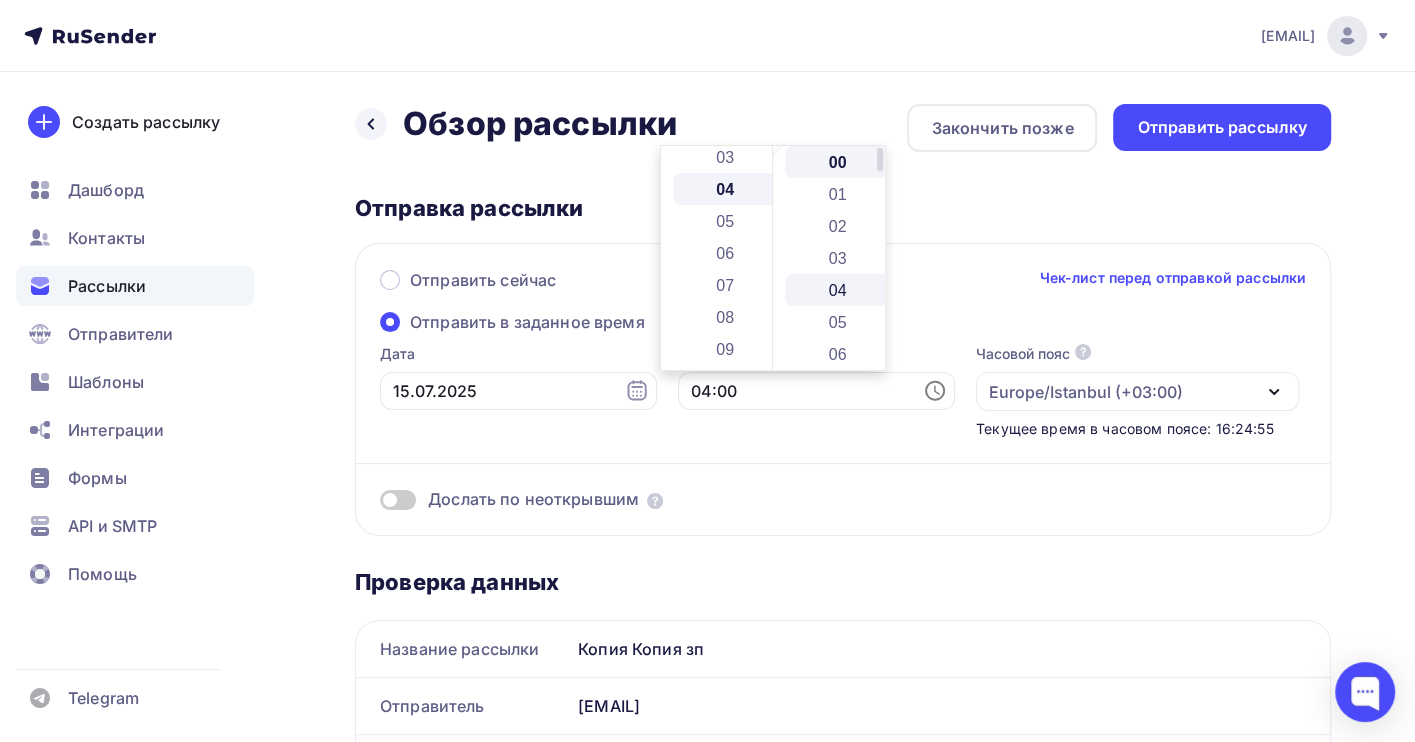 scroll, scrollTop: 127, scrollLeft: 0, axis: vertical 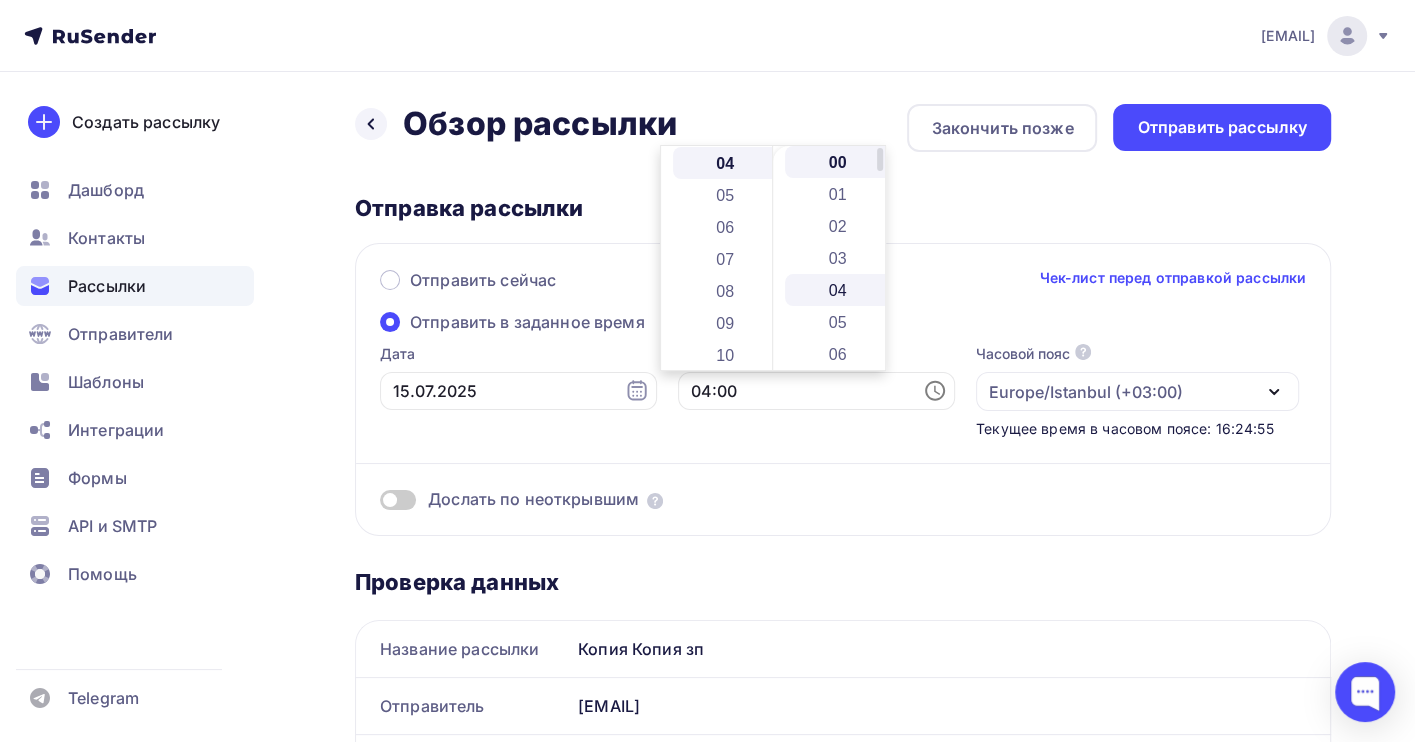 click on "04" at bounding box center (839, 290) 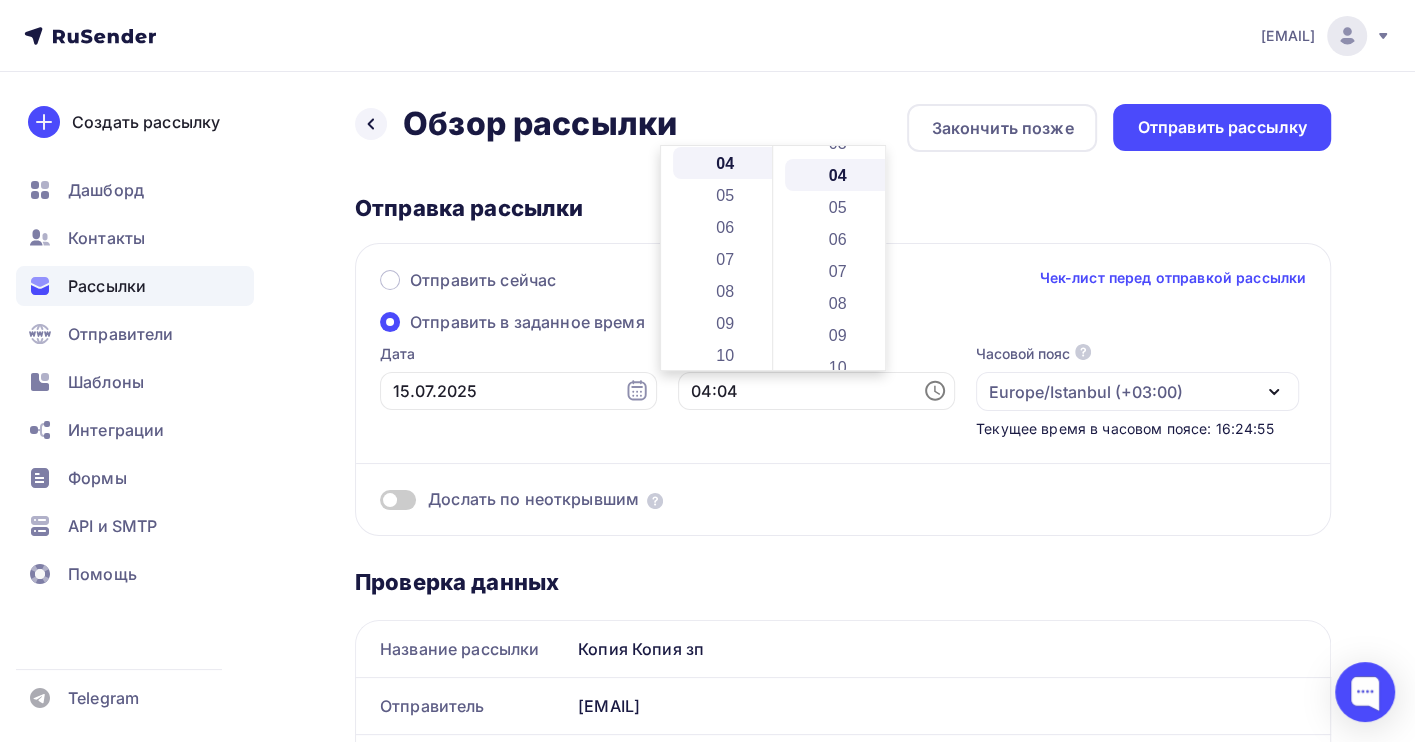 scroll, scrollTop: 127, scrollLeft: 0, axis: vertical 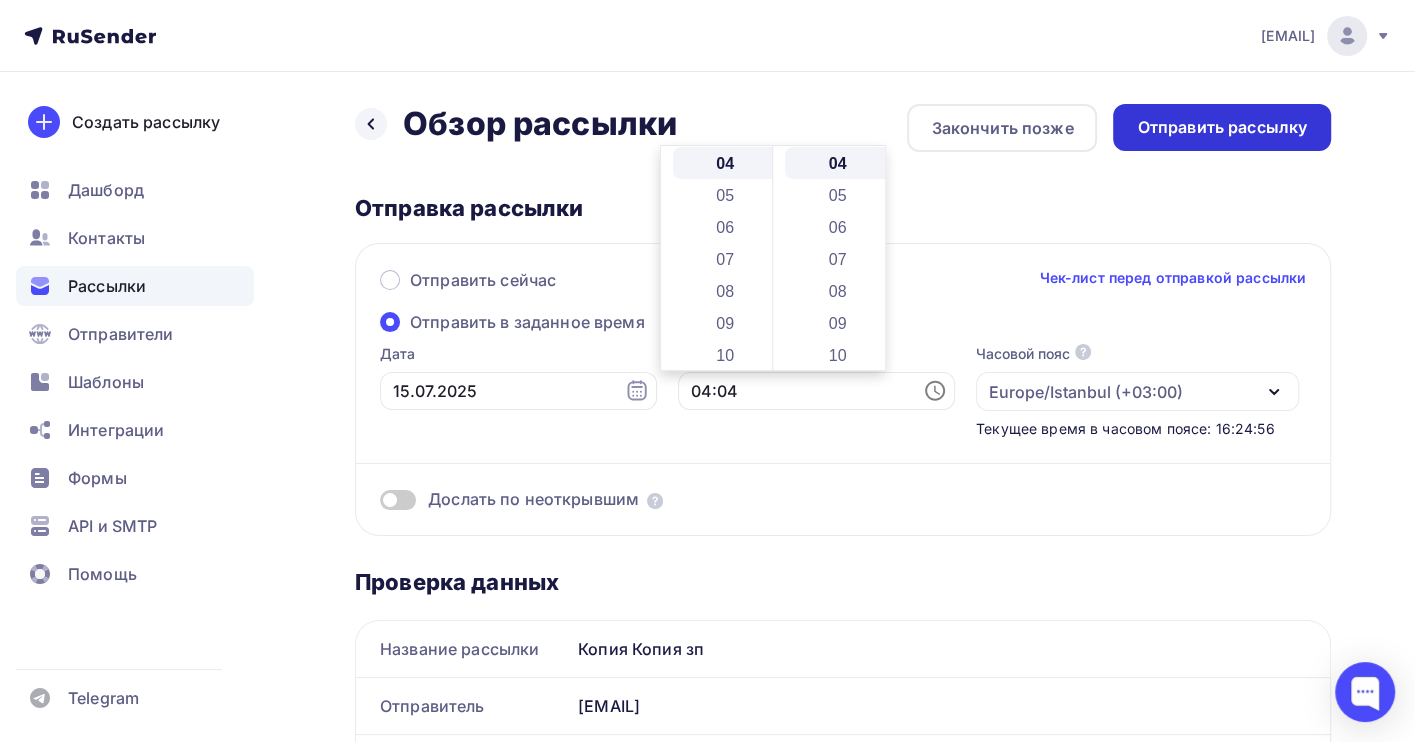 click on "Отправить рассылку" at bounding box center [1222, 127] 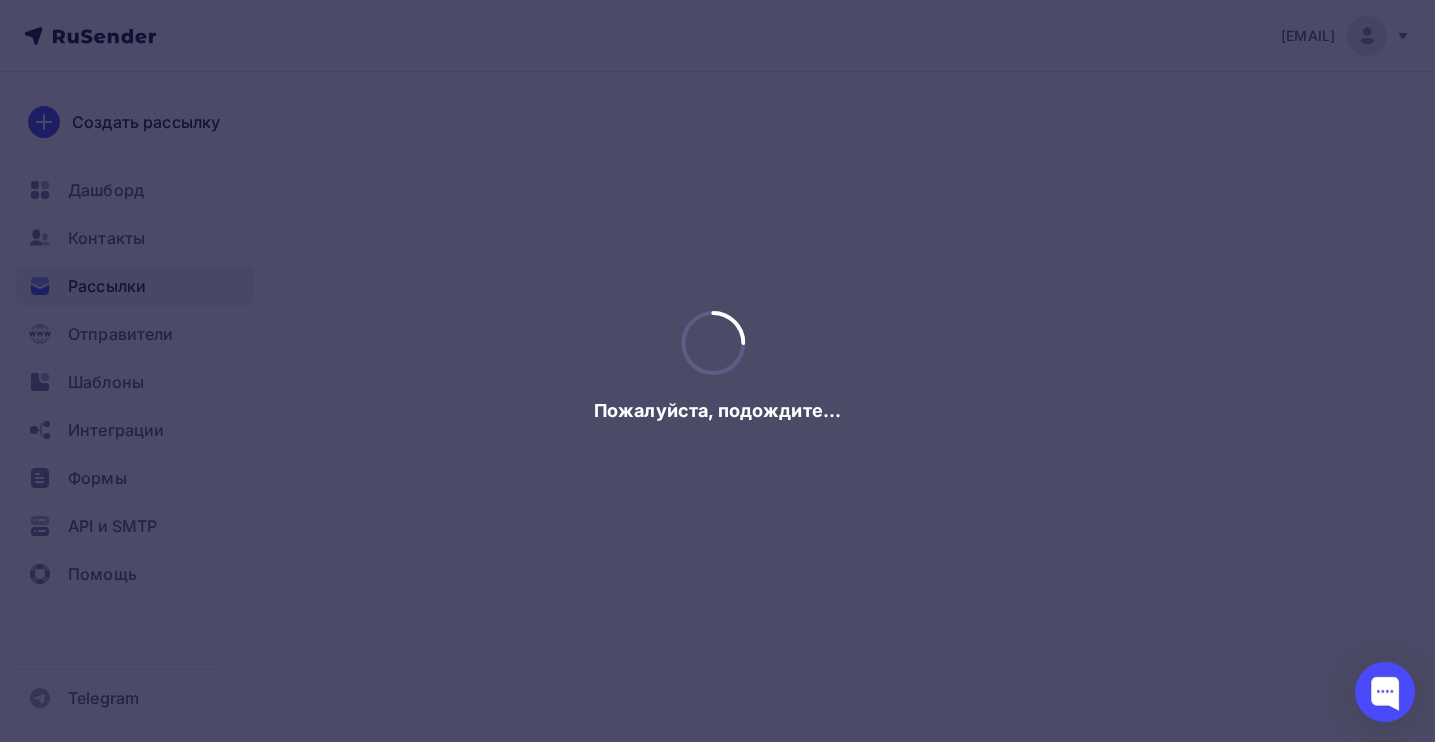 drag, startPoint x: 1154, startPoint y: 345, endPoint x: 1433, endPoint y: 674, distance: 431.37222 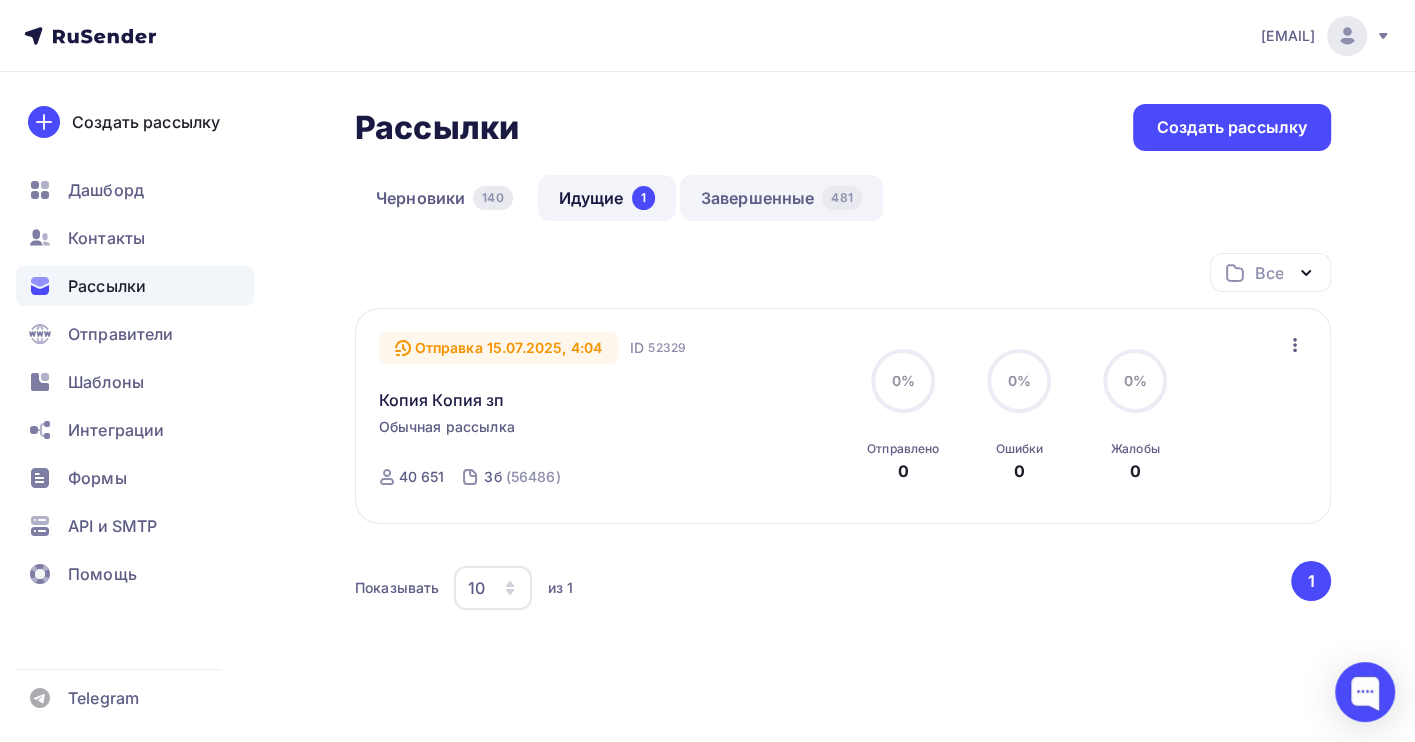 click on "Завершенные
481" at bounding box center [781, 198] 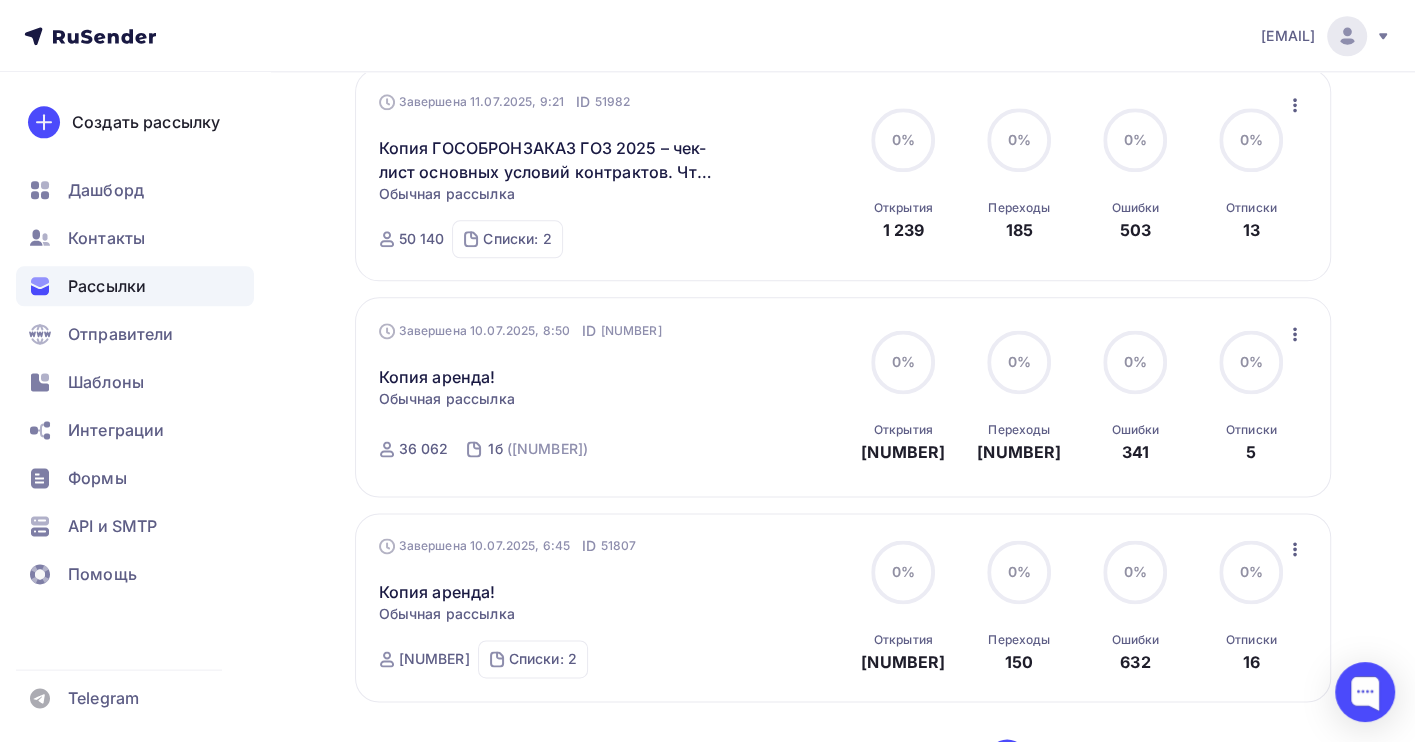 scroll, scrollTop: 1999, scrollLeft: 0, axis: vertical 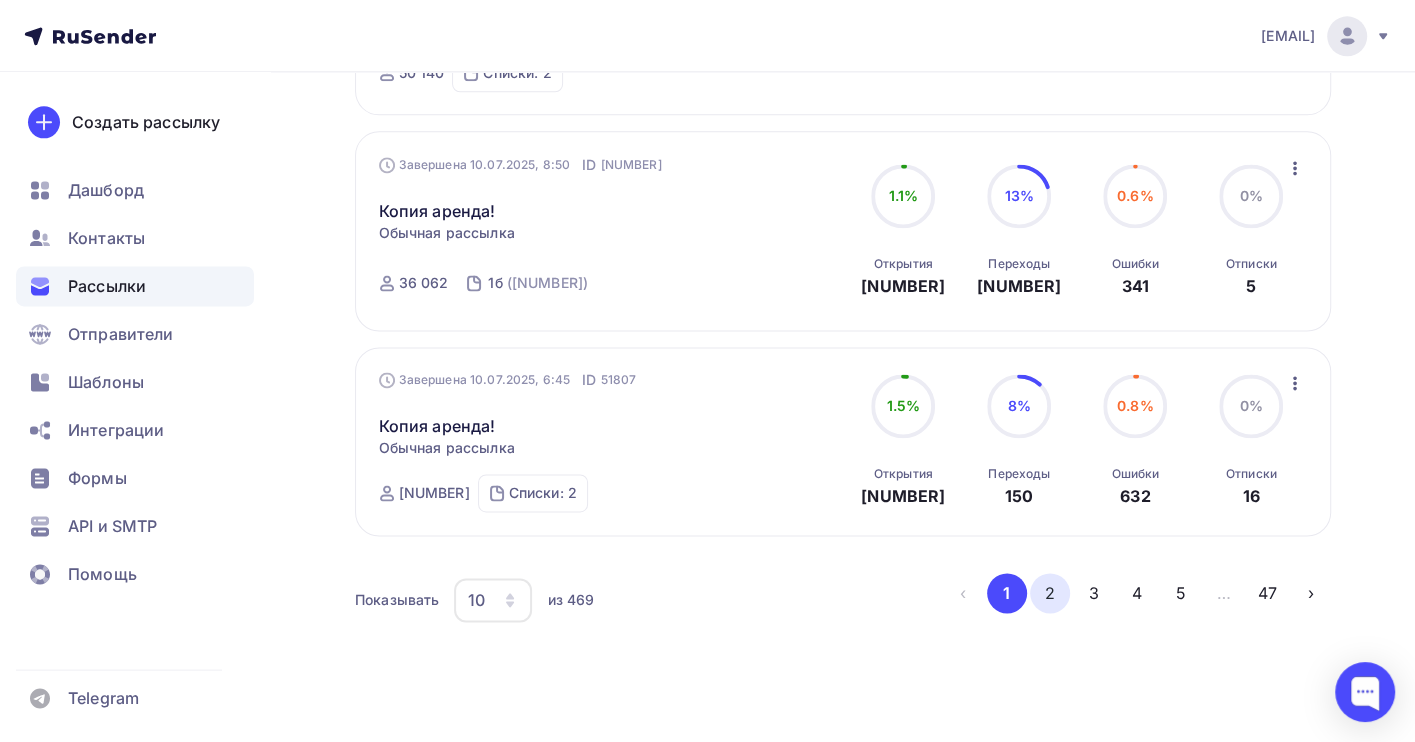 click on "2" at bounding box center (1050, 593) 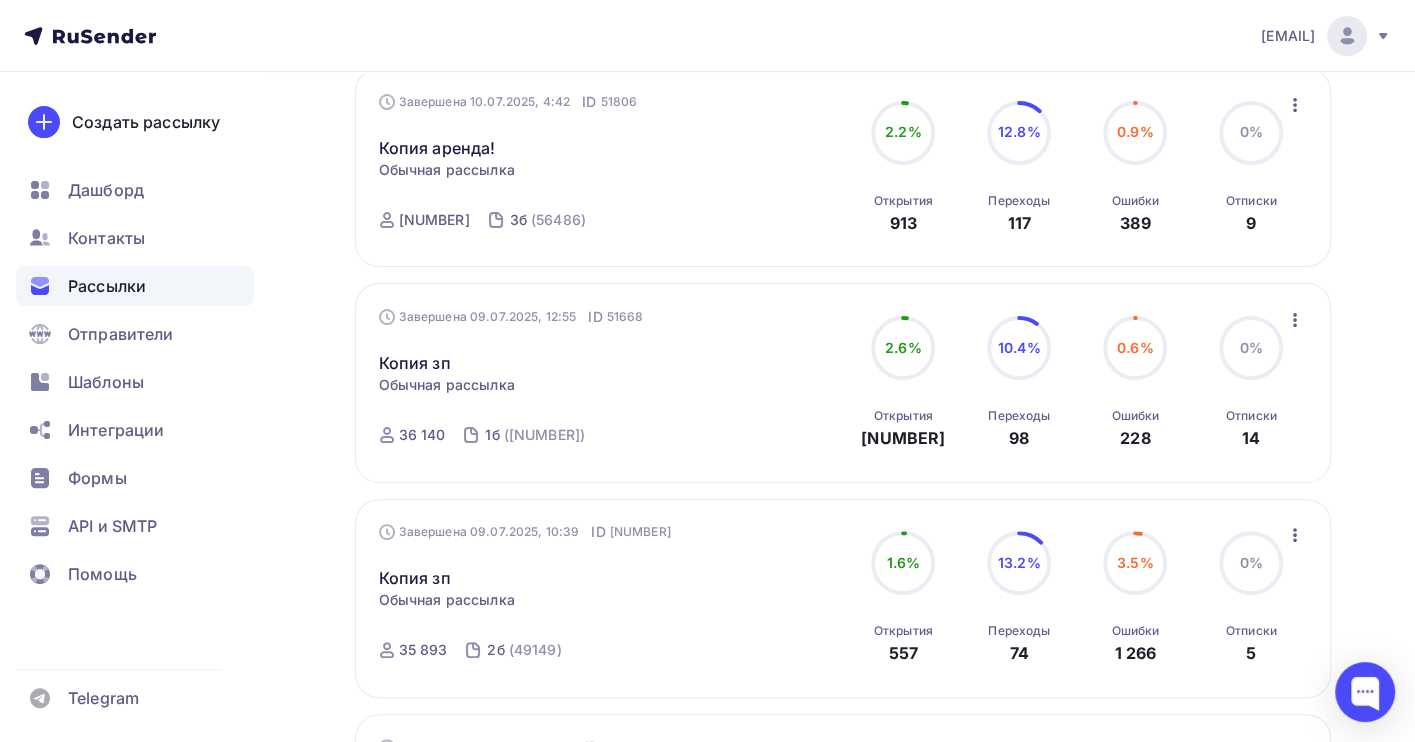 click 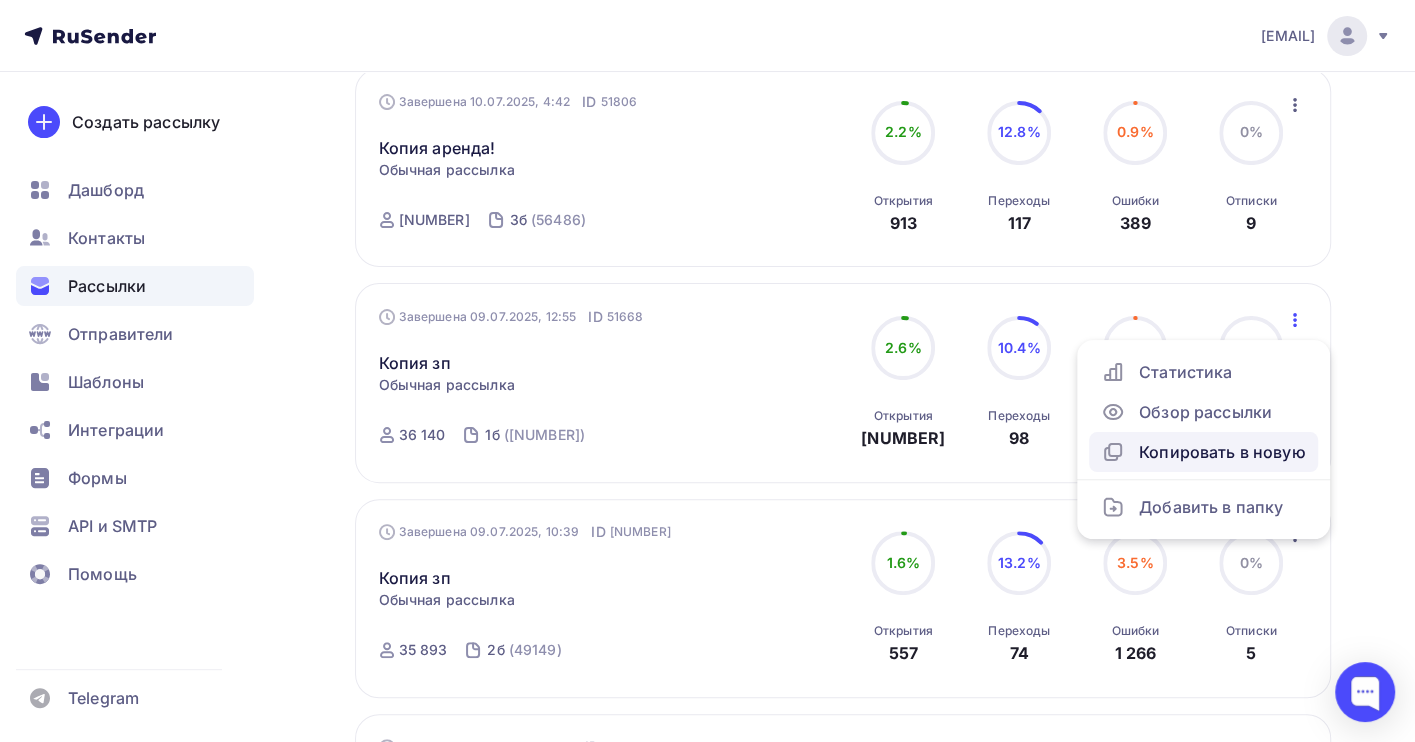 click on "Копировать в новую" at bounding box center (1203, 452) 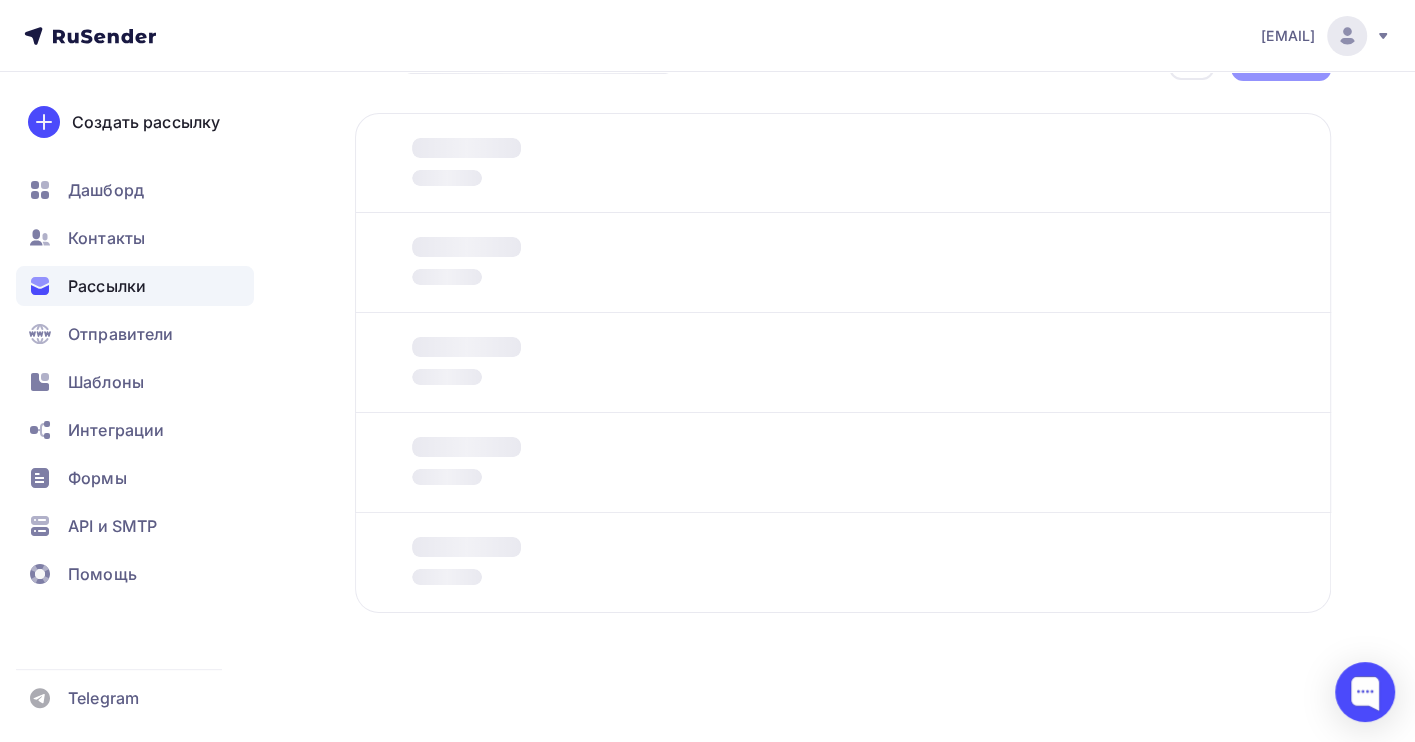 scroll, scrollTop: 0, scrollLeft: 0, axis: both 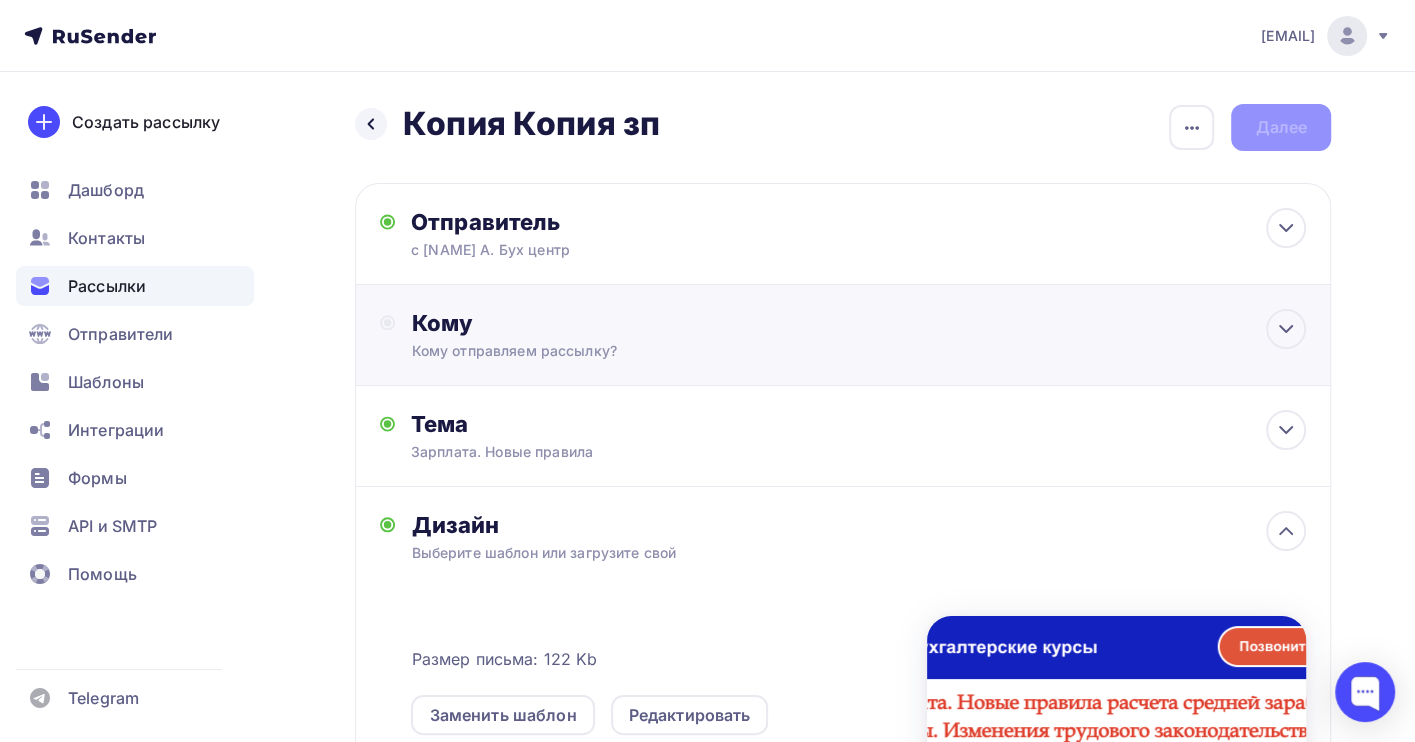 click on "Кому" at bounding box center (858, 323) 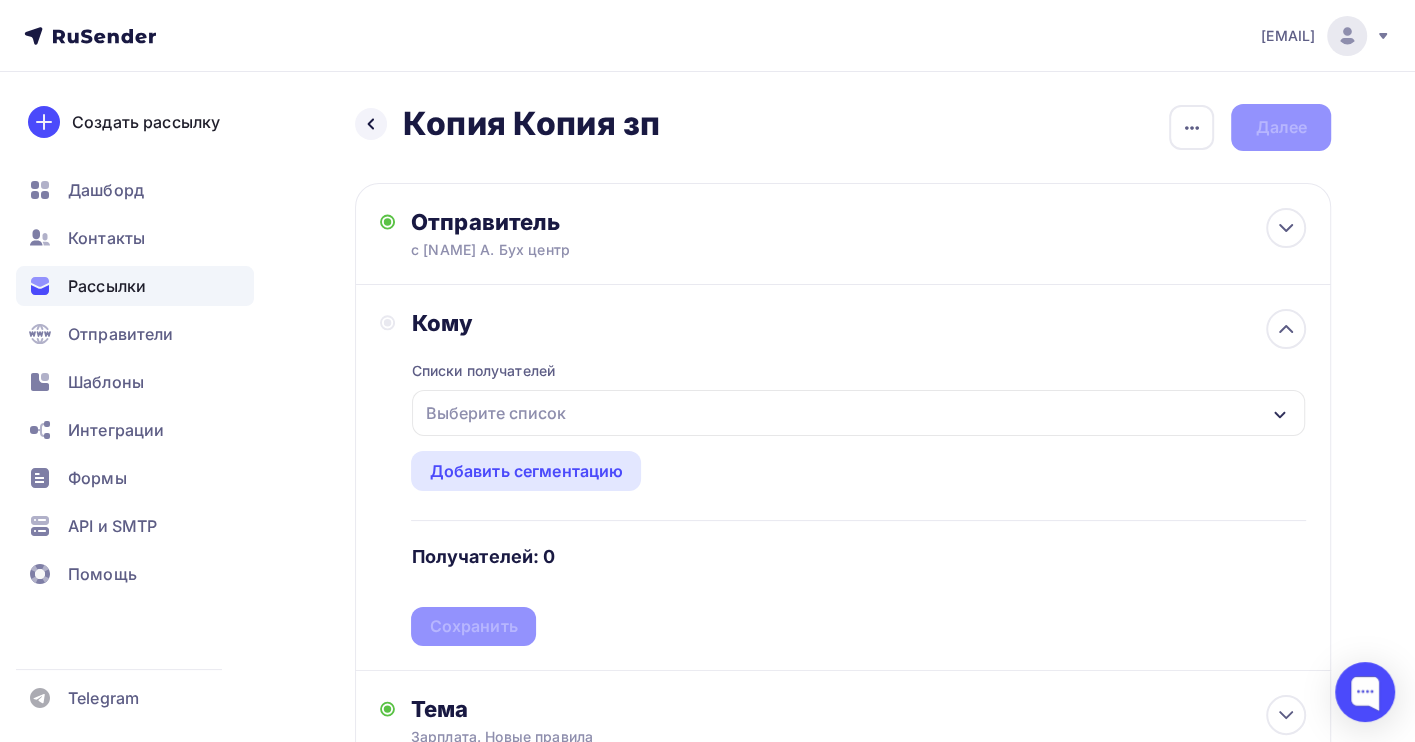 click on "Выберите список" at bounding box center (495, 413) 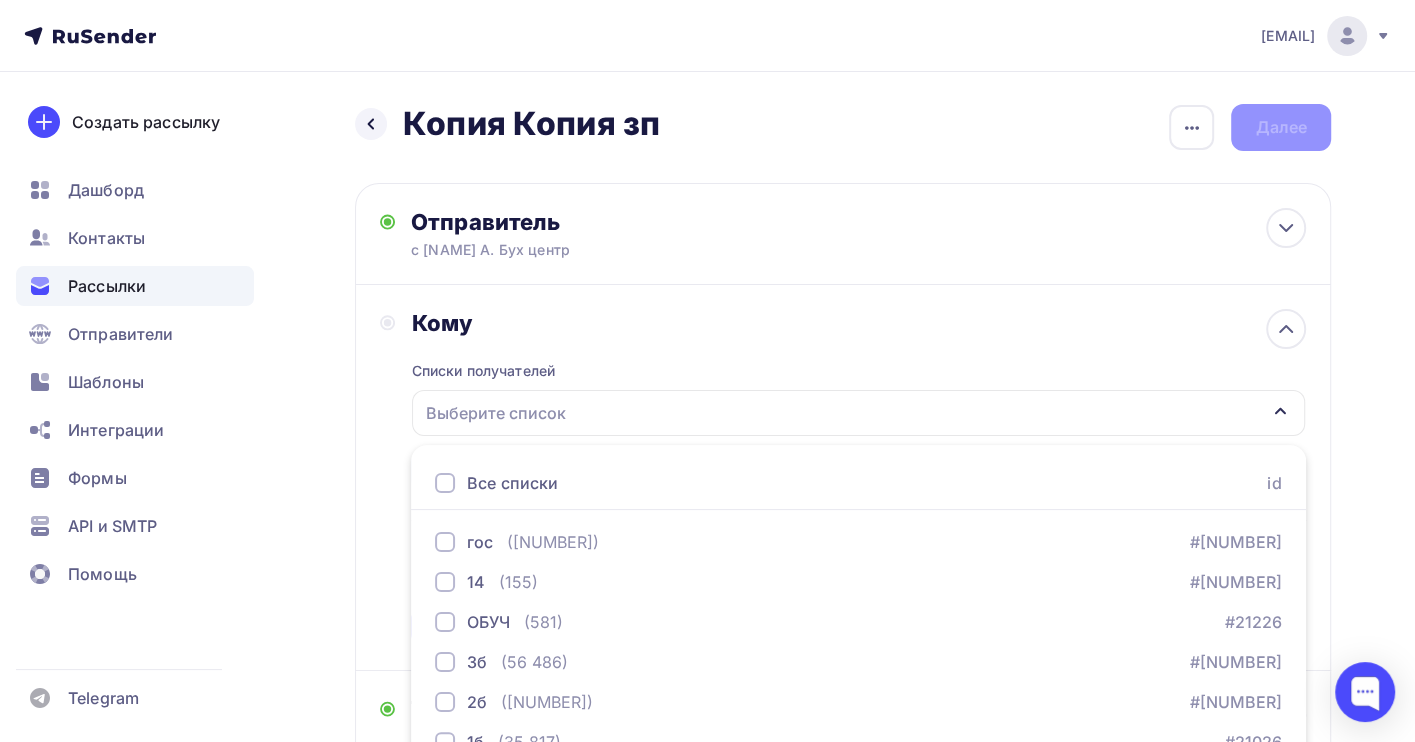 scroll, scrollTop: 221, scrollLeft: 0, axis: vertical 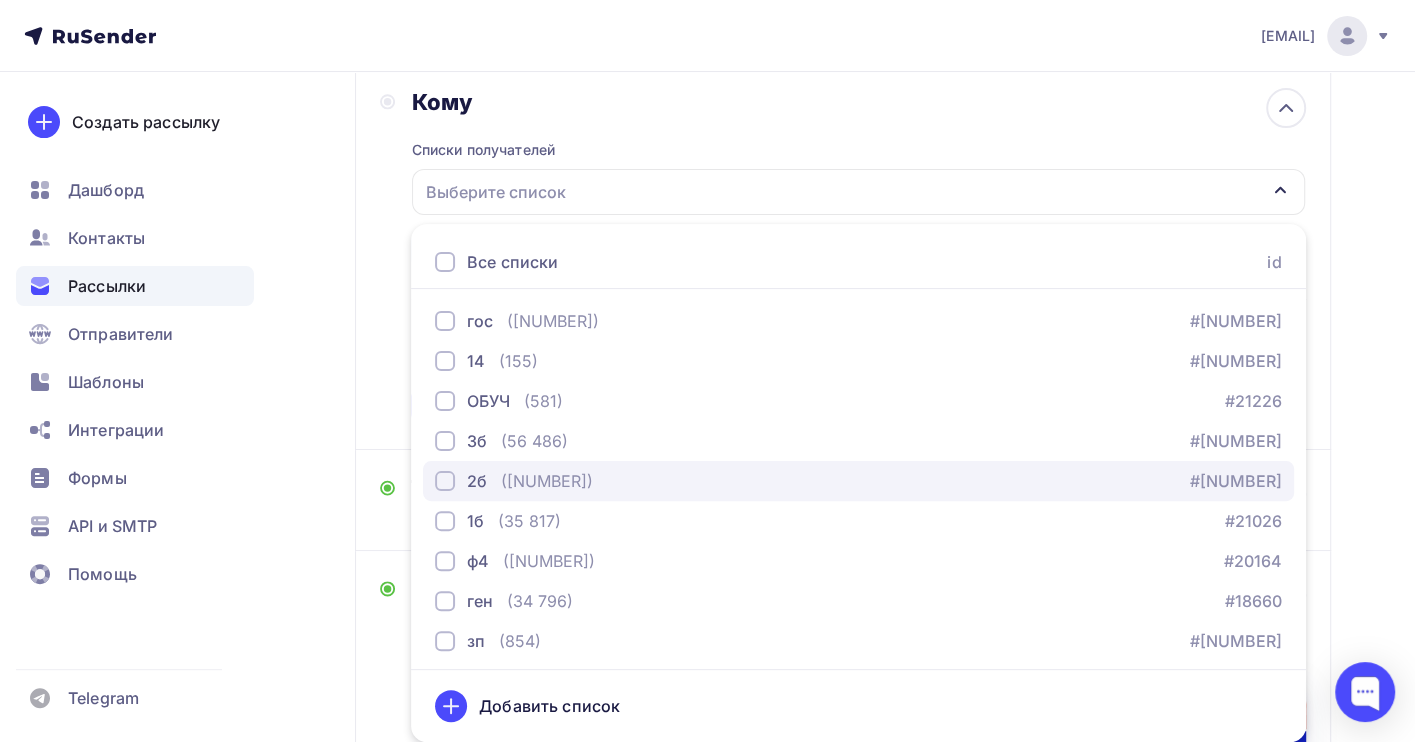 click on "([NUMBER])" at bounding box center [547, 481] 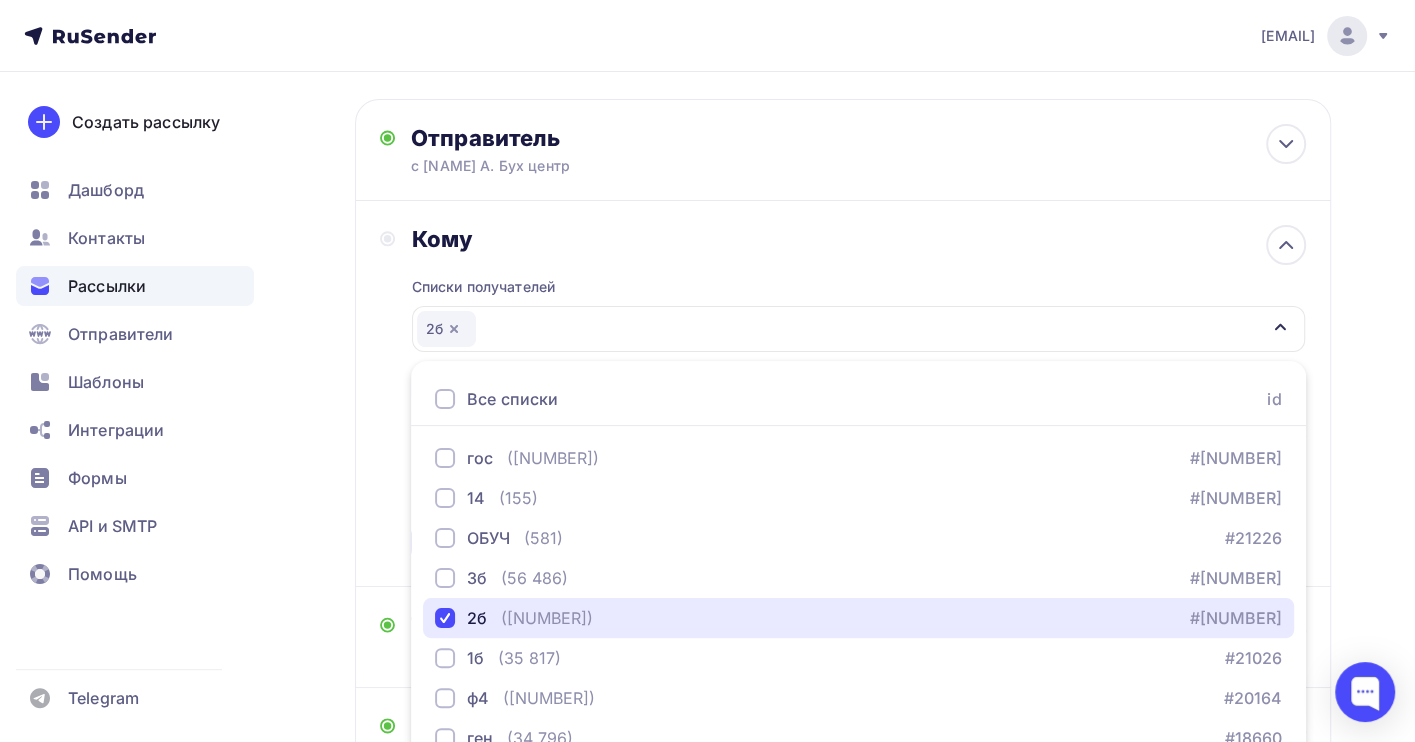 scroll, scrollTop: 0, scrollLeft: 0, axis: both 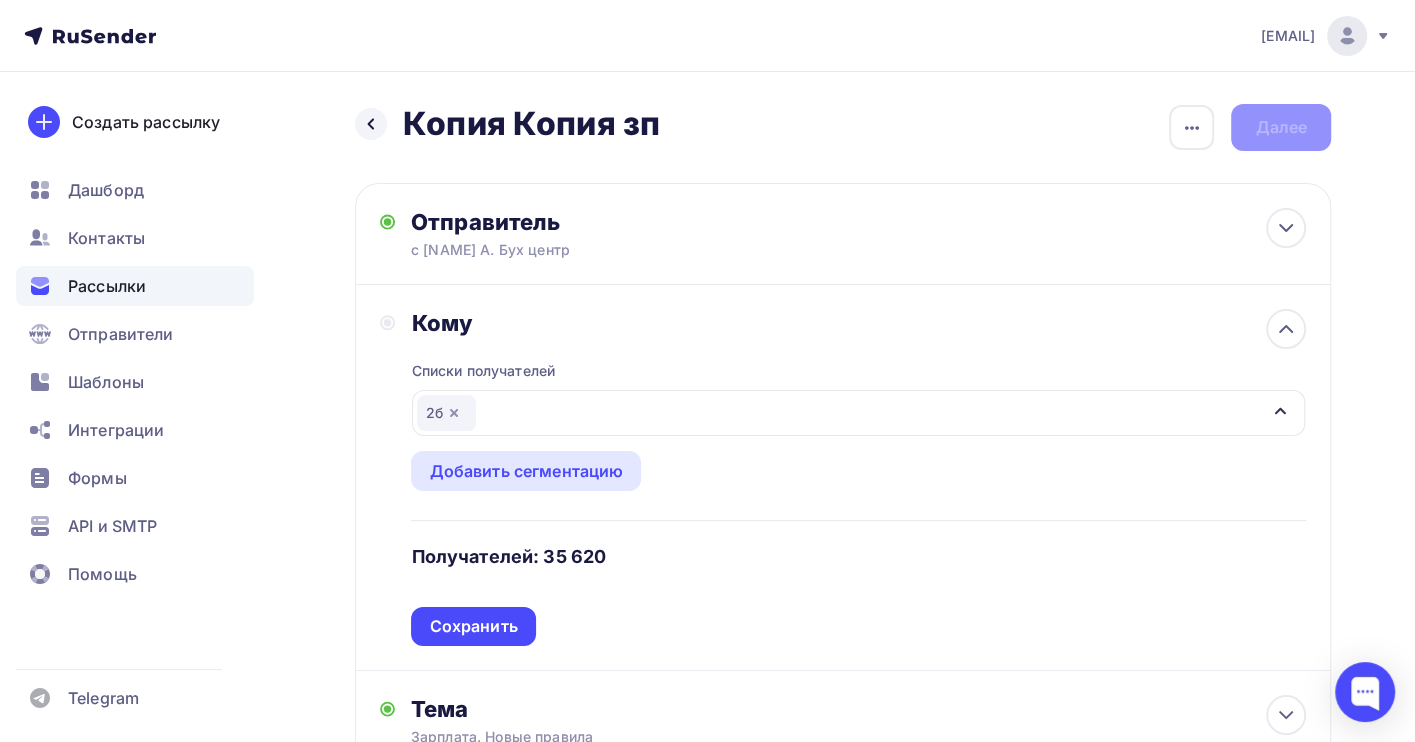 click on "Рассылки" at bounding box center (107, 286) 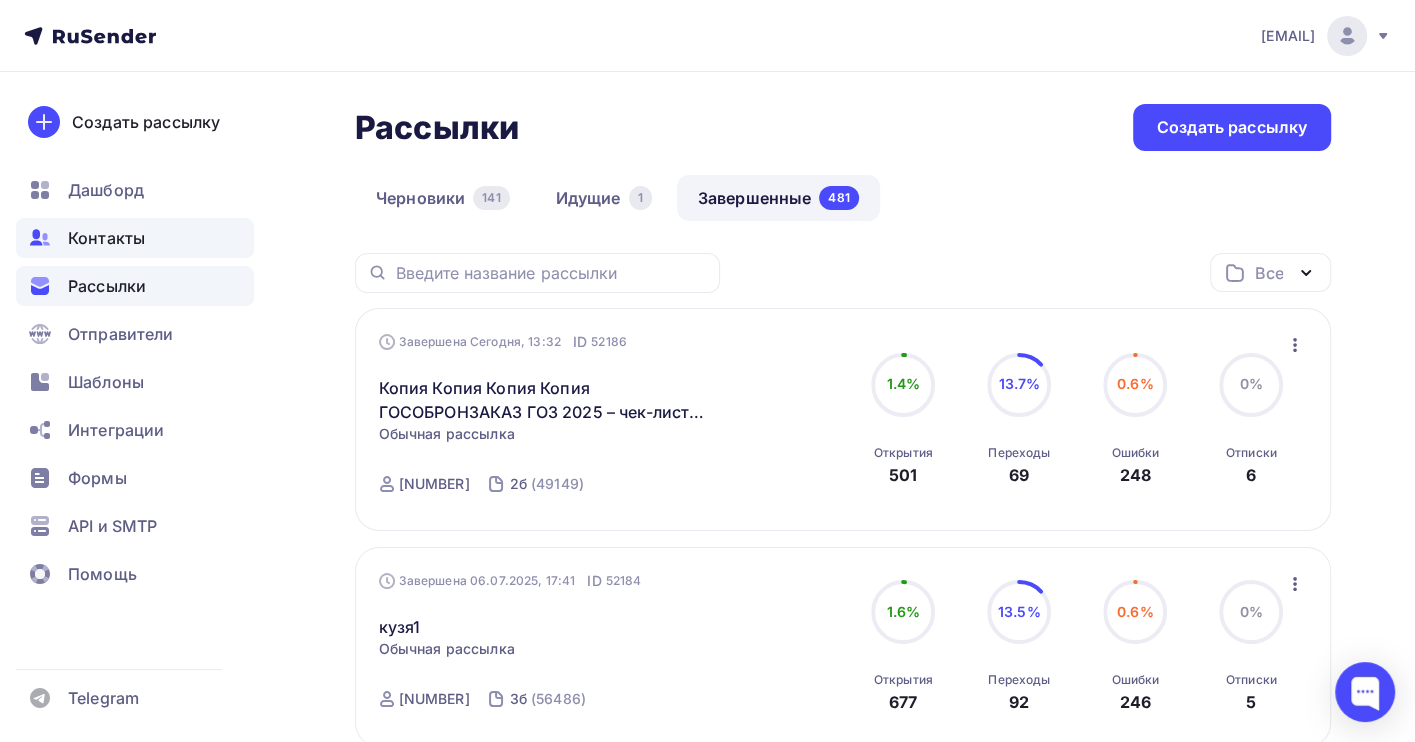 click on "Контакты" at bounding box center (106, 238) 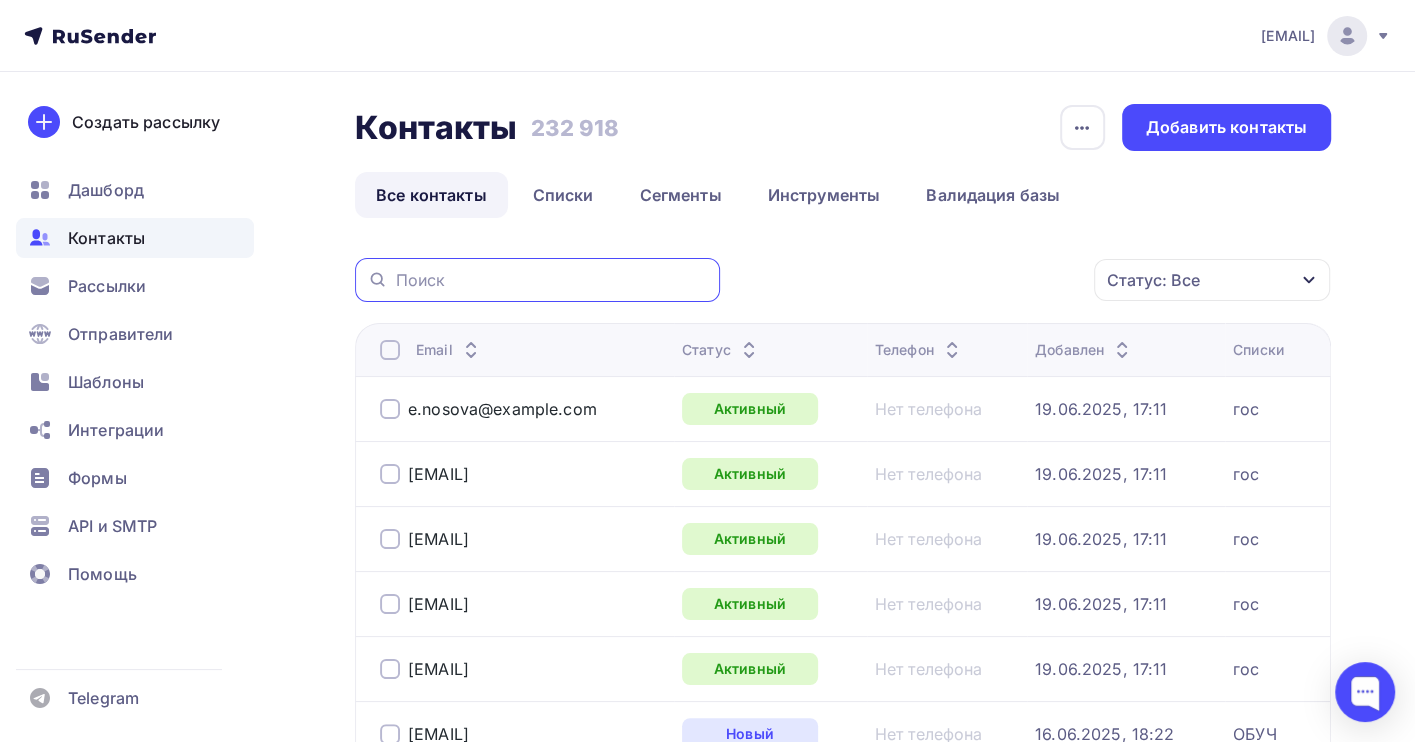 click at bounding box center [552, 280] 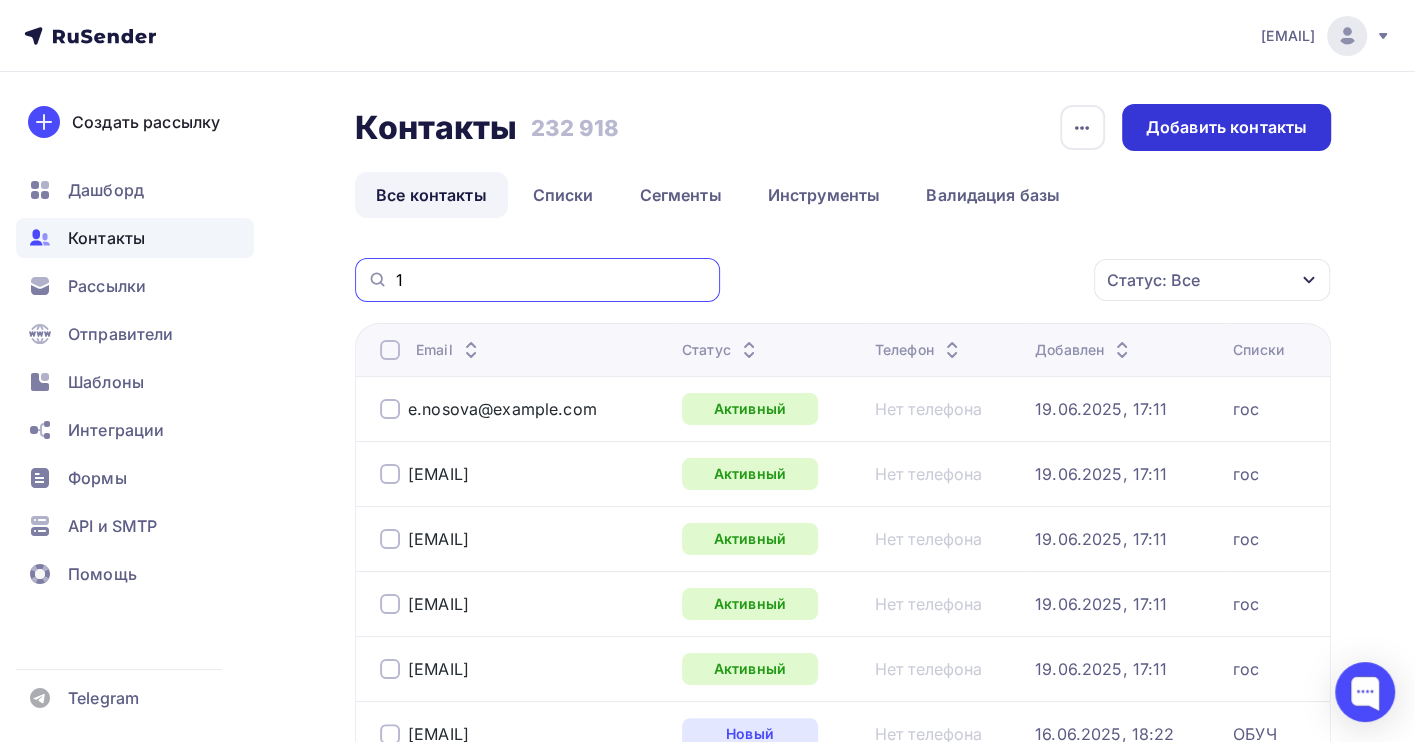 type on "1" 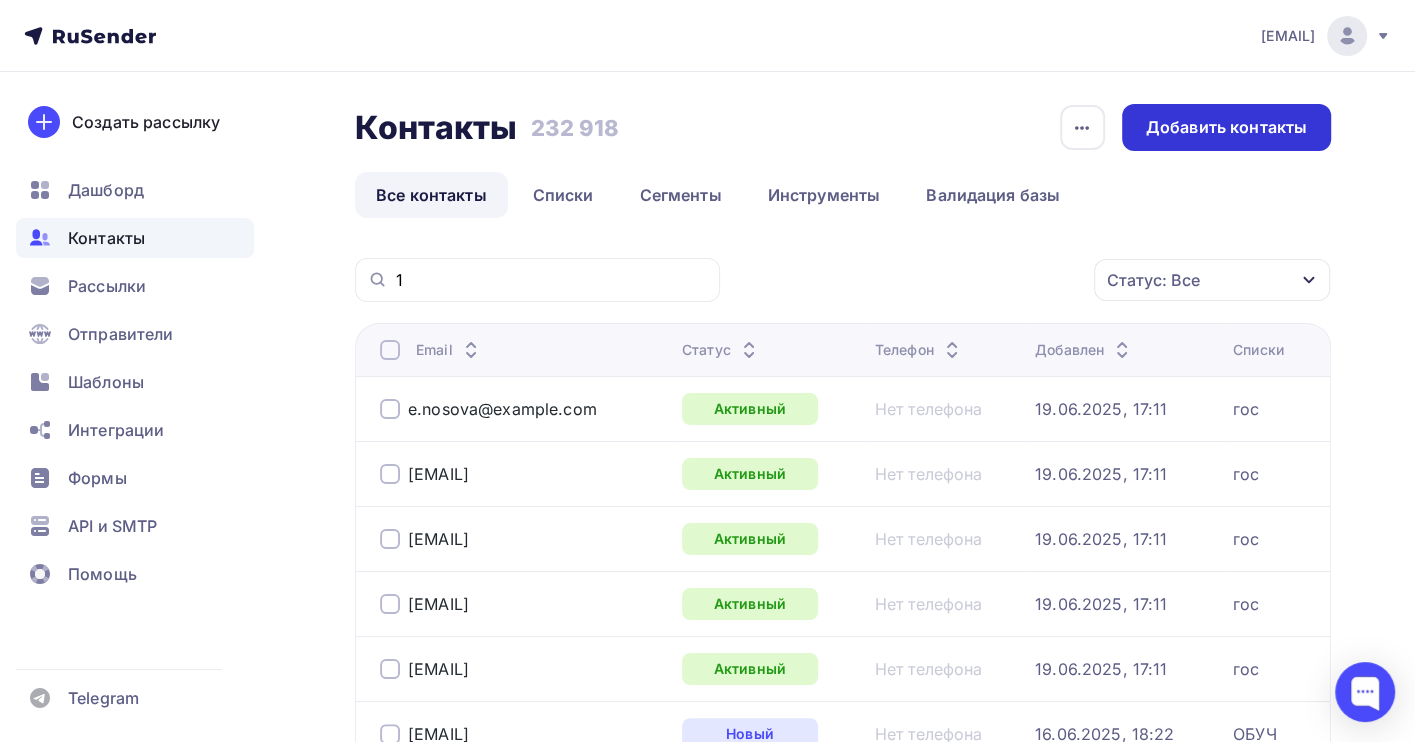 click on "Добавить контакты" at bounding box center [1226, 127] 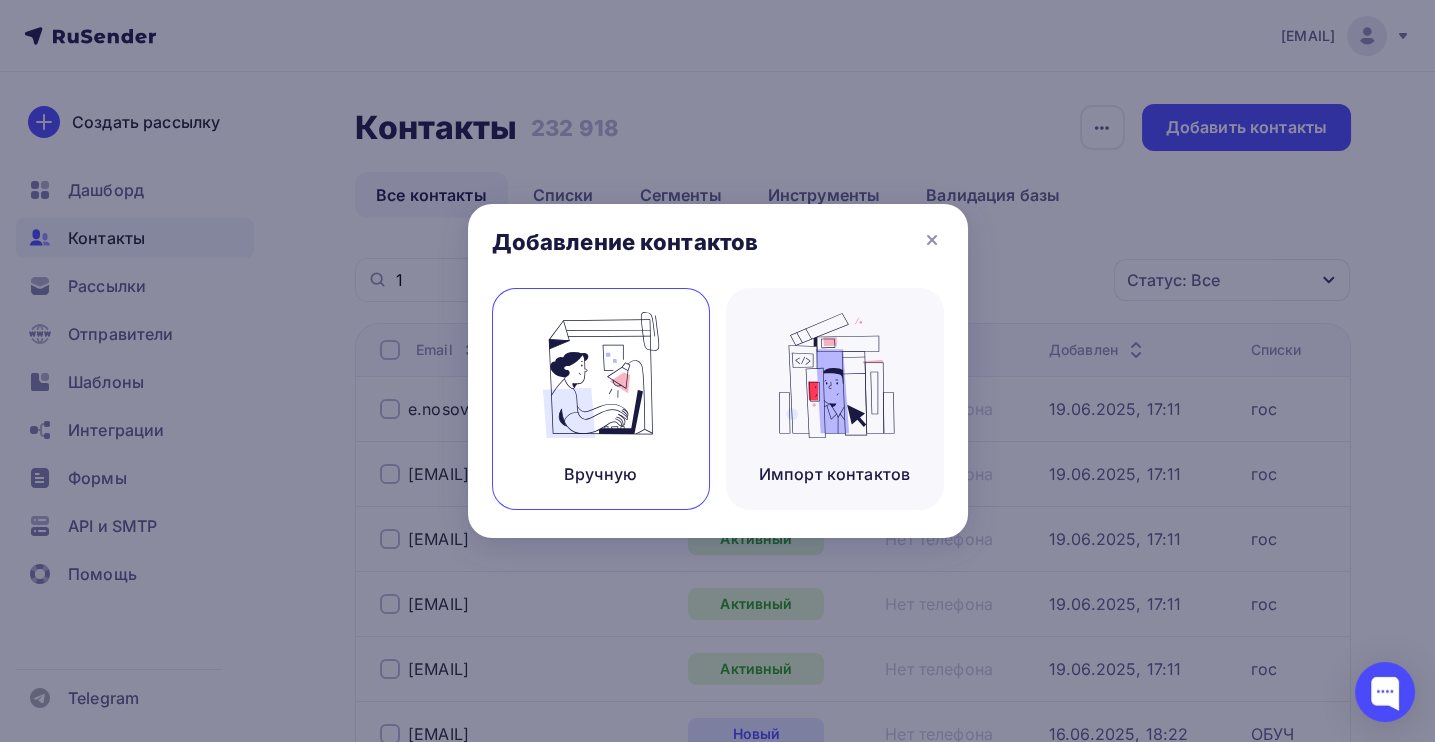 click at bounding box center [601, 375] 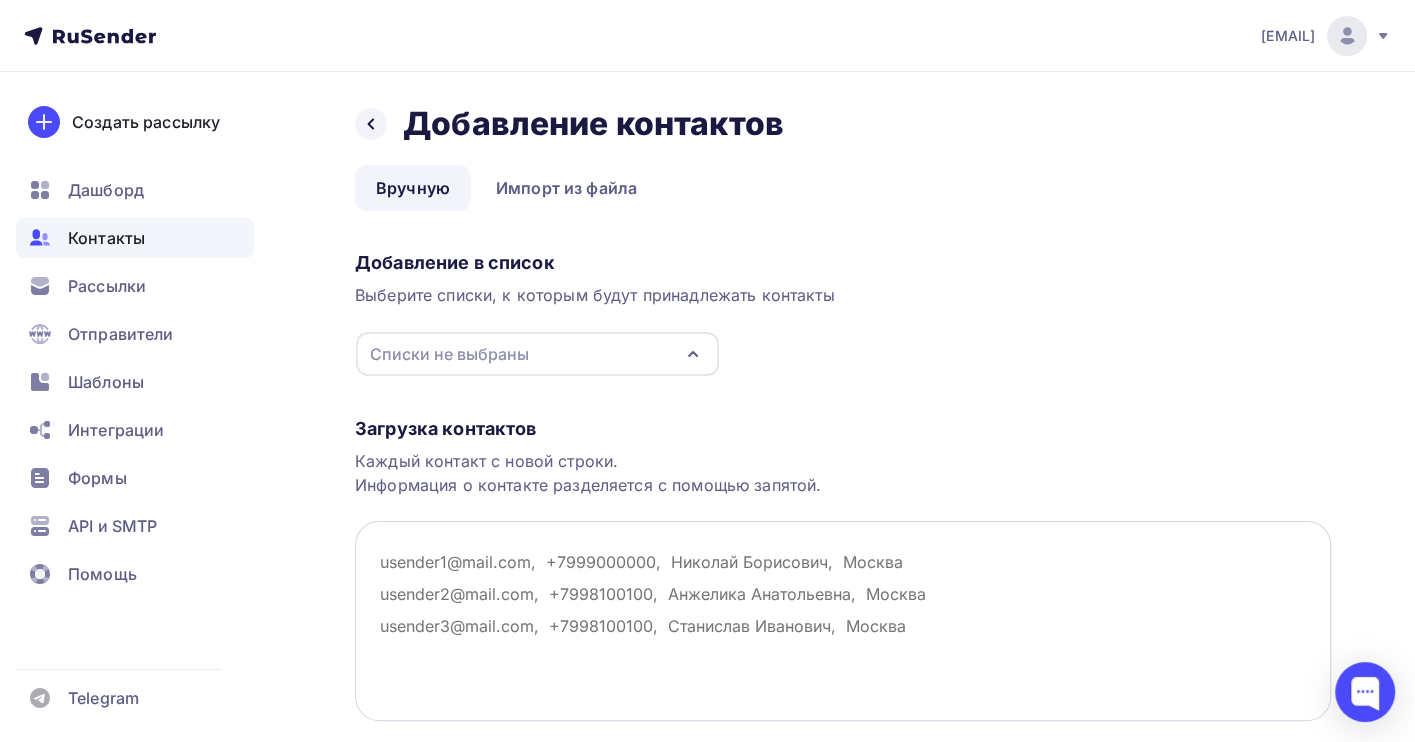 paste on "[EMAIL]" 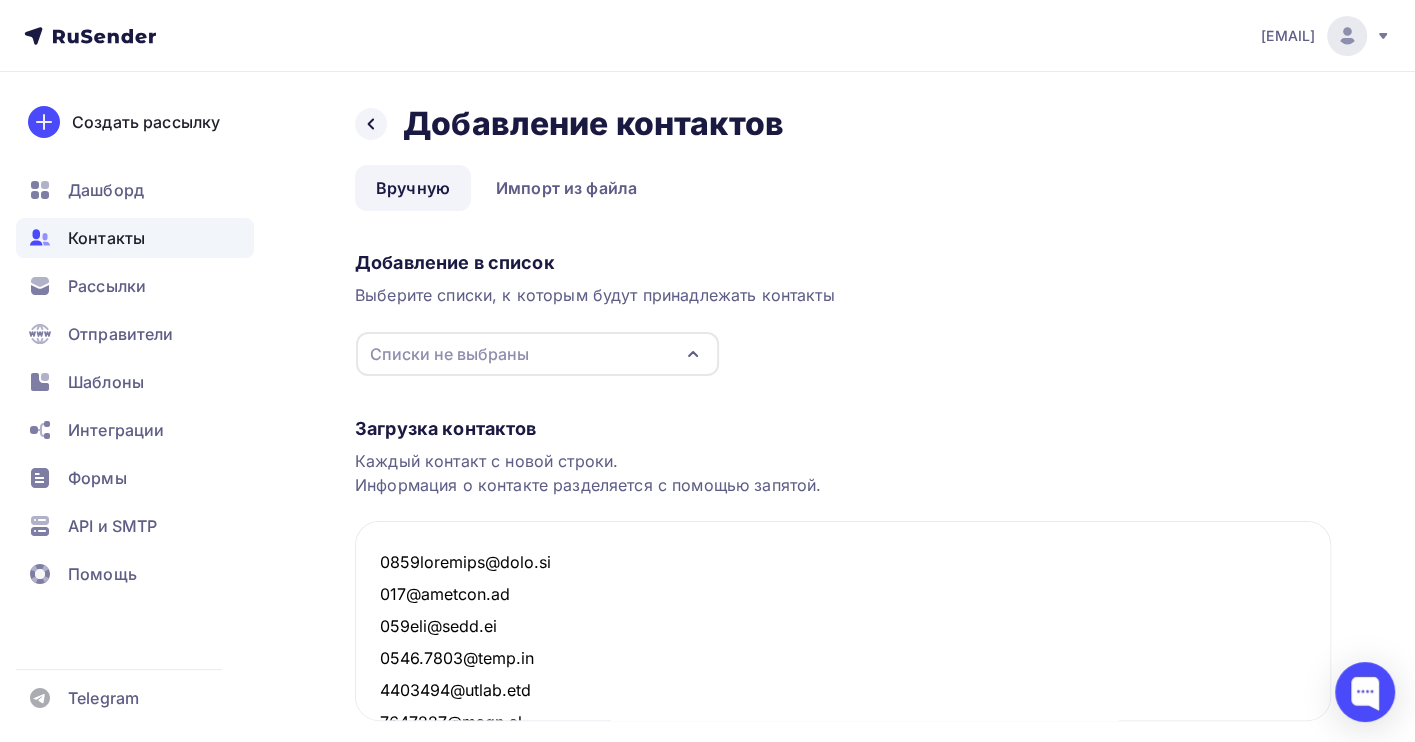 scroll, scrollTop: 1509425, scrollLeft: 0, axis: vertical 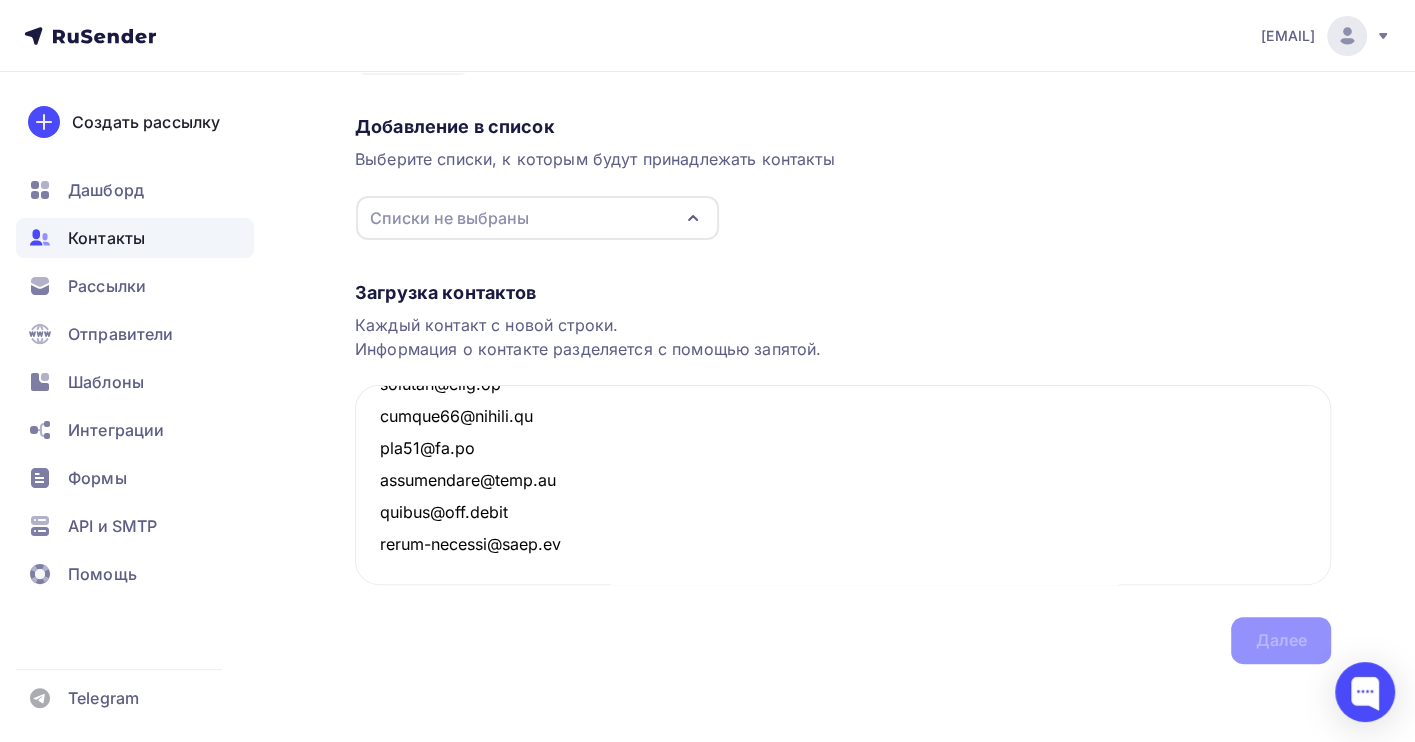 click on "Списки не выбраны" at bounding box center (449, 218) 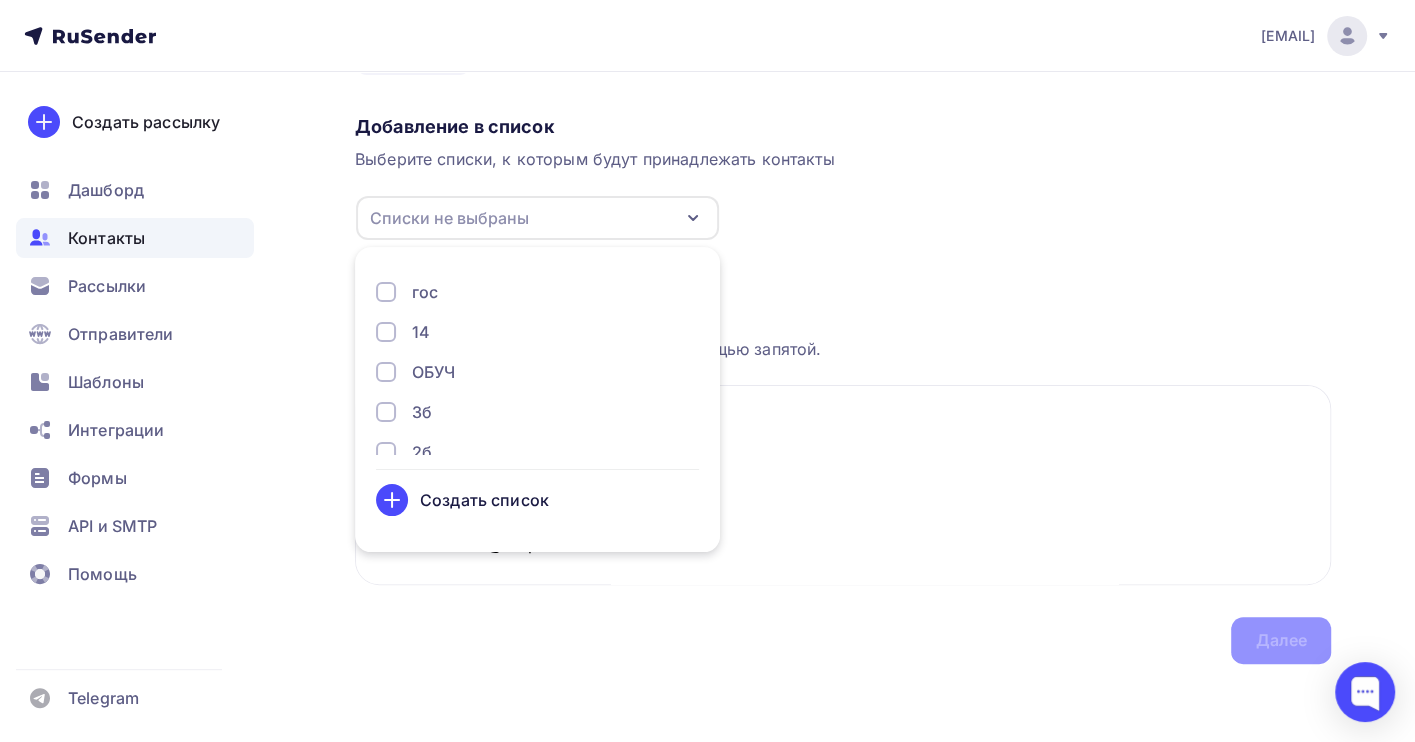 scroll, scrollTop: 265, scrollLeft: 0, axis: vertical 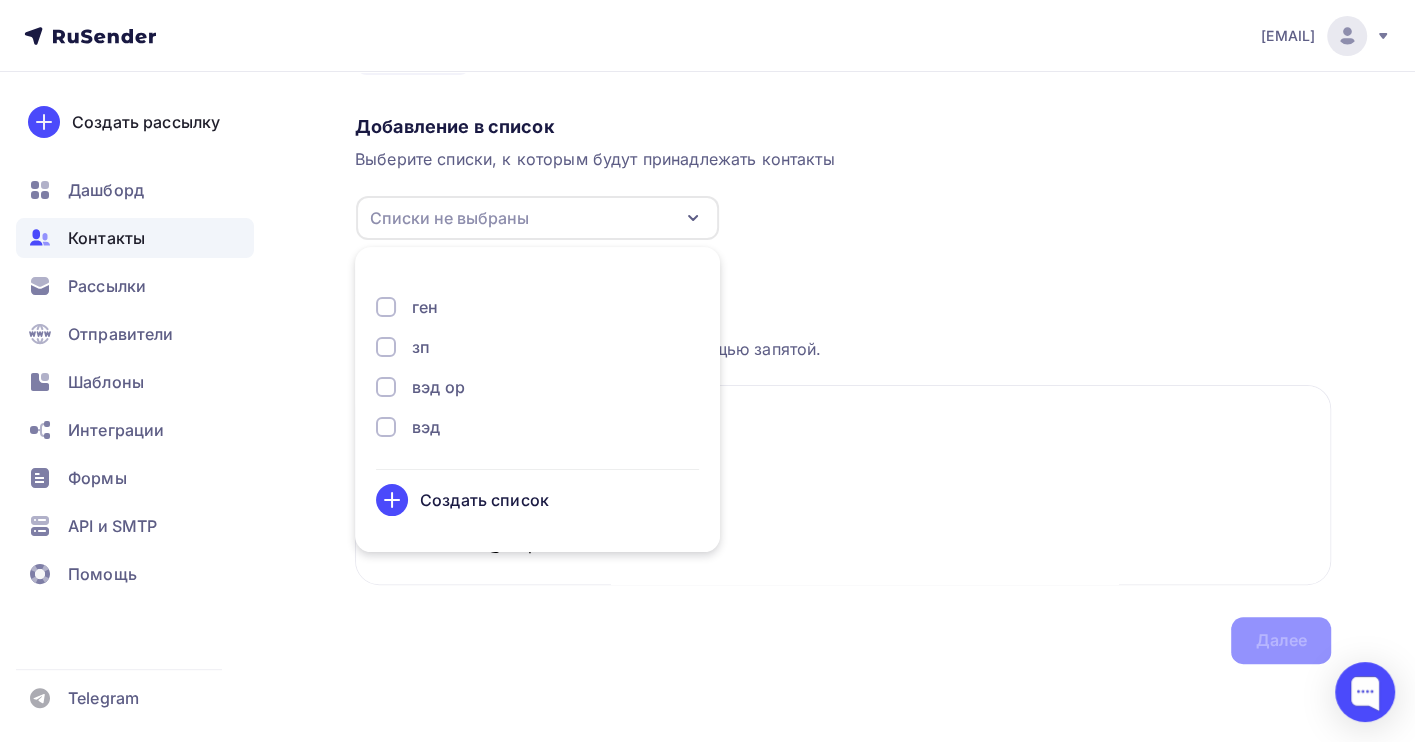 click on "Создать список" at bounding box center (484, 500) 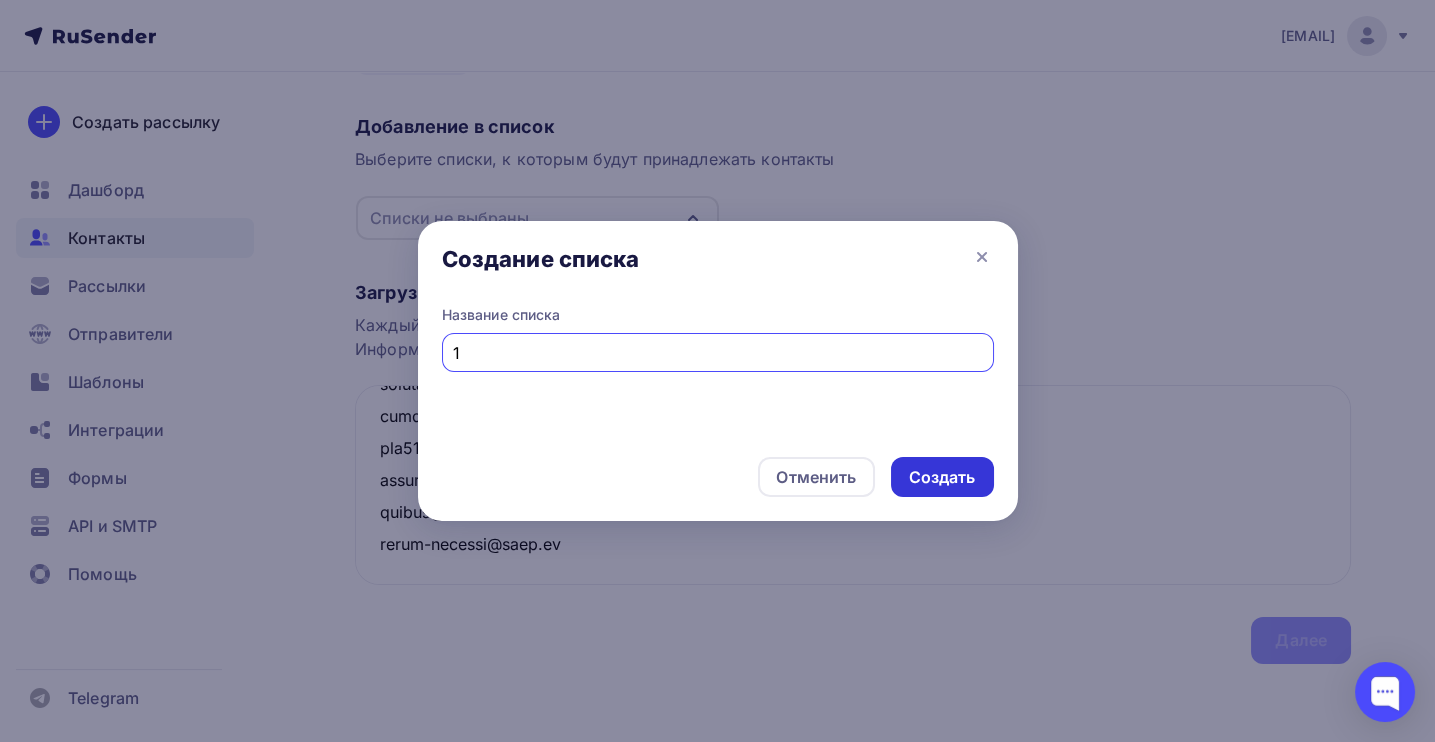 type on "1" 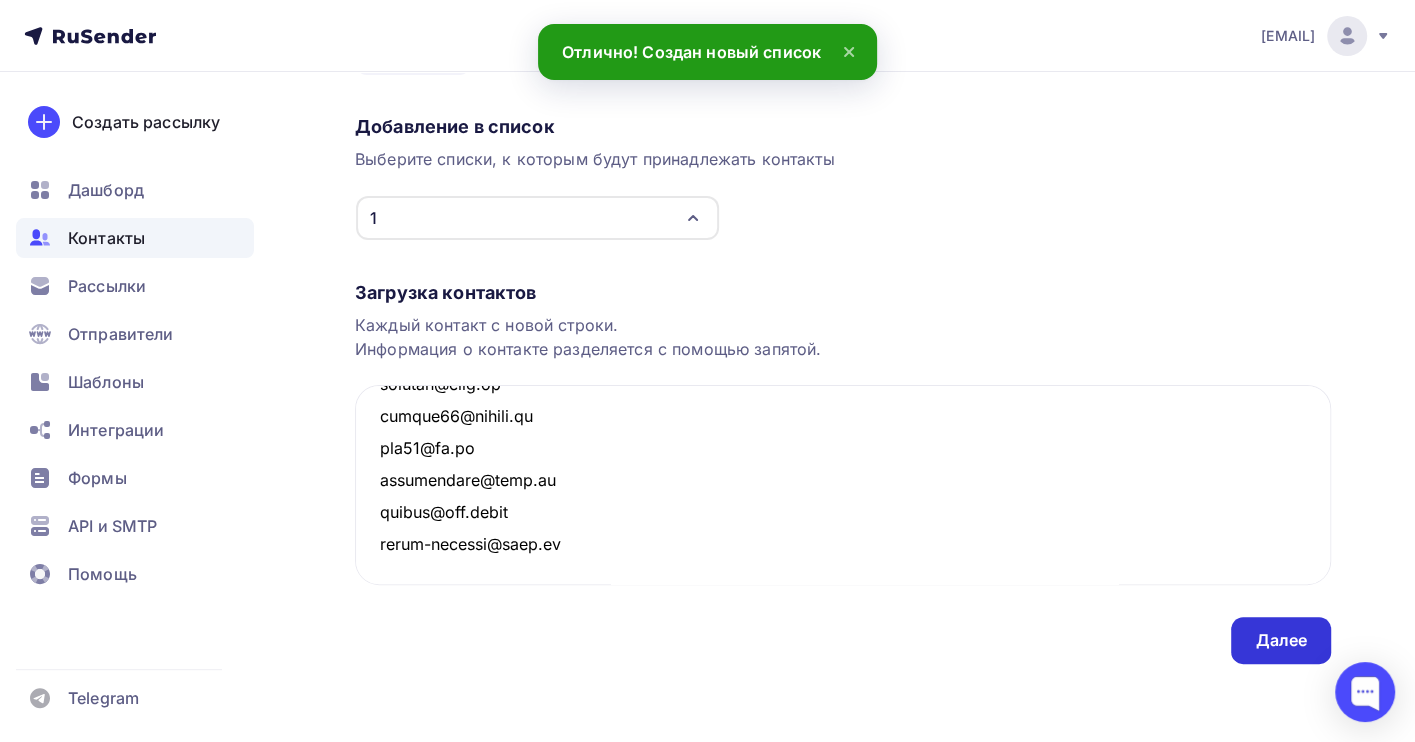 click on "Далее" at bounding box center (1281, 640) 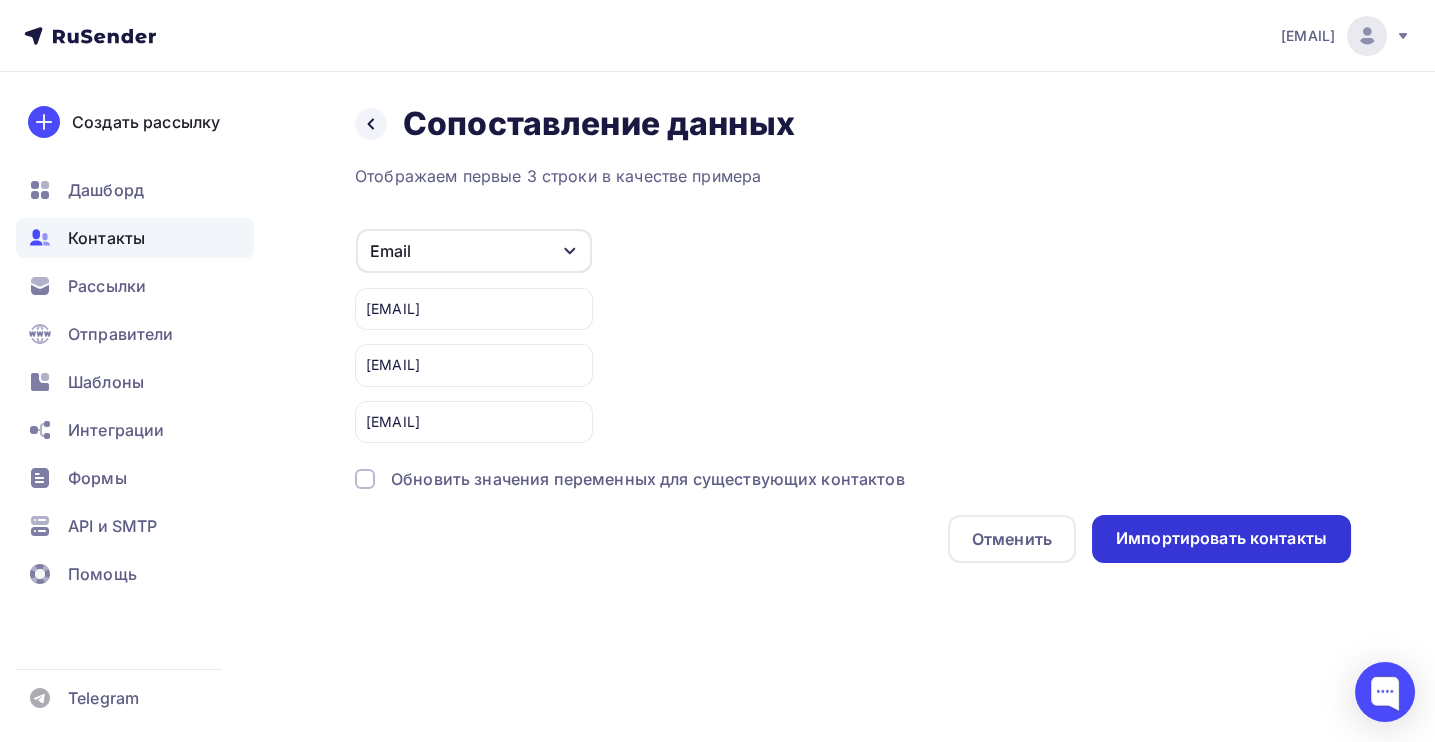 click on "Импортировать контакты" at bounding box center [1221, 538] 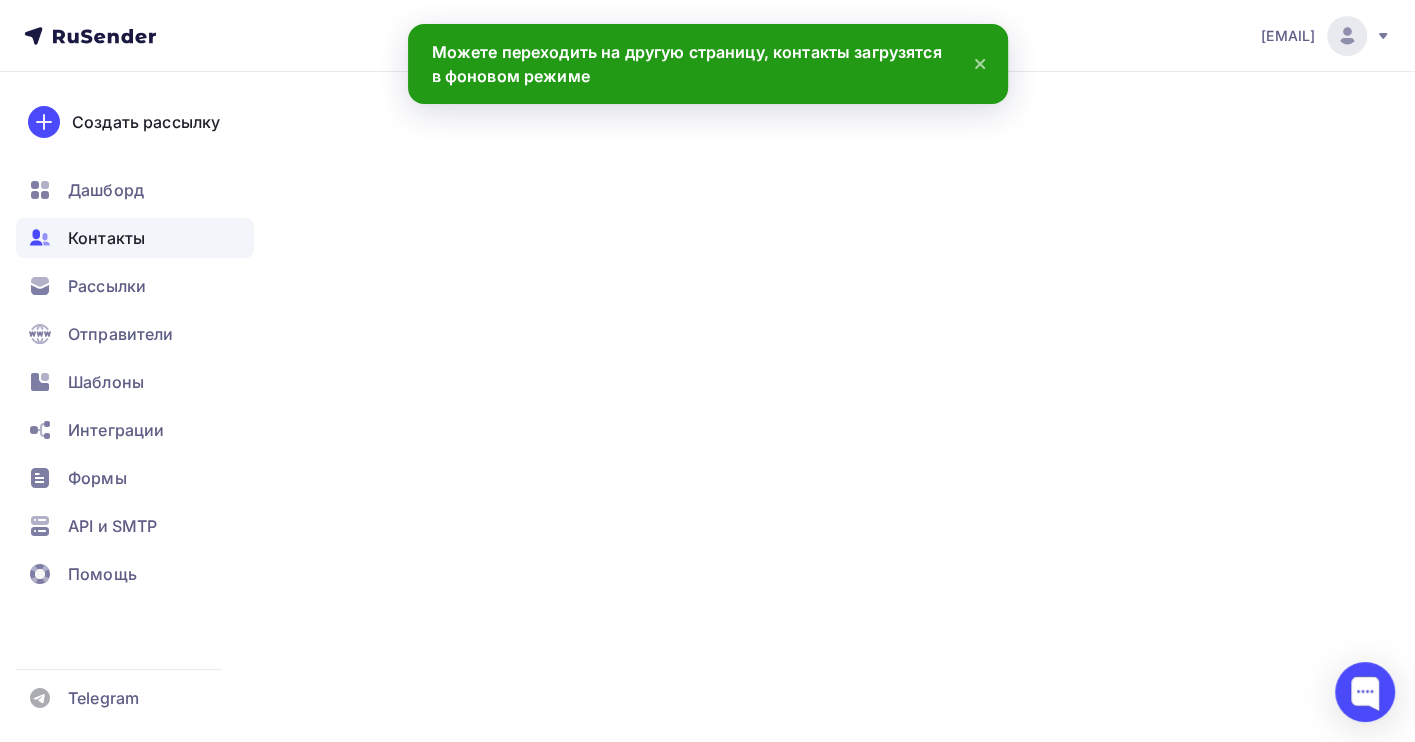 scroll, scrollTop: 1509455, scrollLeft: 0, axis: vertical 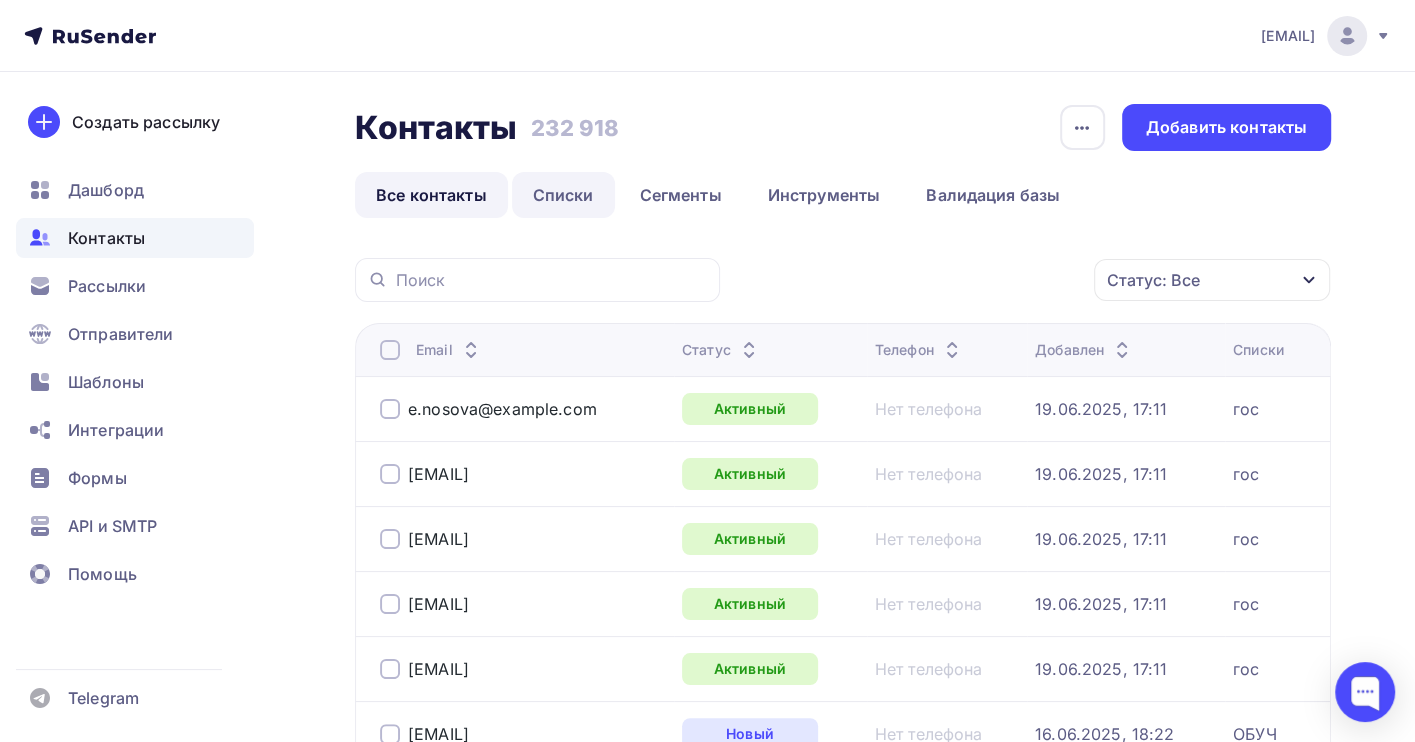 click on "Списки" at bounding box center (563, 195) 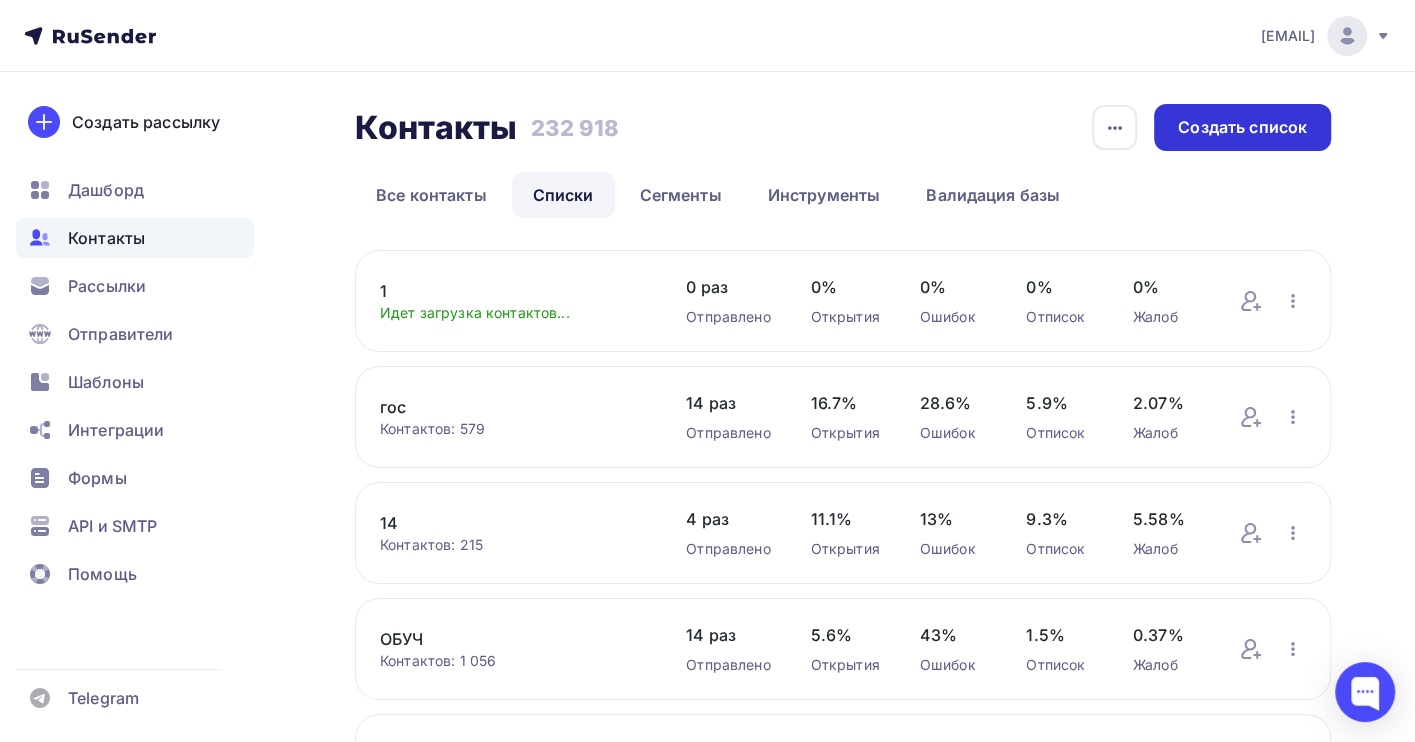 click on "Создать список" at bounding box center [1242, 127] 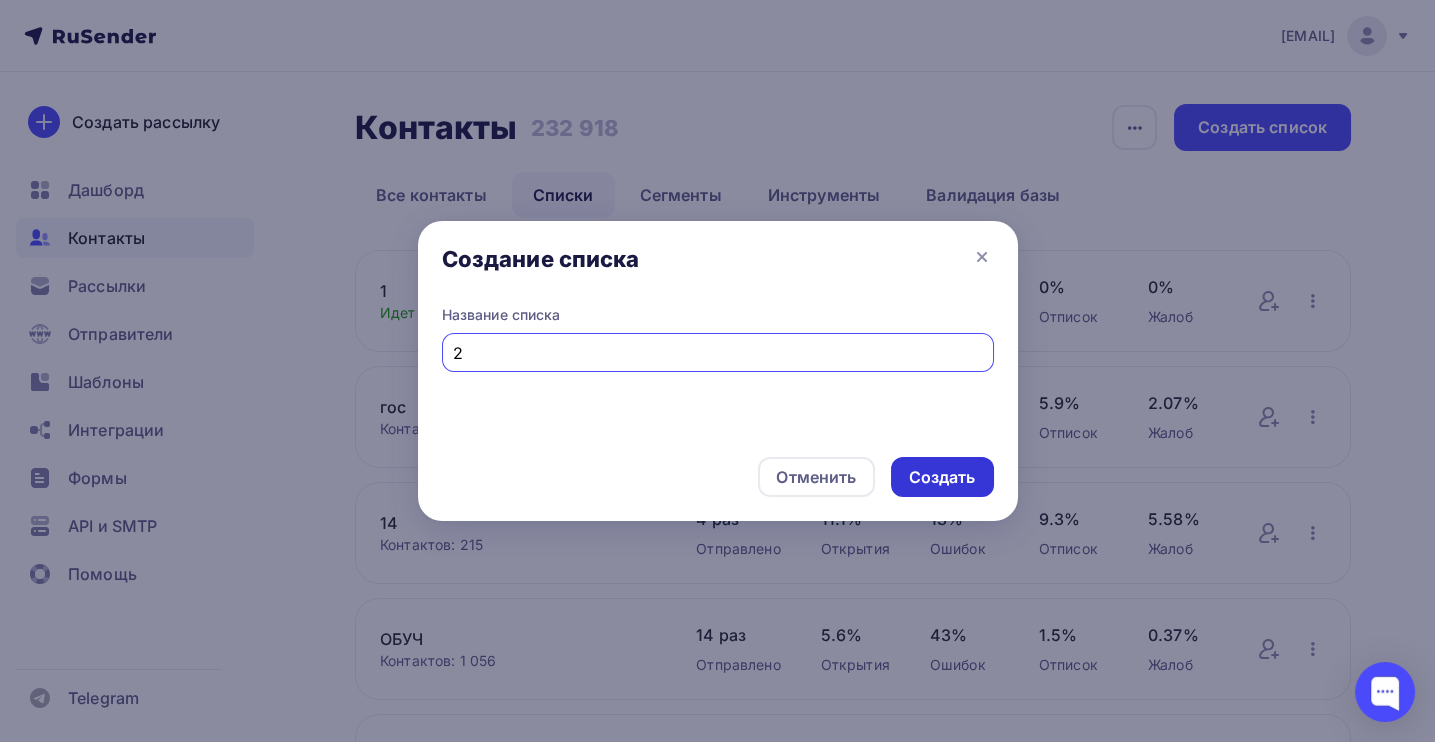type on "2" 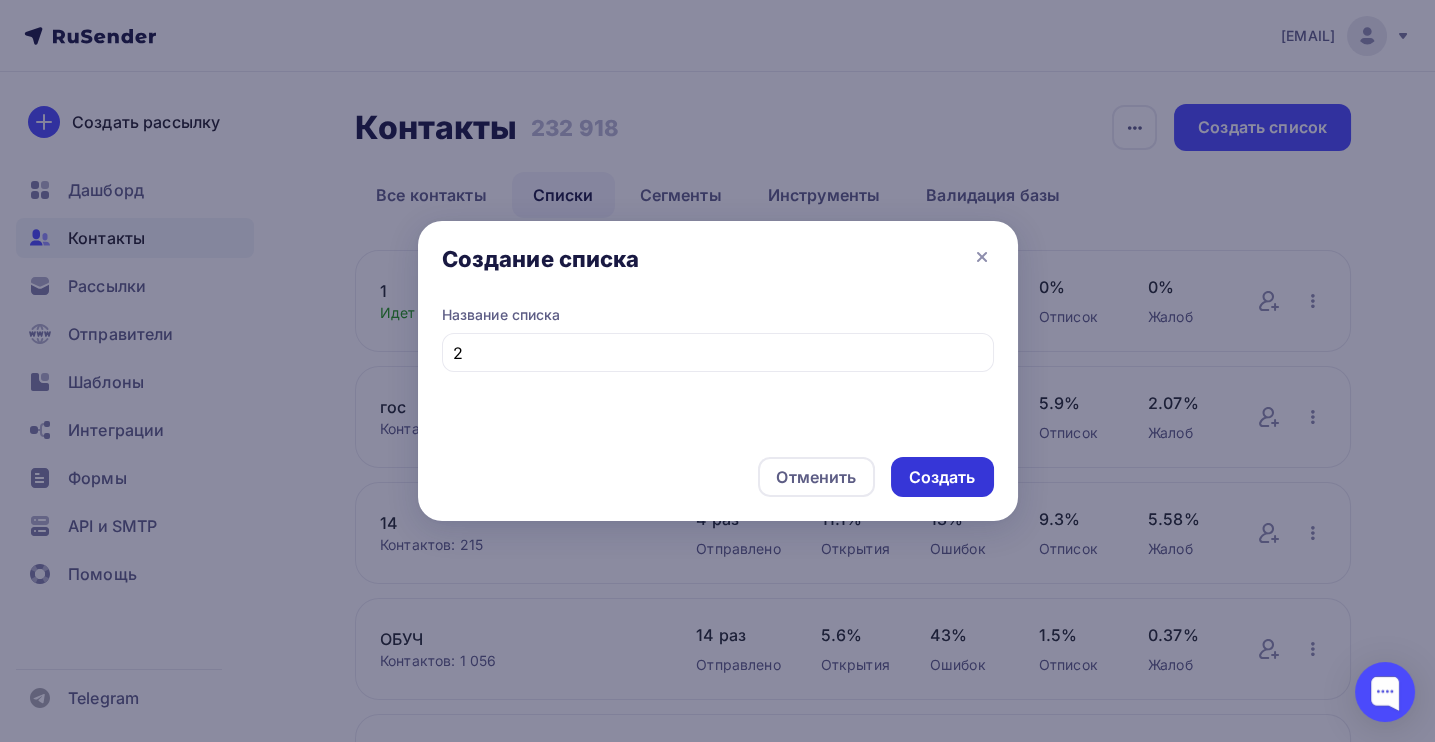 click on "Создать" at bounding box center (942, 477) 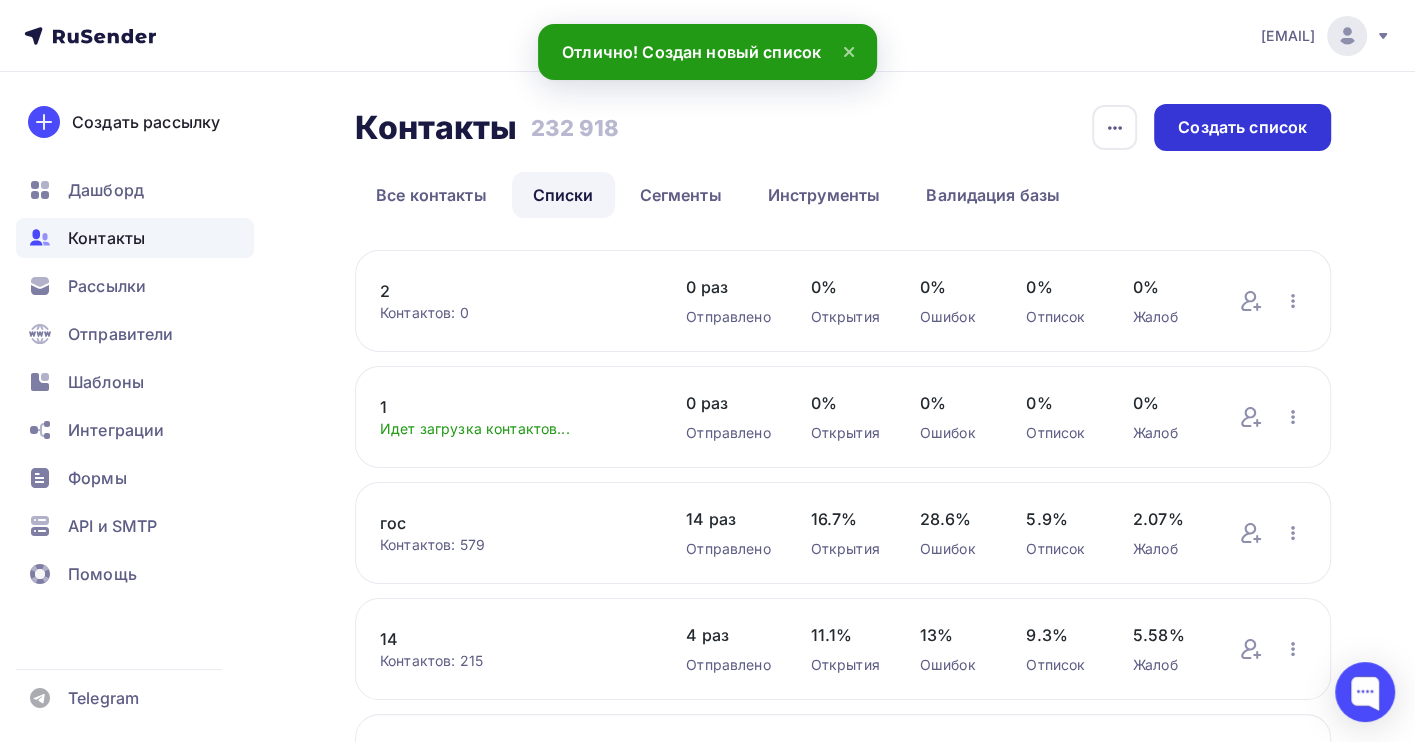 click on "Создать список" at bounding box center [1242, 127] 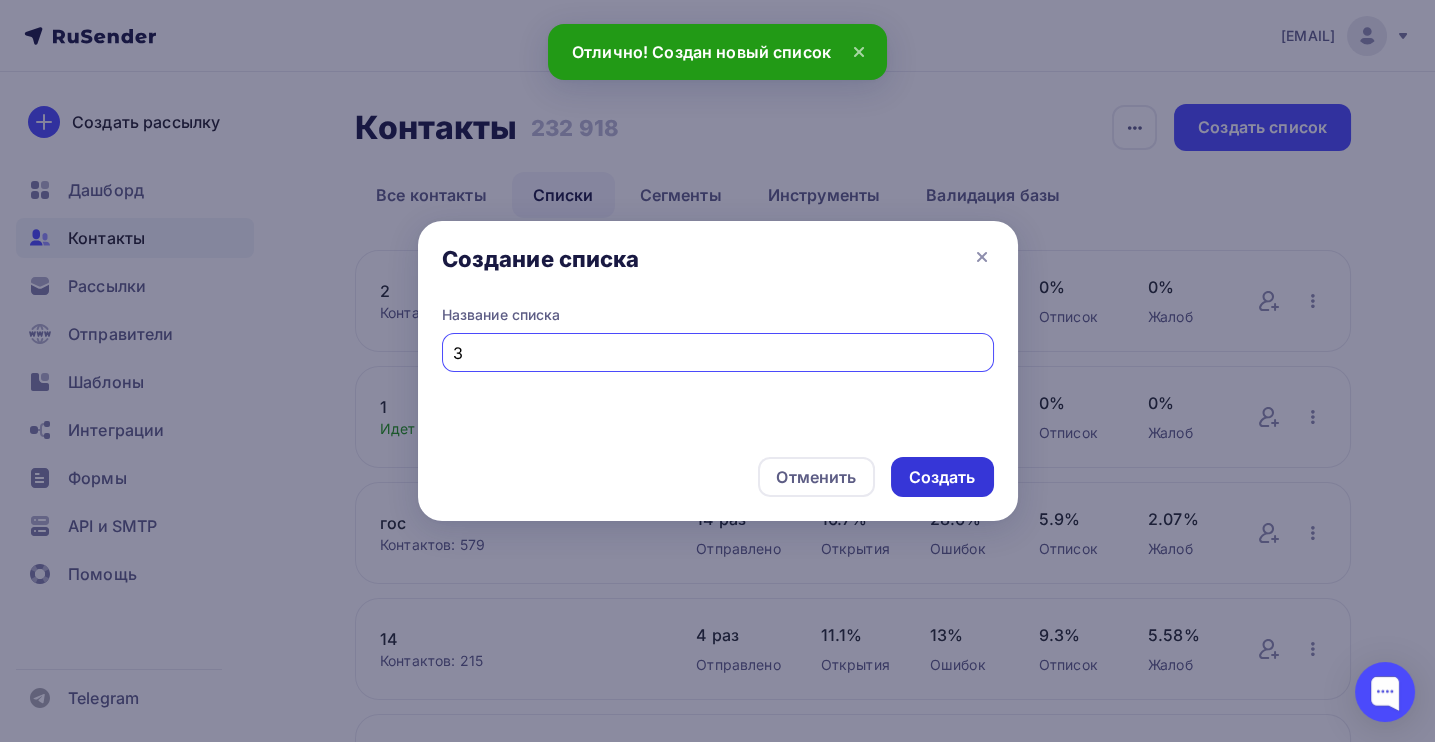 type on "3" 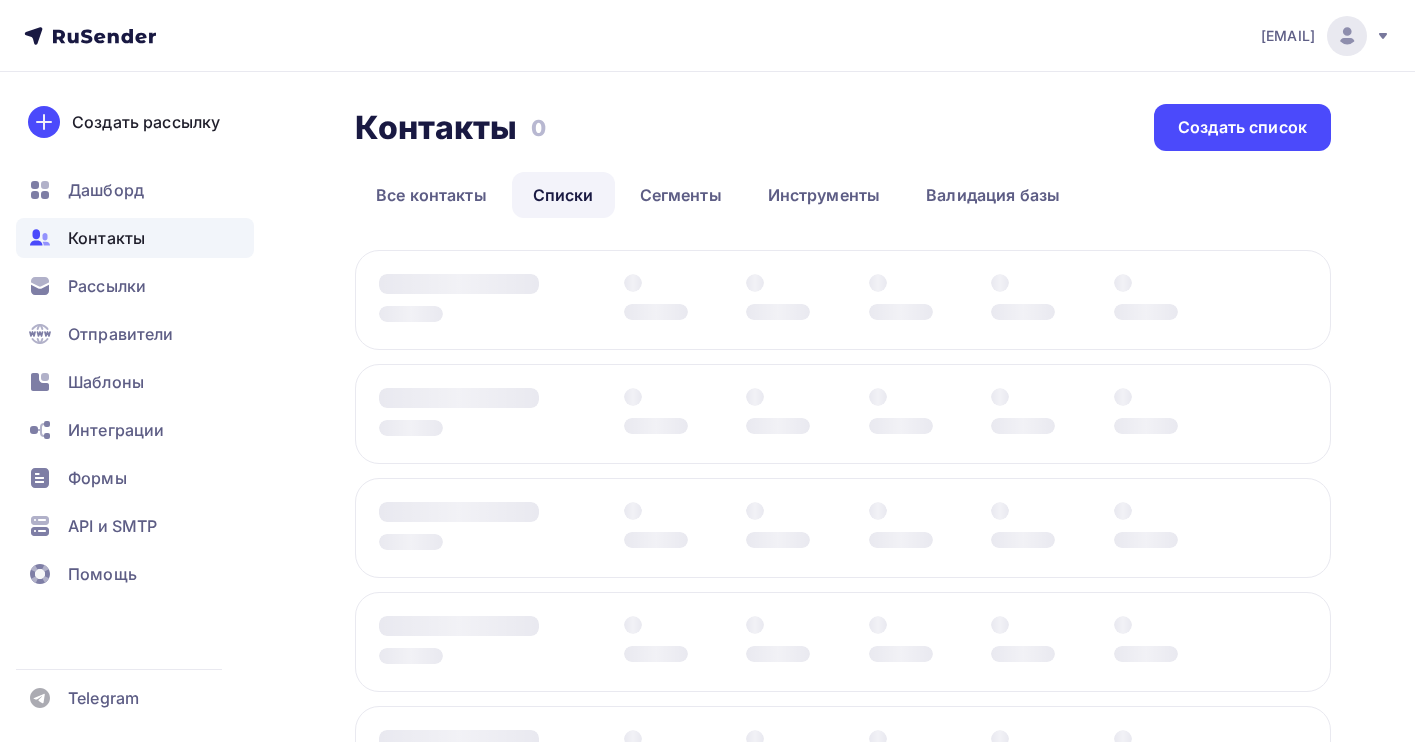 scroll, scrollTop: 0, scrollLeft: 0, axis: both 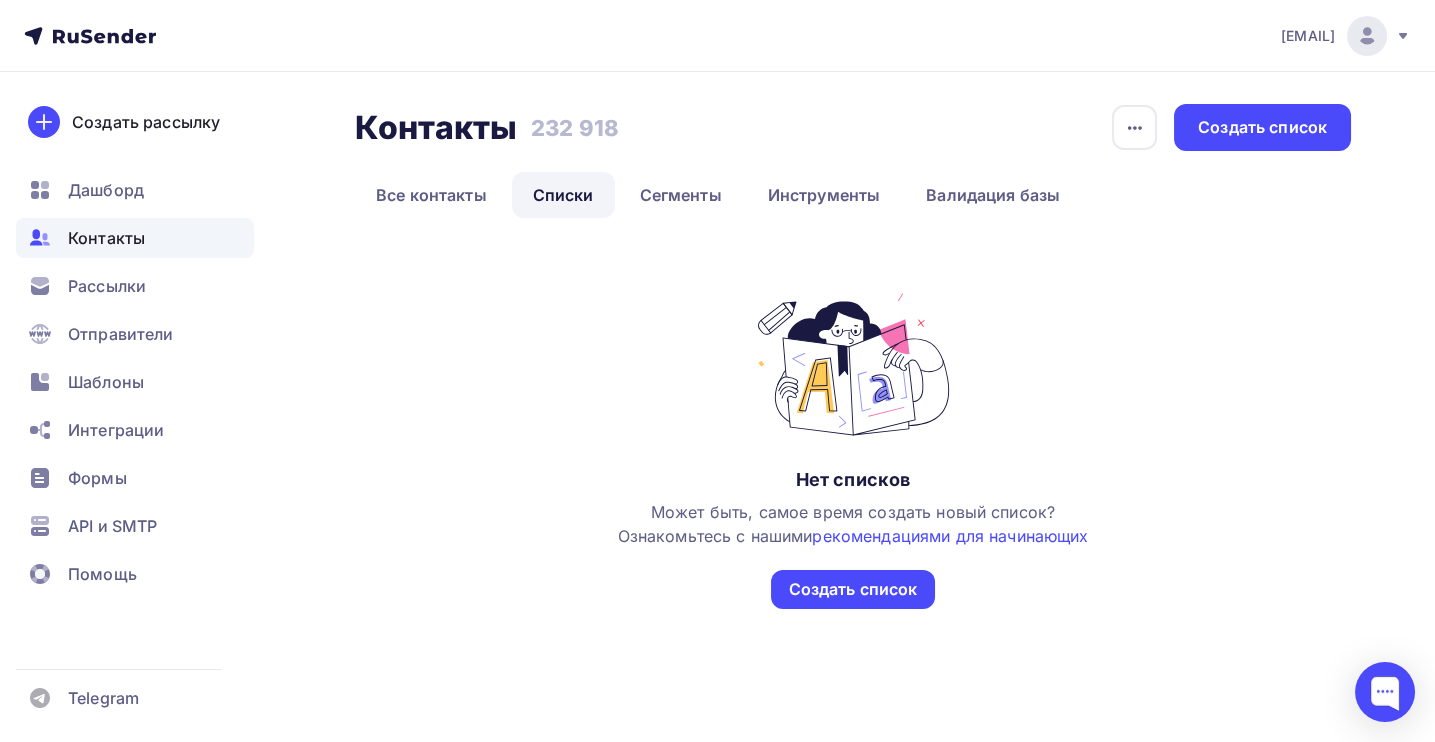 click on "Списки" at bounding box center [563, 195] 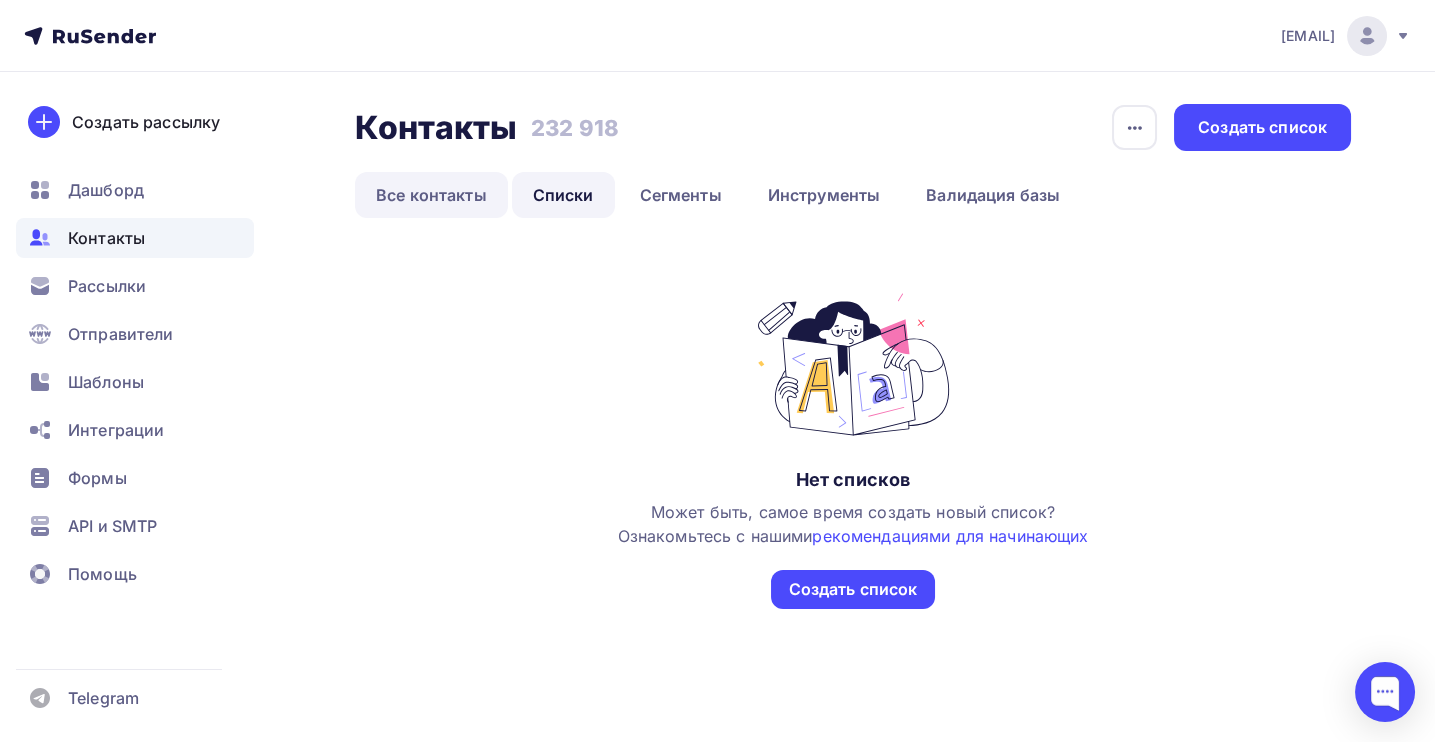 click on "Все контакты" at bounding box center [431, 195] 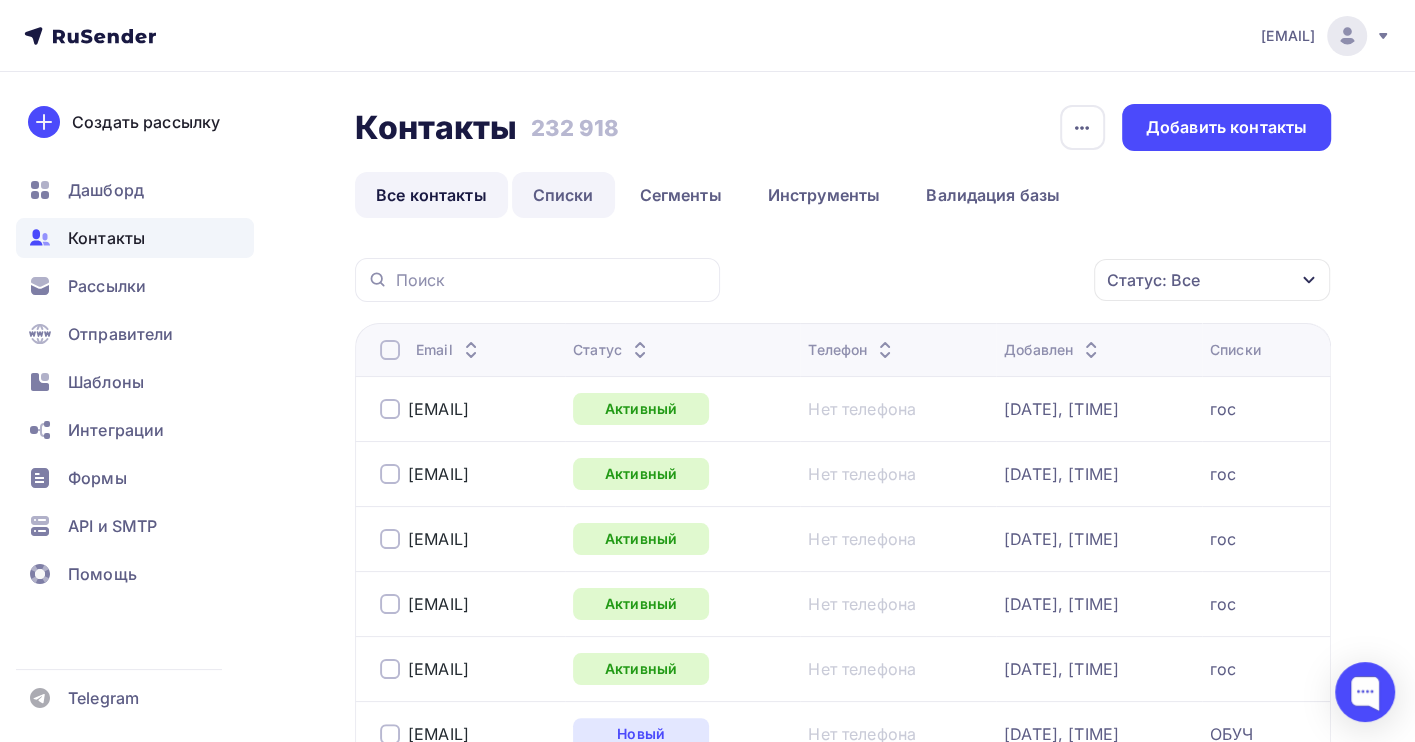 click on "Списки" at bounding box center [563, 195] 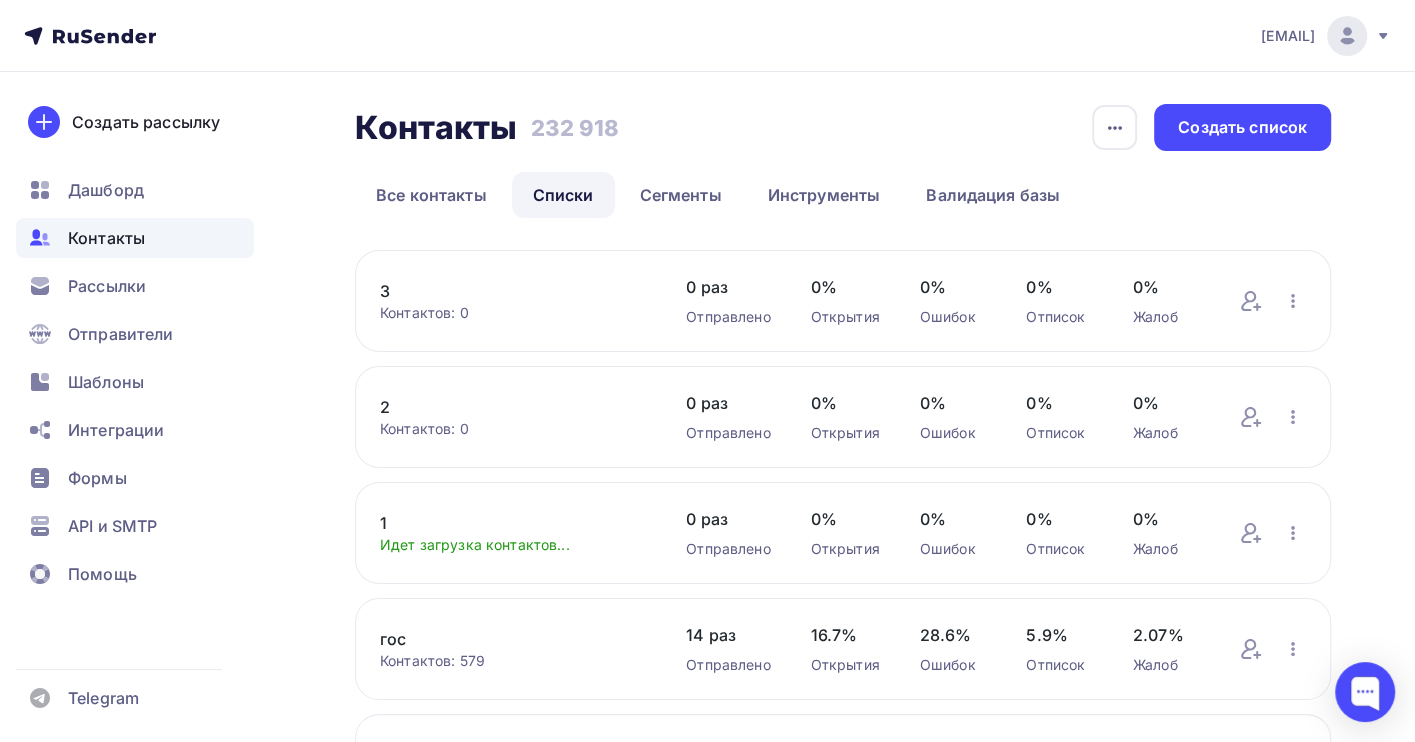 click on "1
Идет загрузка контактов...
Добавить контакты
Переименовать список
Скачать список
Отписать адреса
Удалить
0 раз    Отправлено    0%    Открытия    0%    Ошибок    0%    Отписок    0%    Жалоб
Добавить контакты
Переименовать список
Скачать список
Отписать адреса
Удалить" at bounding box center [843, 533] 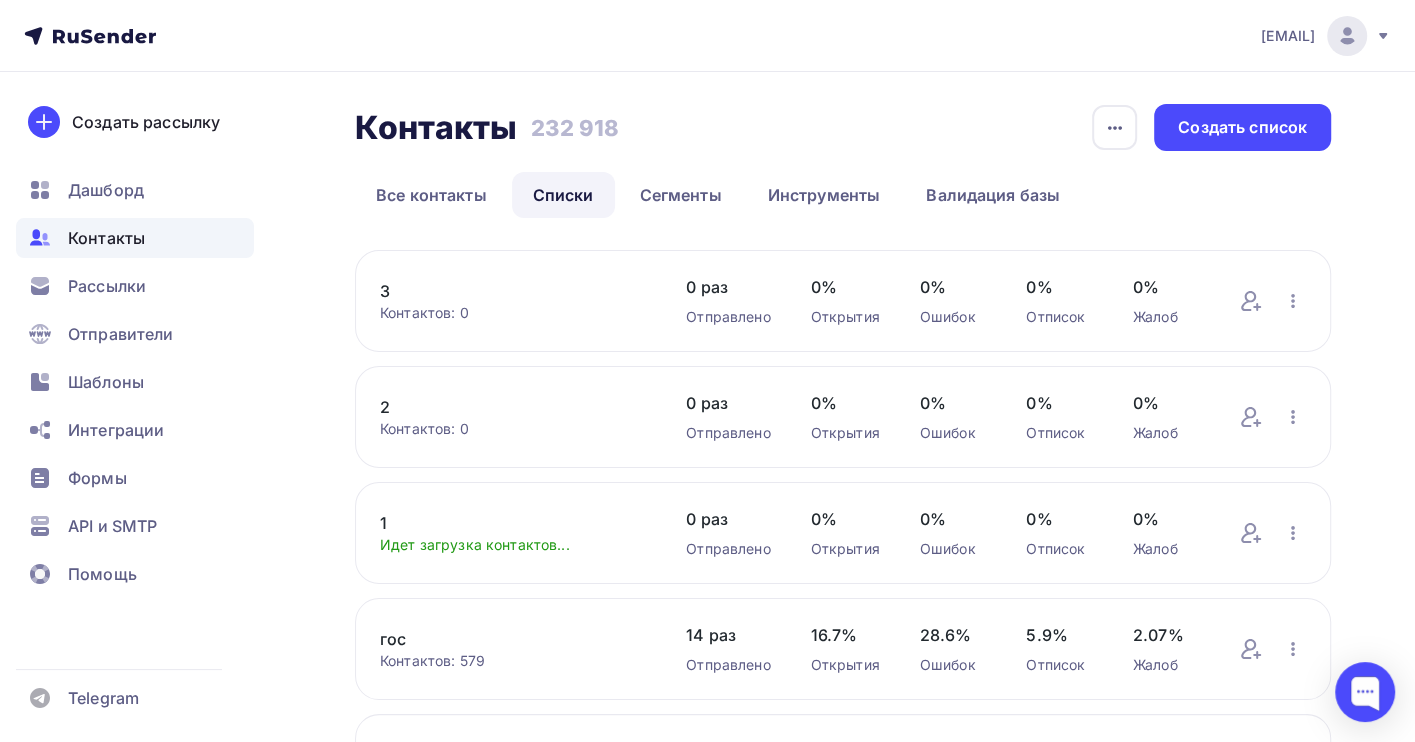 click on "1" at bounding box center (513, 523) 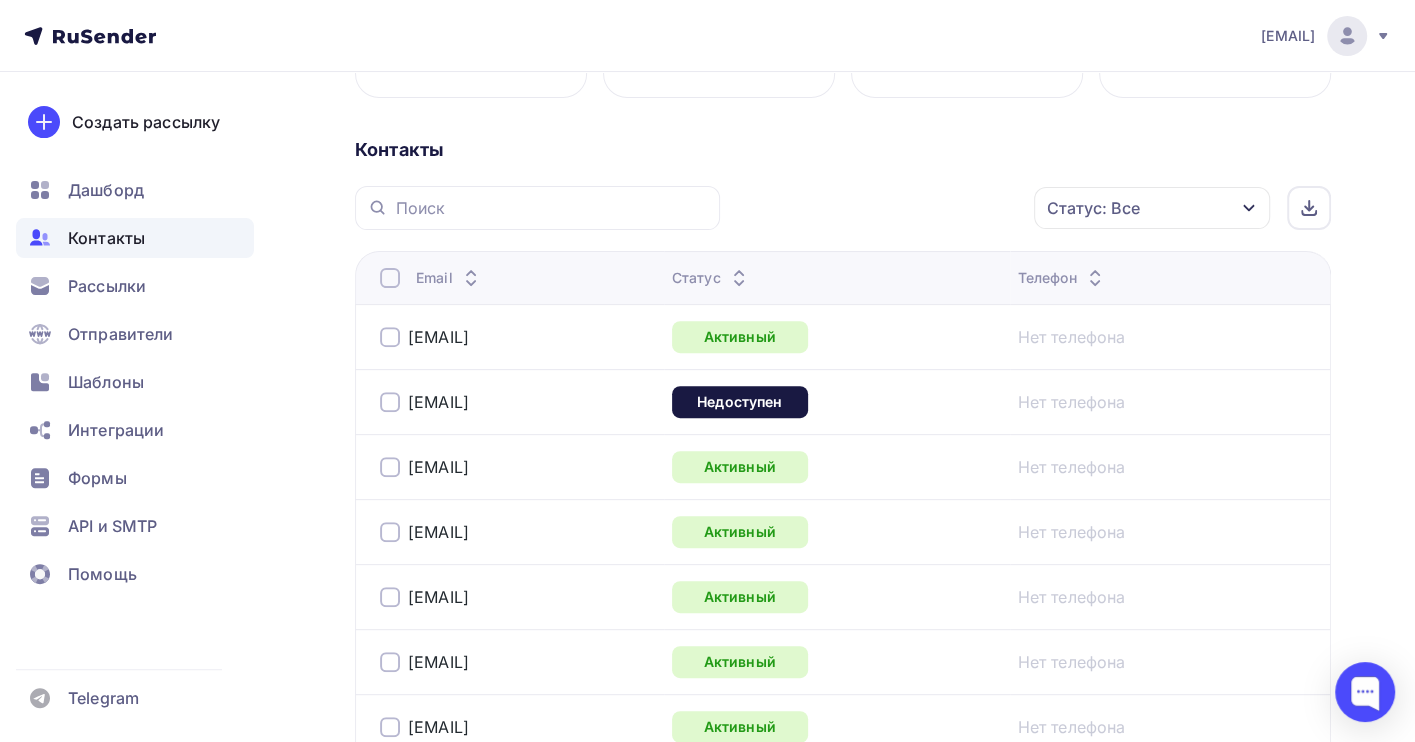 scroll, scrollTop: 133, scrollLeft: 0, axis: vertical 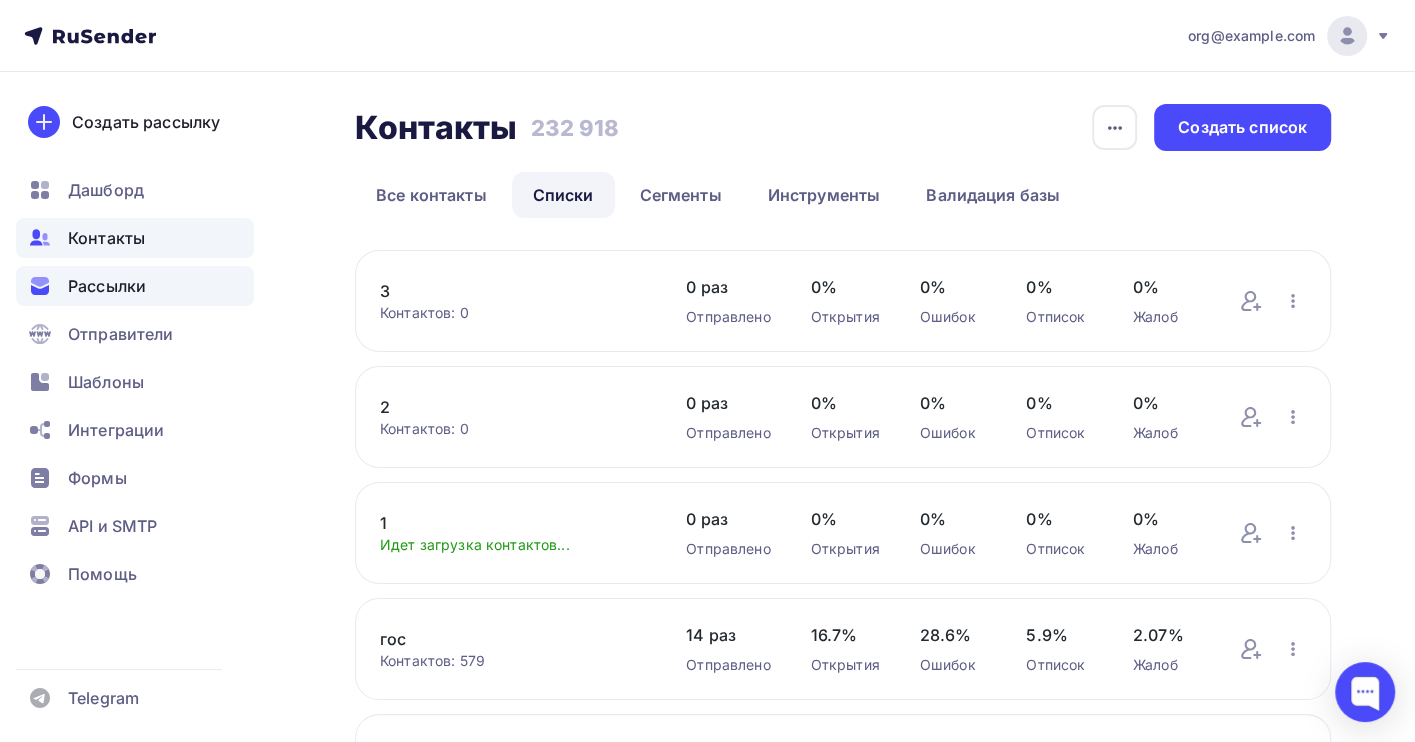 click on "Рассылки" at bounding box center (107, 286) 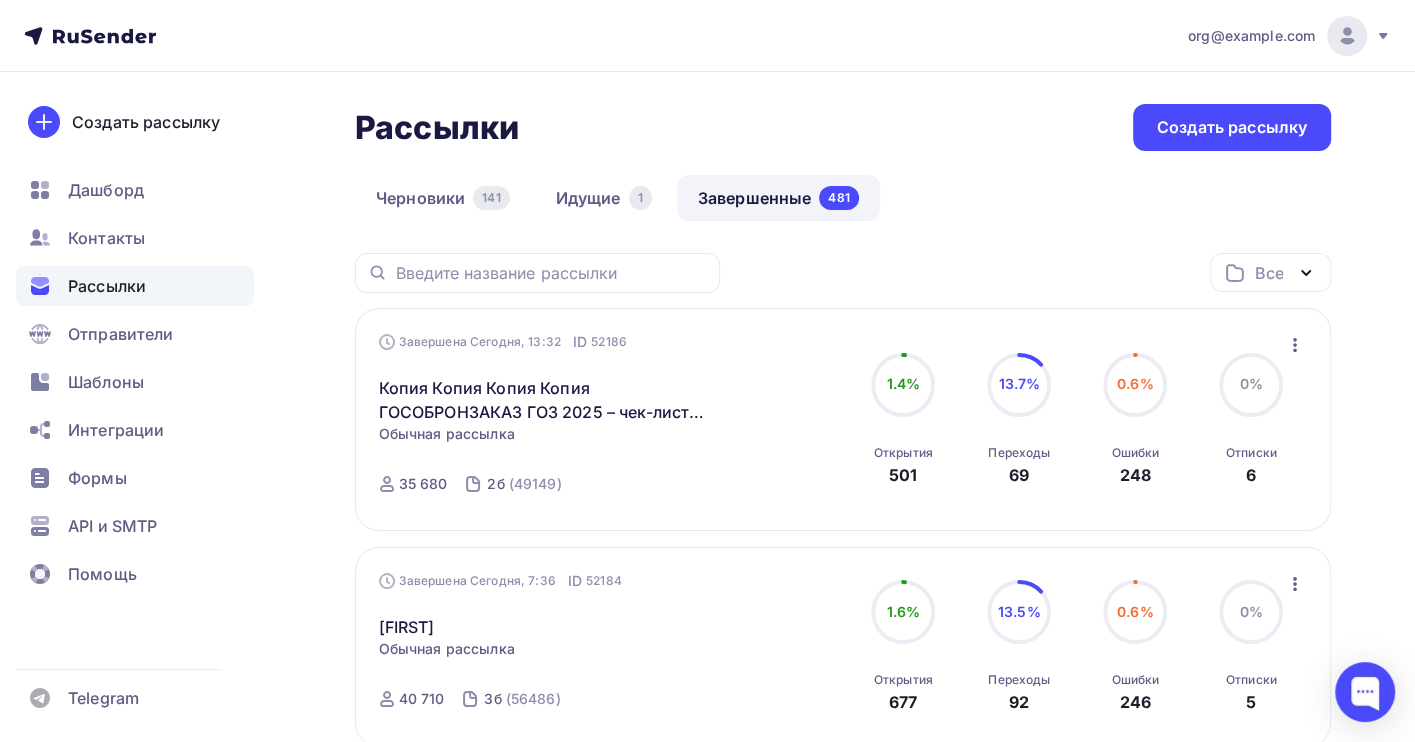 click on "Завершенные
481" at bounding box center (778, 198) 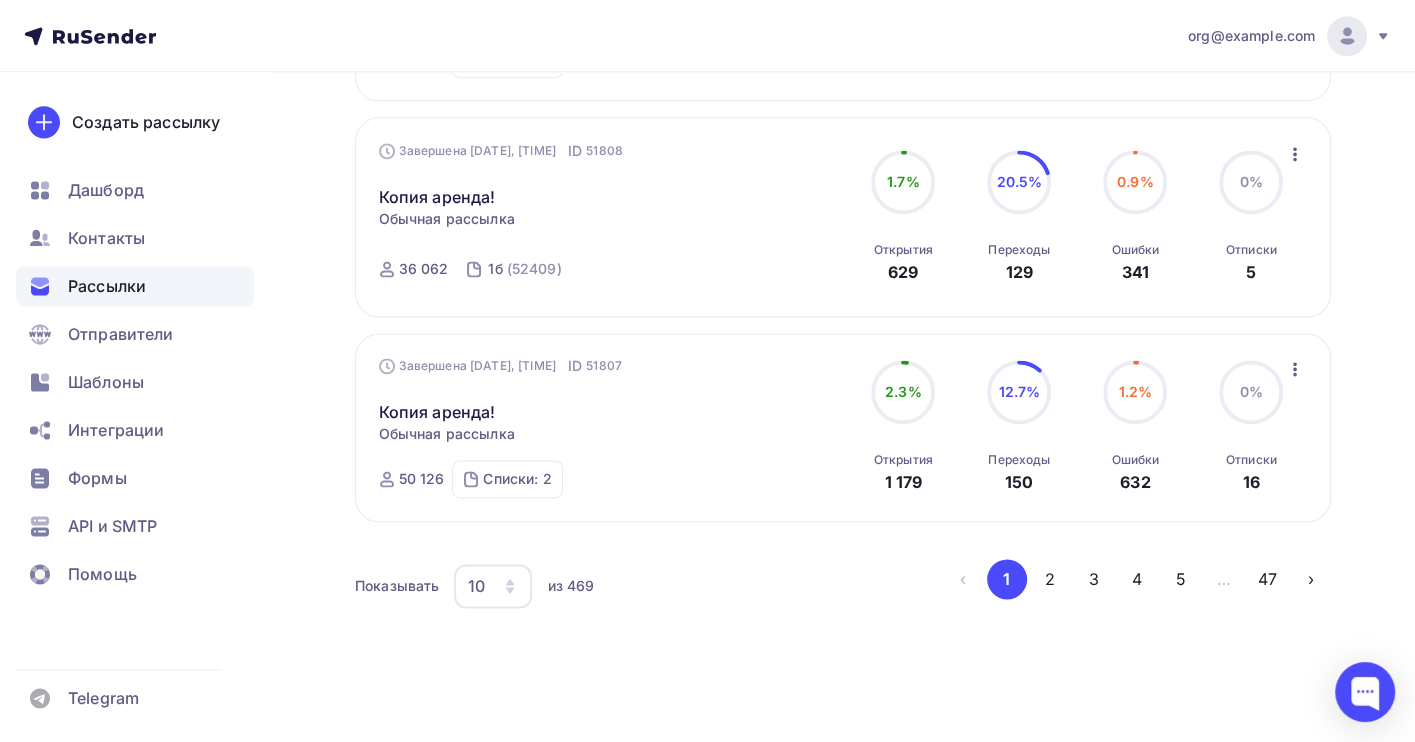 scroll, scrollTop: 2042, scrollLeft: 0, axis: vertical 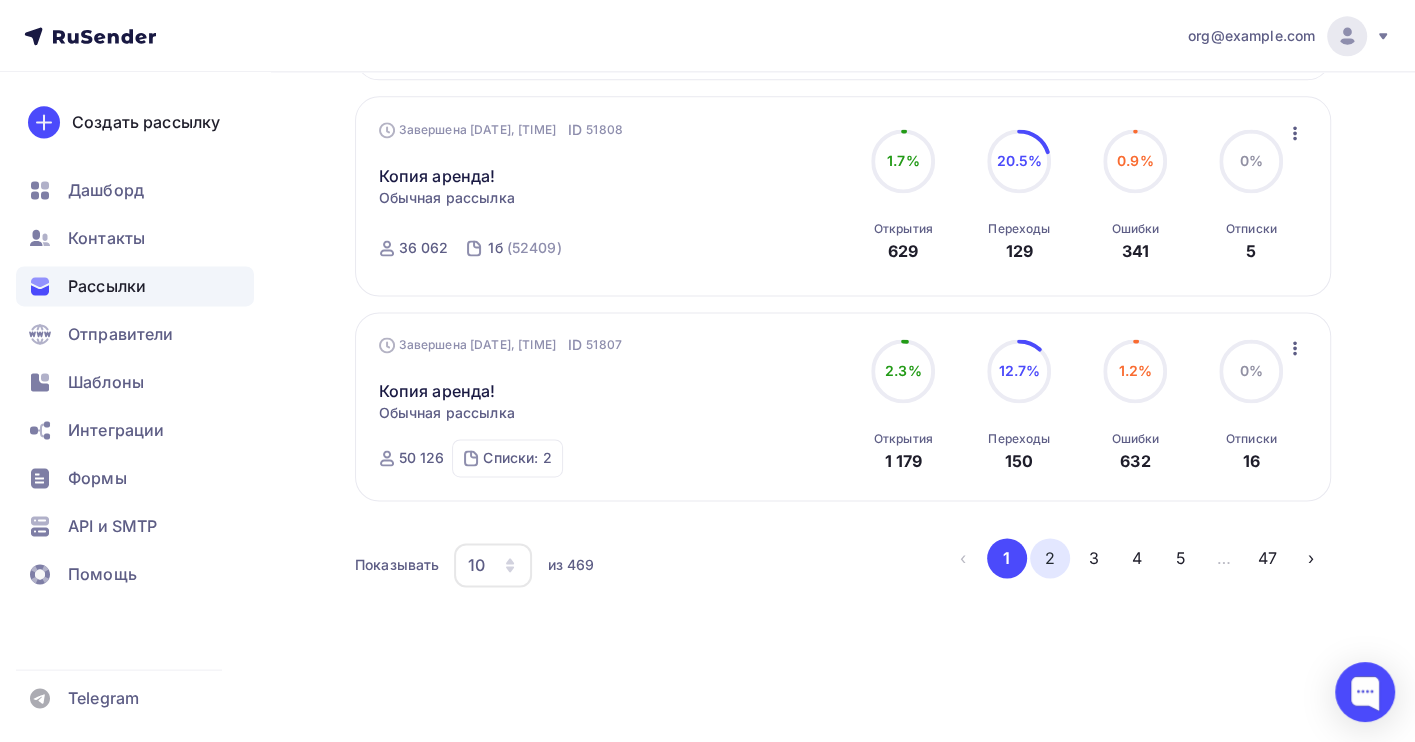 click on "2" at bounding box center (1050, 558) 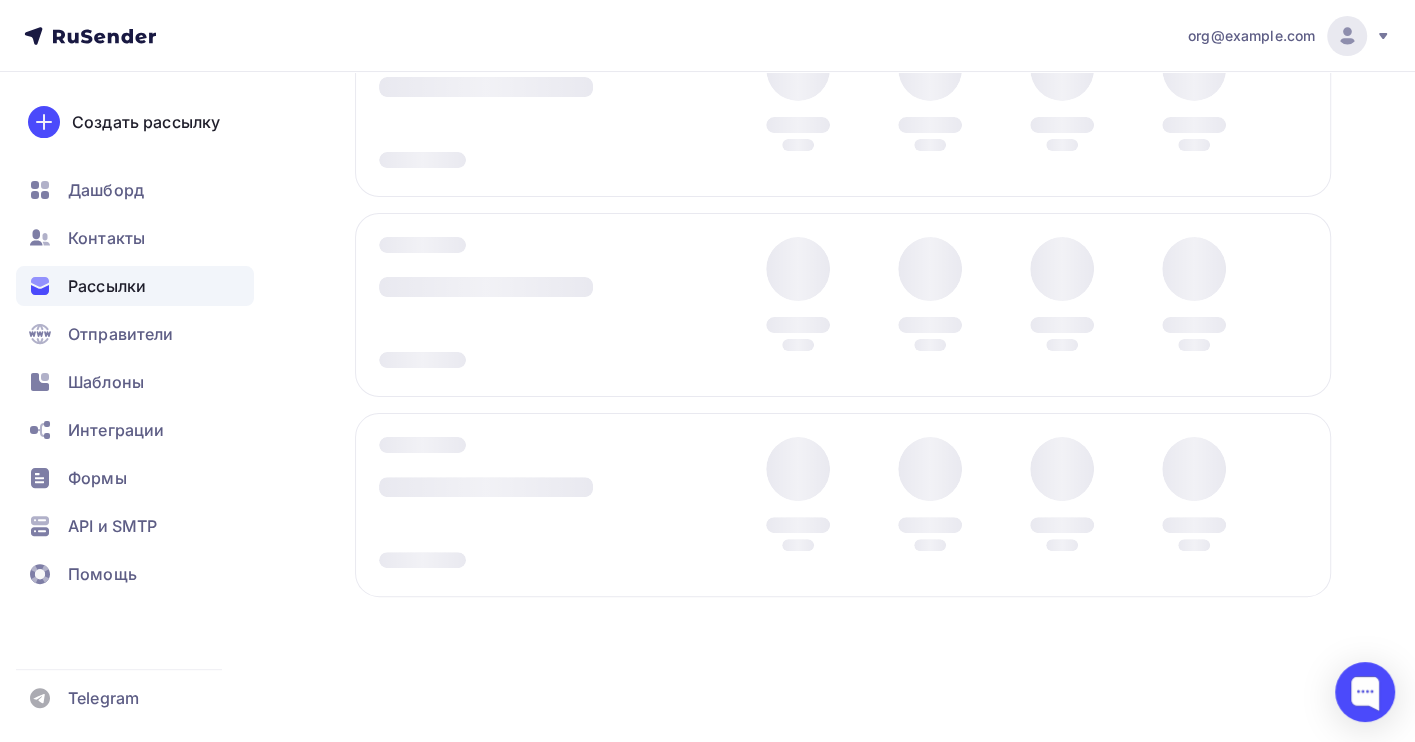 scroll, scrollTop: 240, scrollLeft: 0, axis: vertical 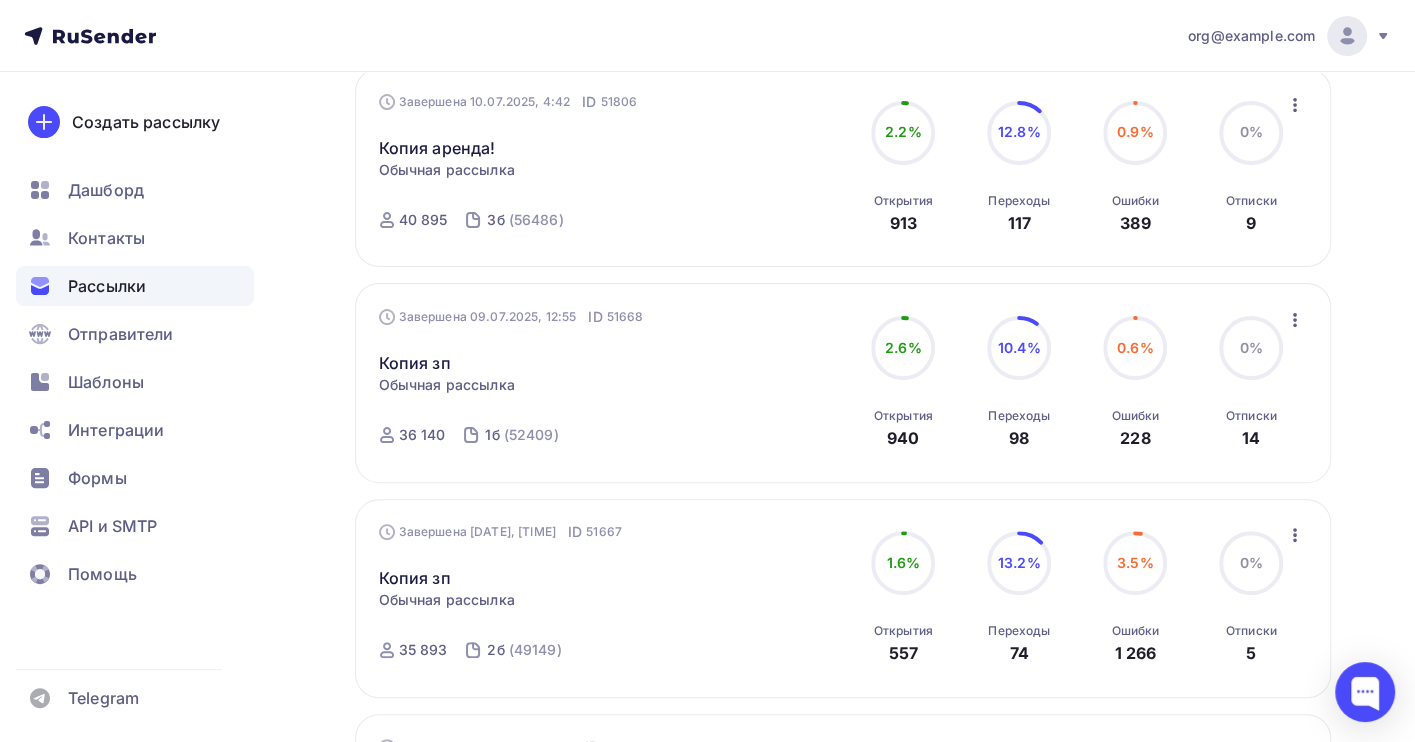 click 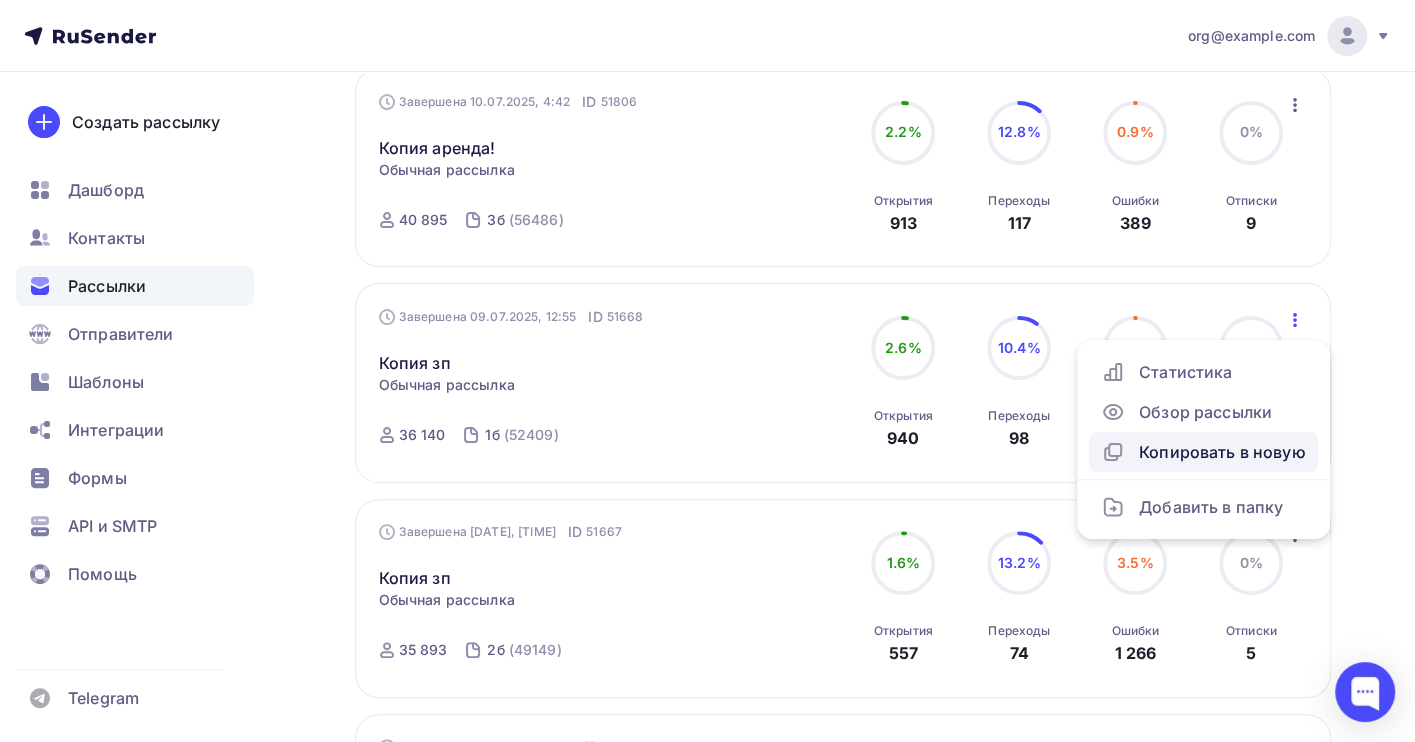 click on "Копировать в новую" at bounding box center [1203, 452] 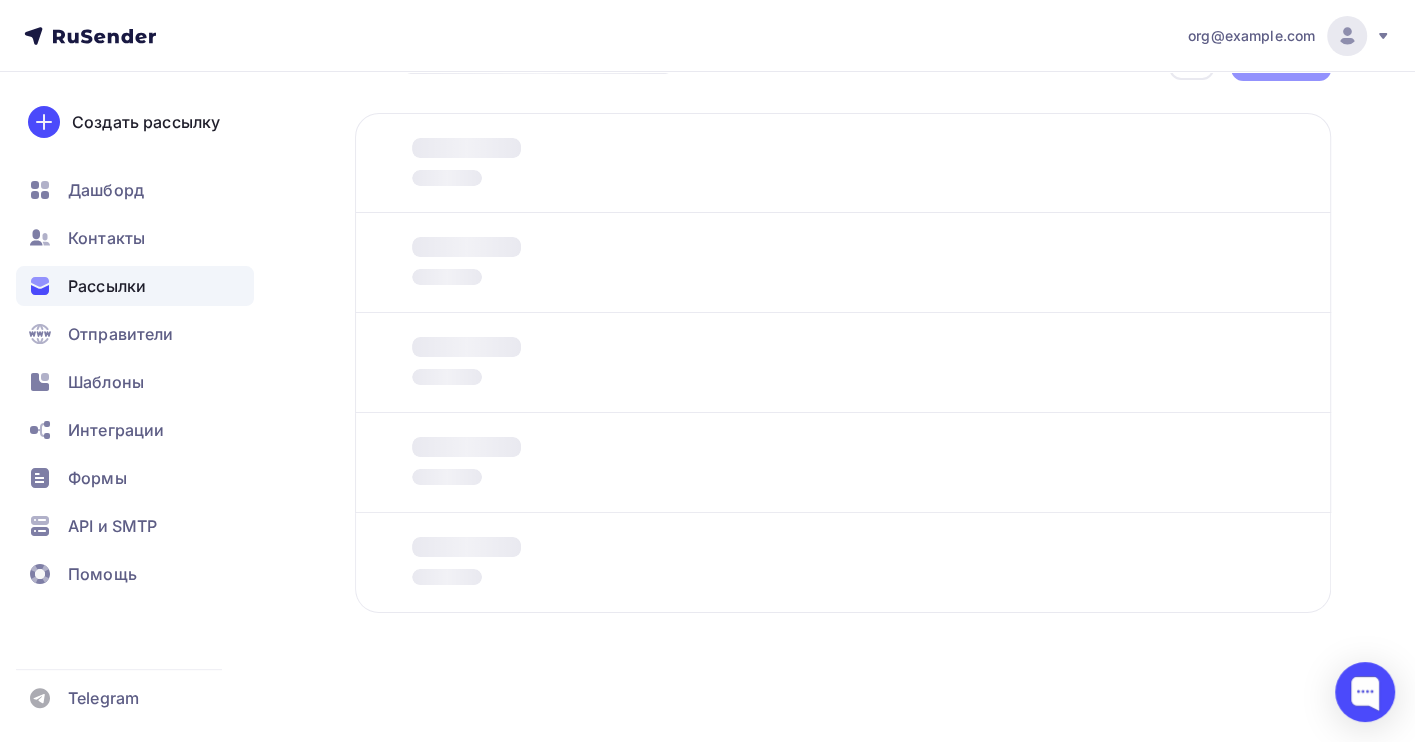 scroll, scrollTop: 0, scrollLeft: 0, axis: both 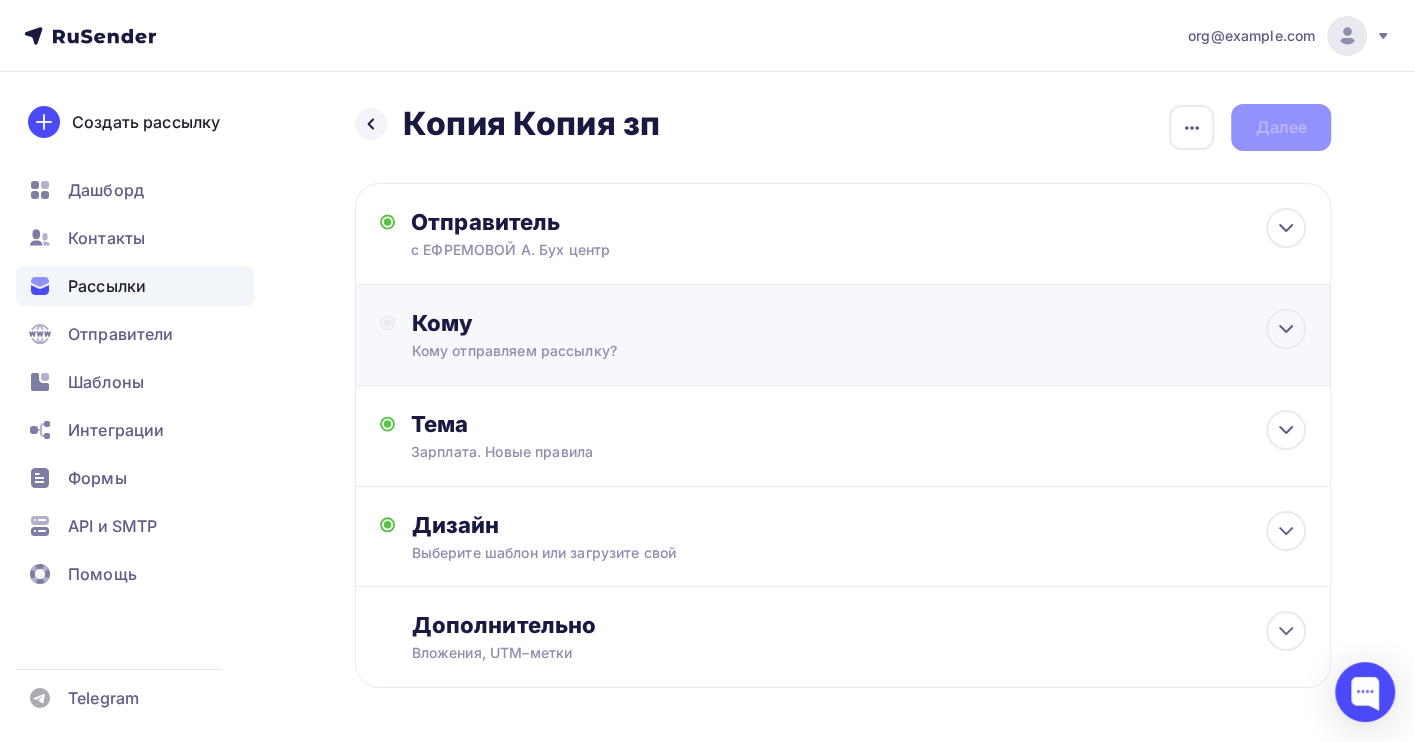 click on "Кому" at bounding box center [858, 323] 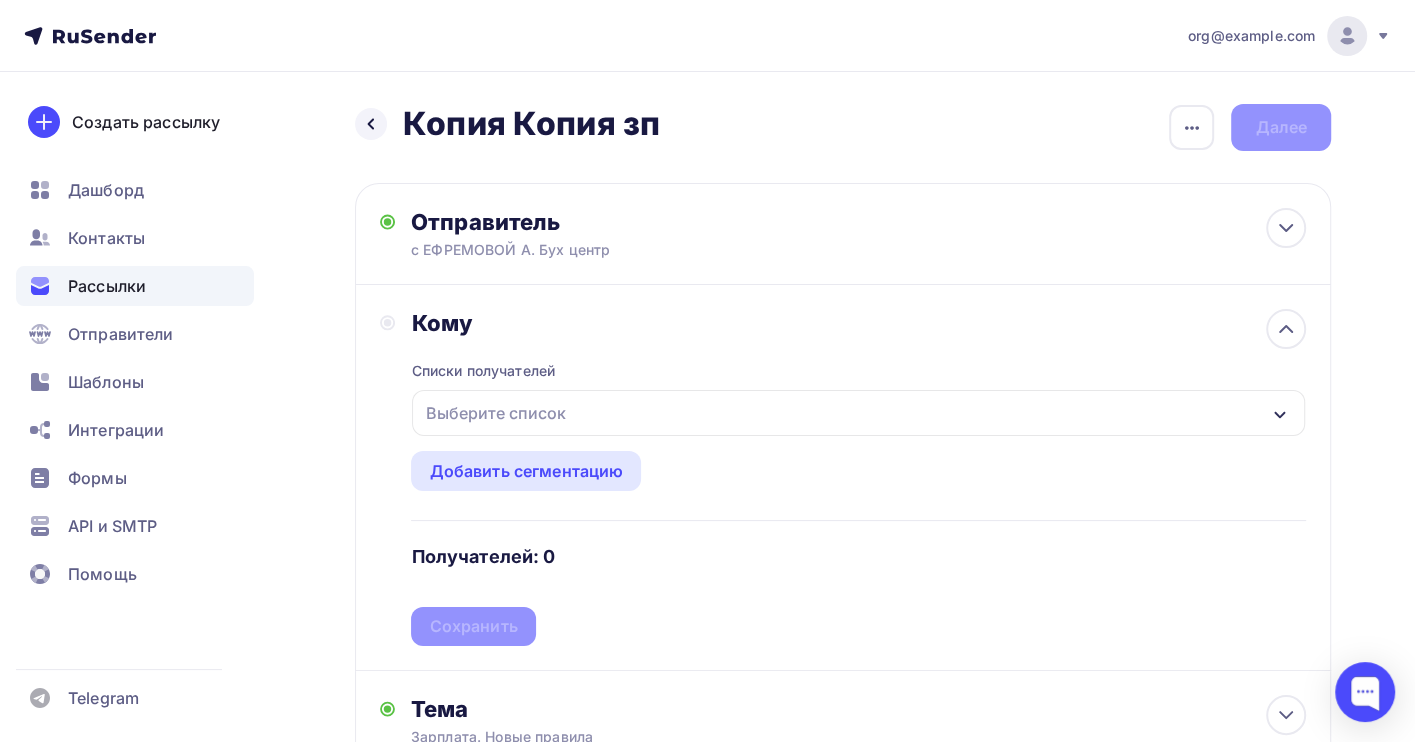 click on "Выберите список" at bounding box center (495, 413) 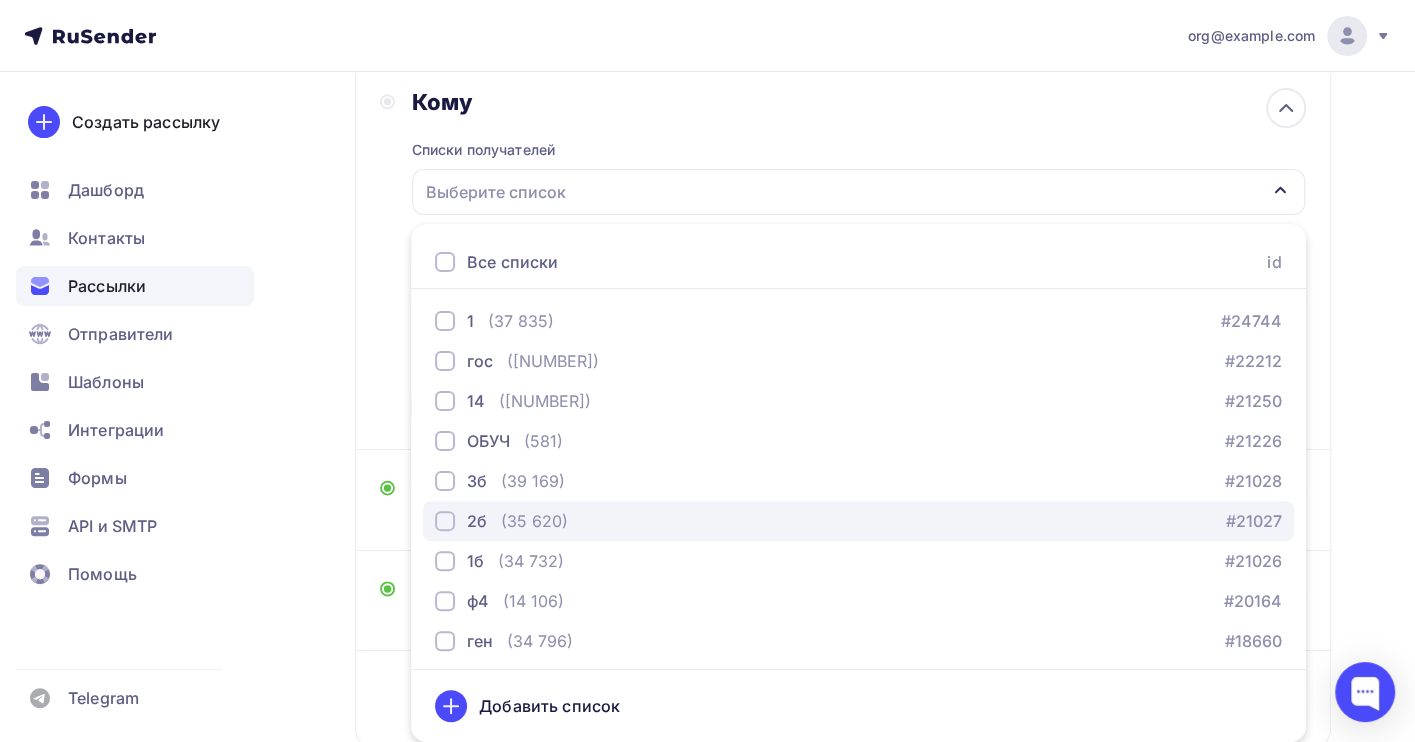 click on "2б
(35 620)
#21027" at bounding box center (858, 521) 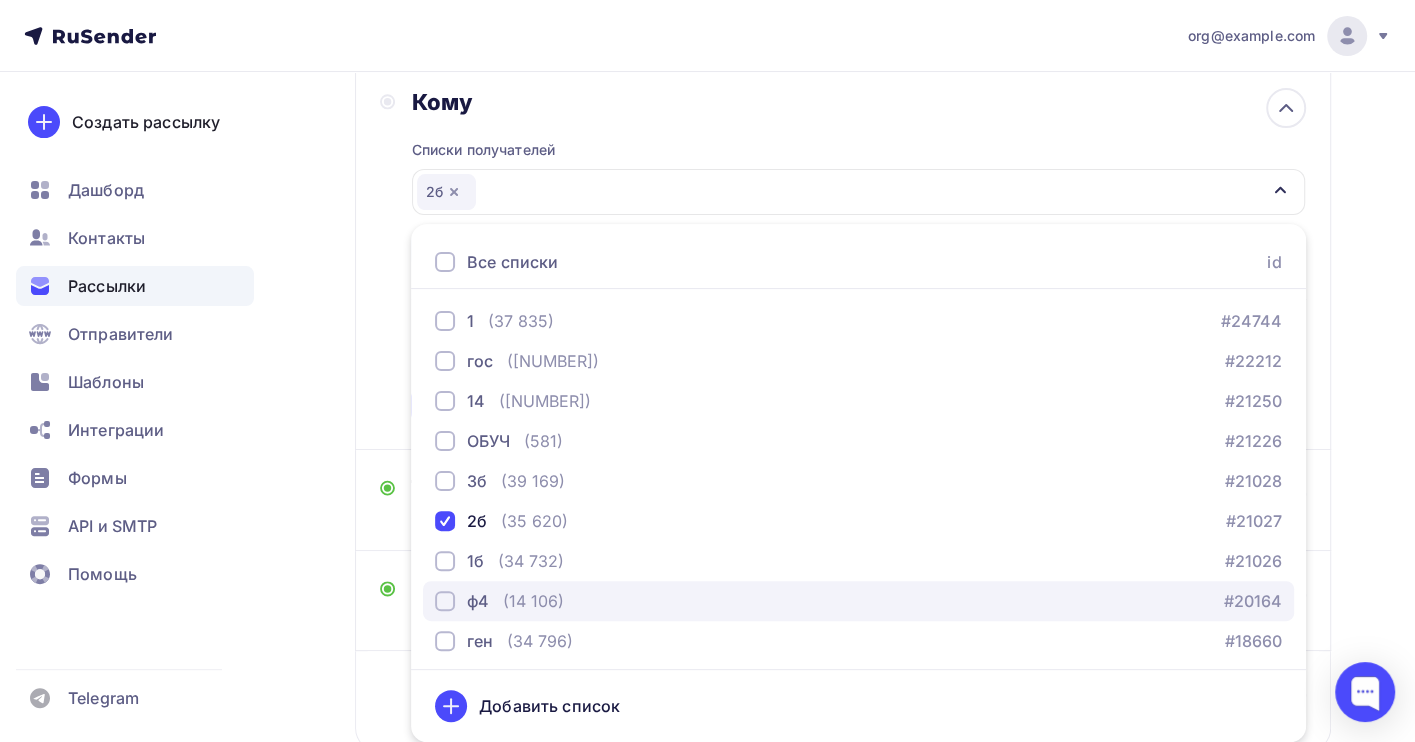 click on "ф4
(14 106)
#20164" at bounding box center [858, 601] 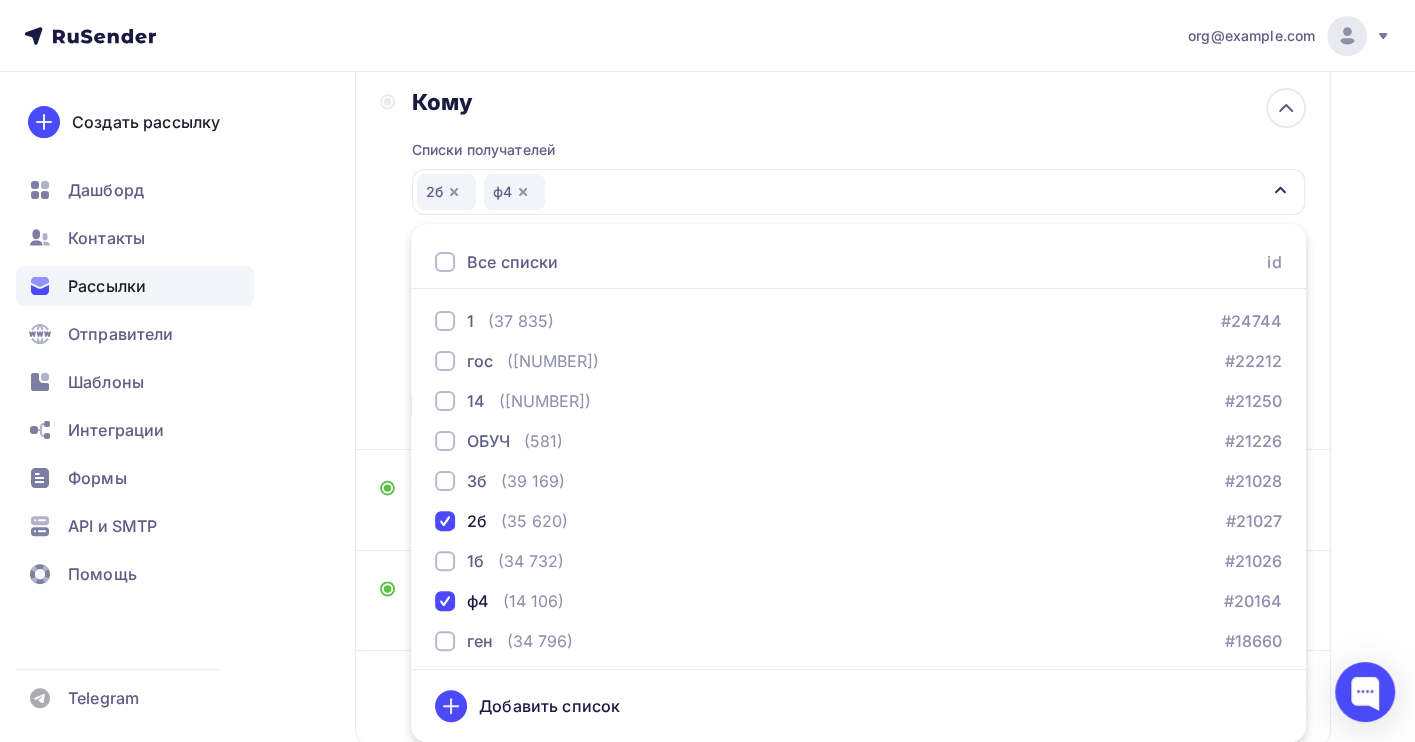 click on "Назад
Копия Копия зп
Копия Копия зп
Закончить позже
Переименовать рассылку
Удалить
Далее
Отправитель
с [PERSON]
Email  *
org@info.cc-cb.ru
buh@all.cc-cb.ru           org@info.cc-cb.ru               Добавить отправителя
Рекомендуем  добавить почту на домене , чтобы рассылка не попала в «Спам»
Имя                 Сохранить
Предпросмотр текста" at bounding box center [707, 366] 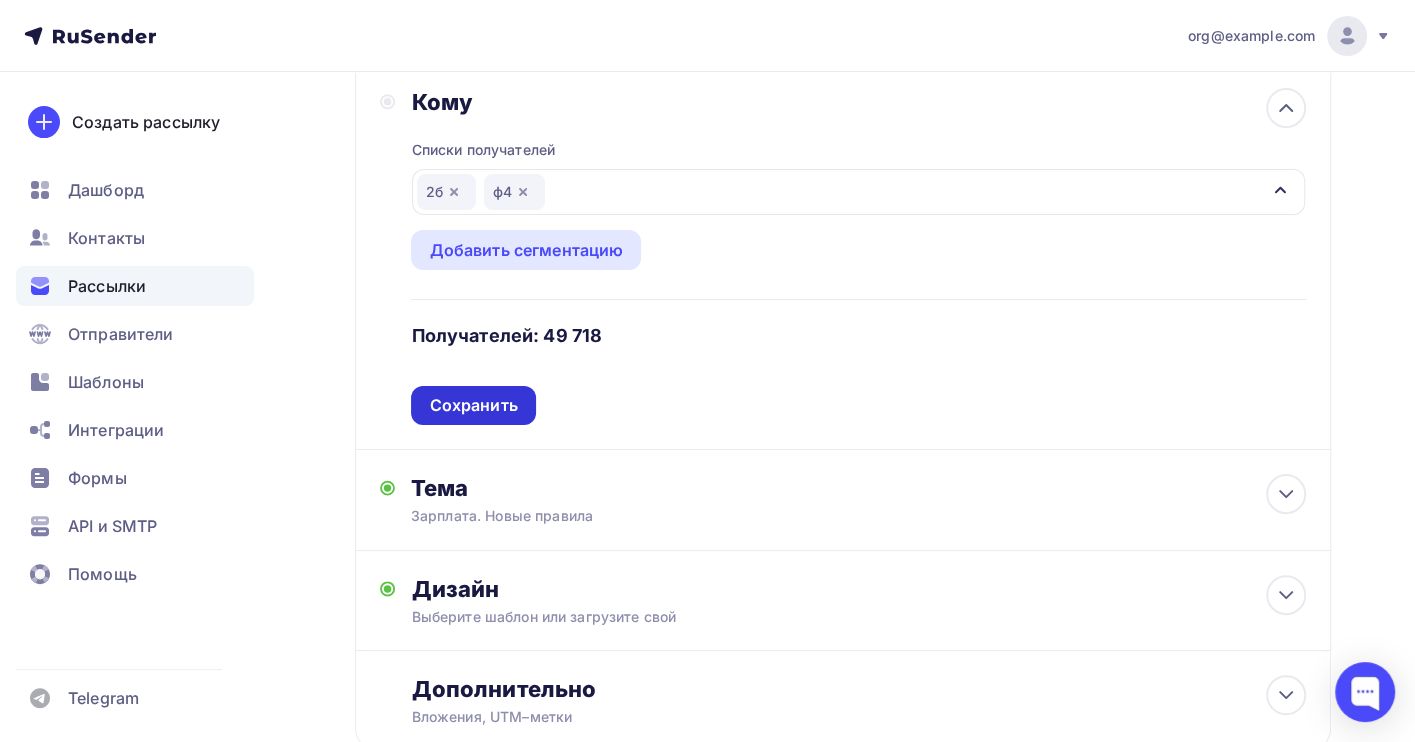 click on "Сохранить" at bounding box center [473, 405] 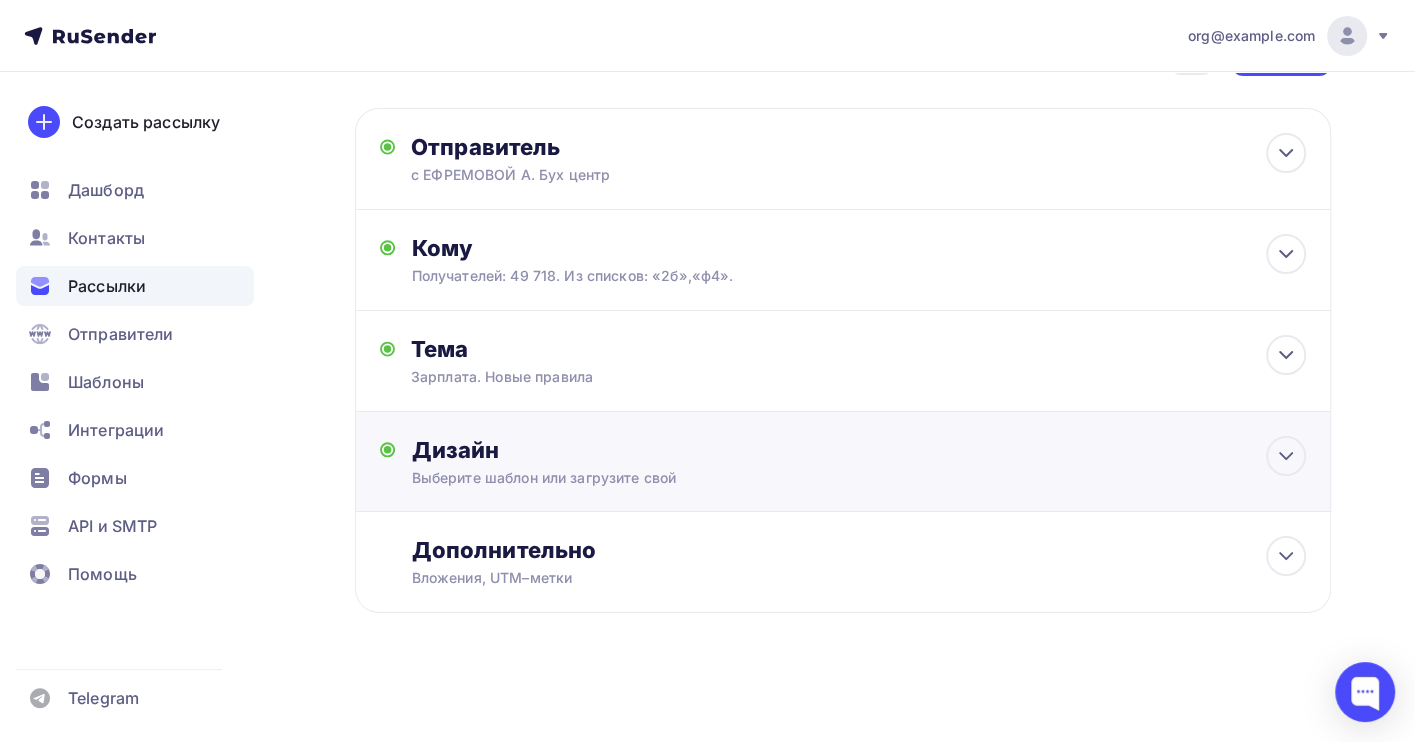 scroll, scrollTop: 0, scrollLeft: 0, axis: both 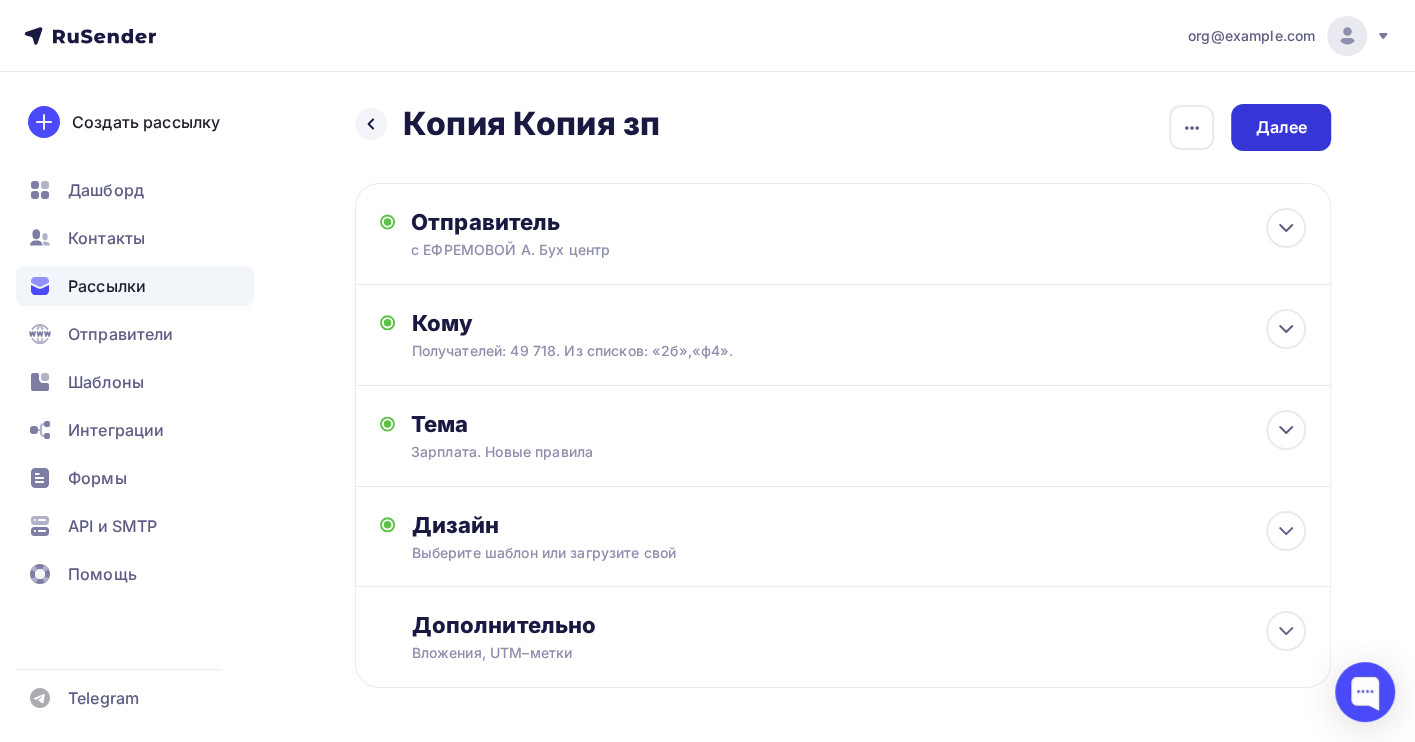 click on "Далее" at bounding box center (1281, 127) 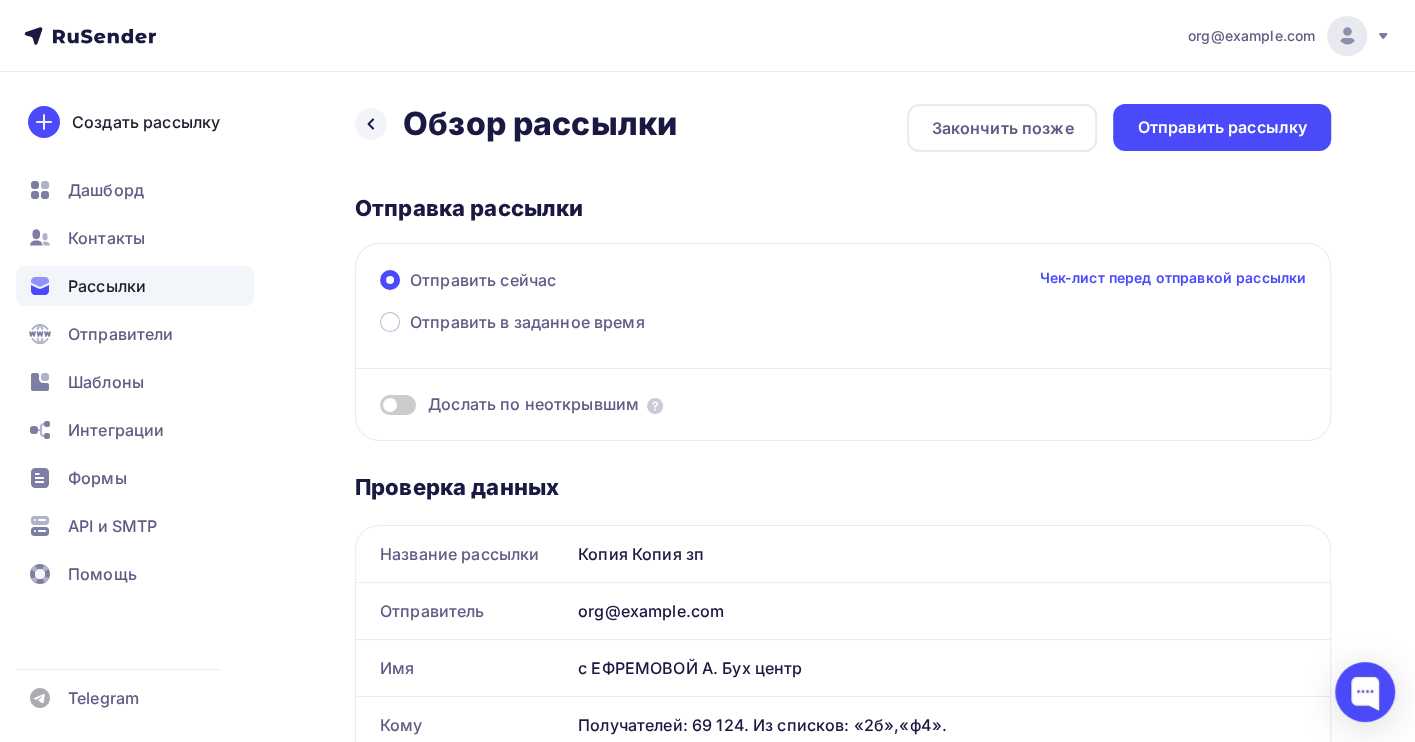 scroll, scrollTop: 0, scrollLeft: 0, axis: both 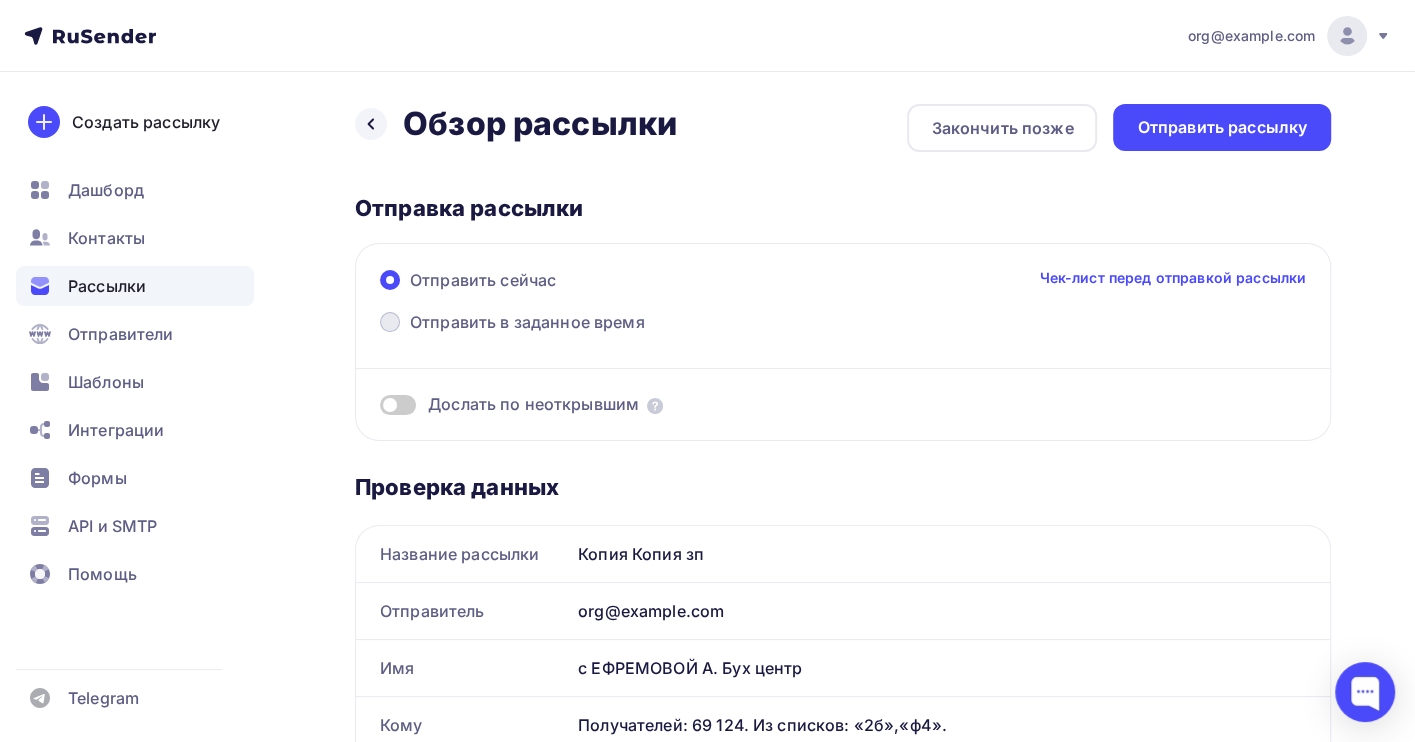 click on "Отправить в заданное время" at bounding box center (512, 324) 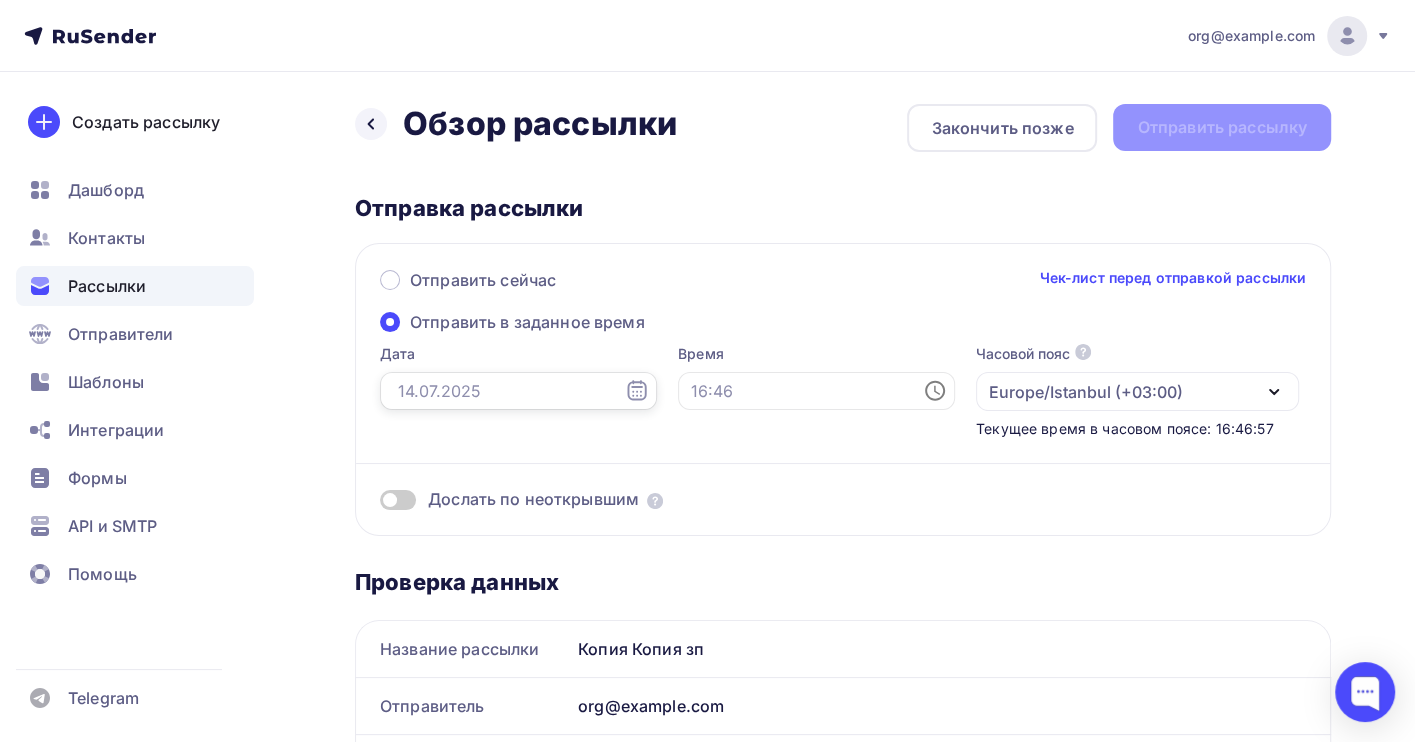 click at bounding box center [518, 391] 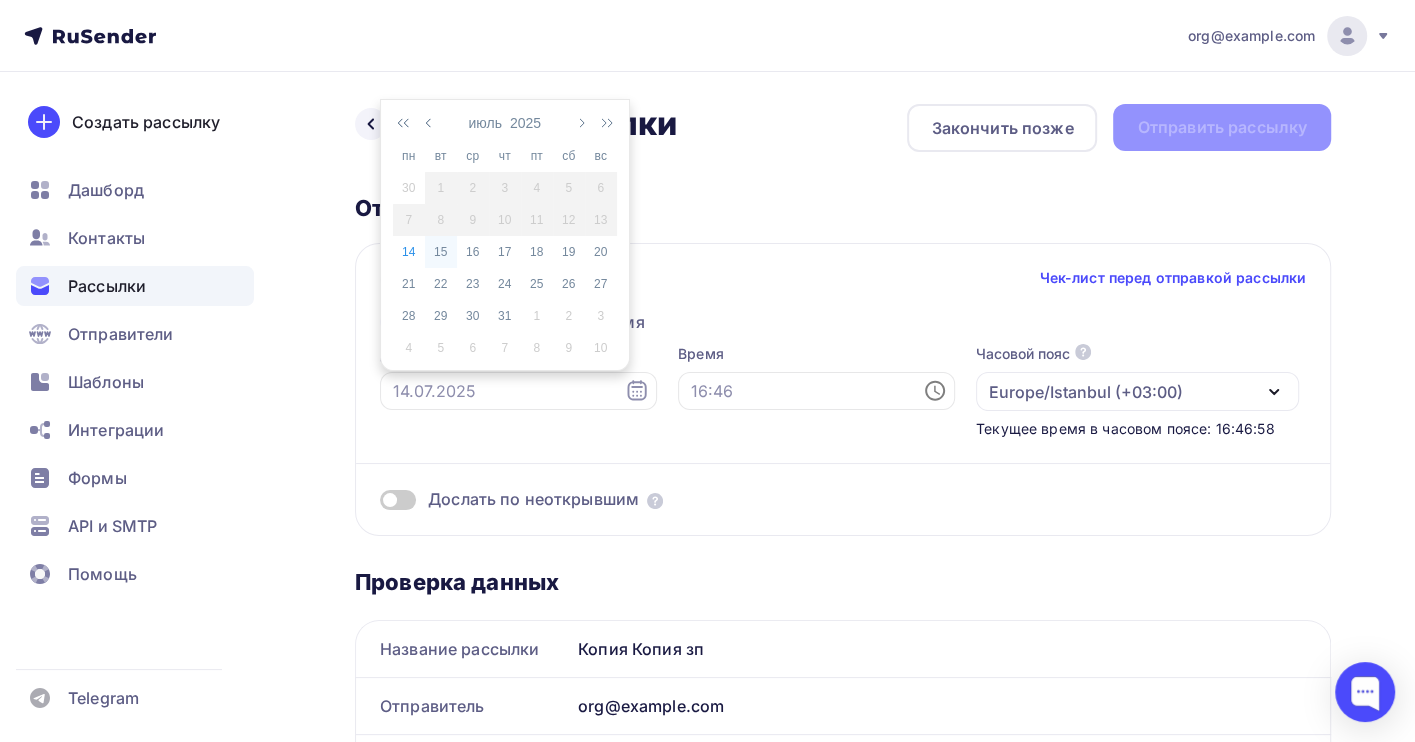 click on "15" at bounding box center (441, 252) 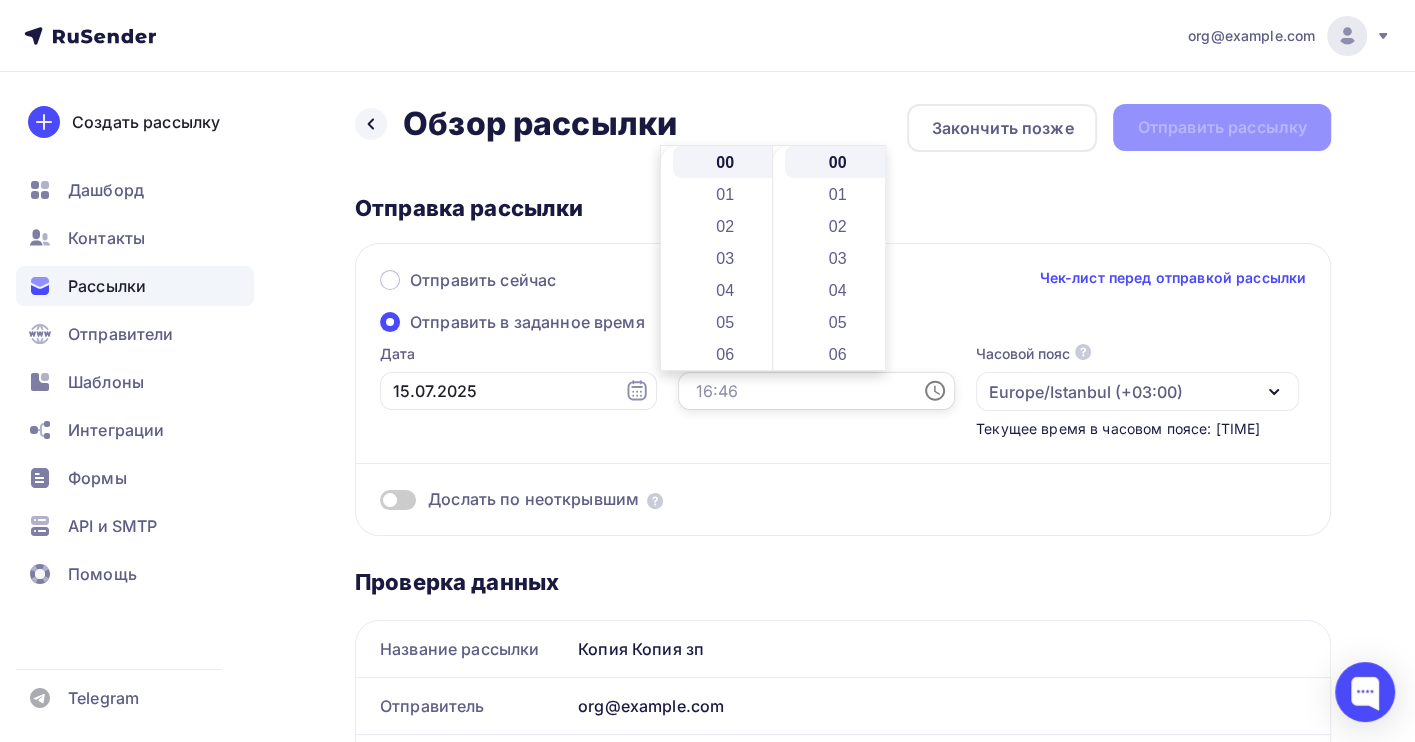 click at bounding box center [816, 391] 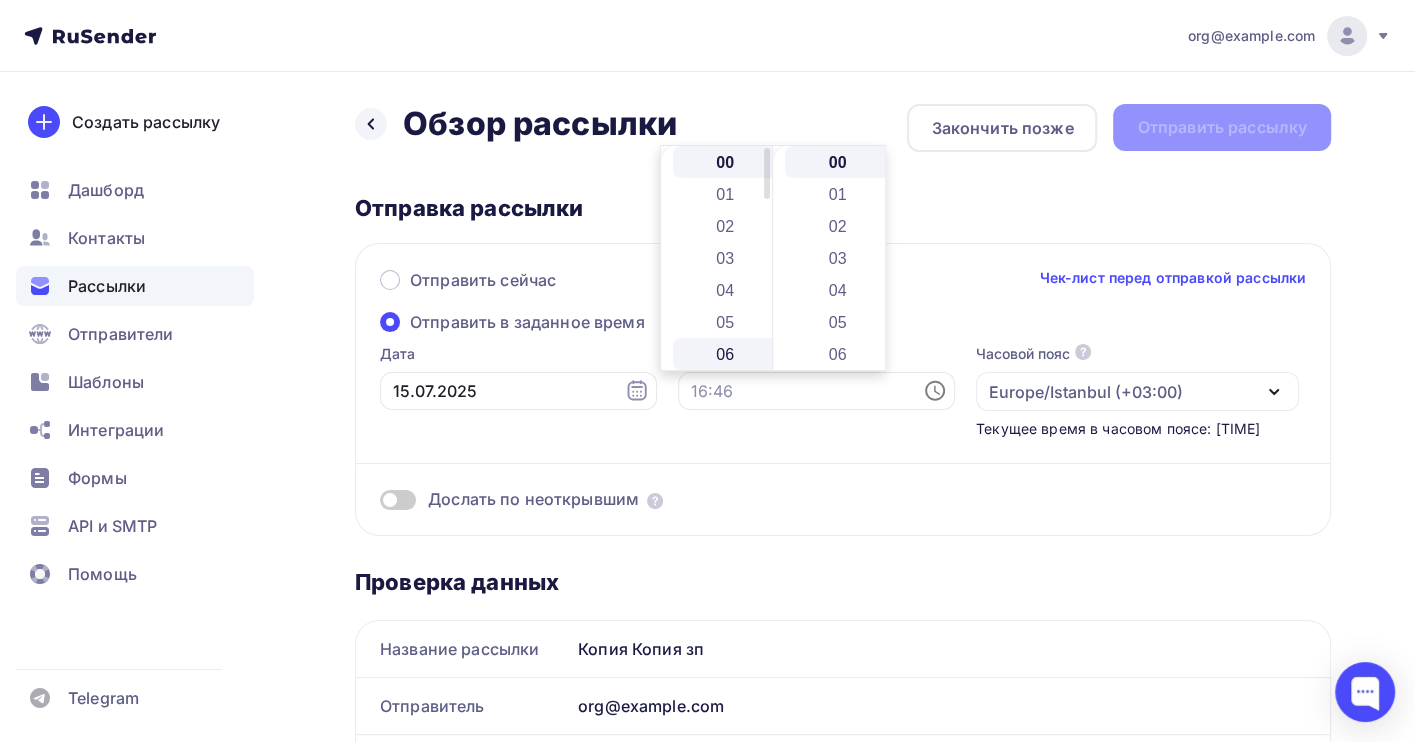 click on "06" at bounding box center [727, 354] 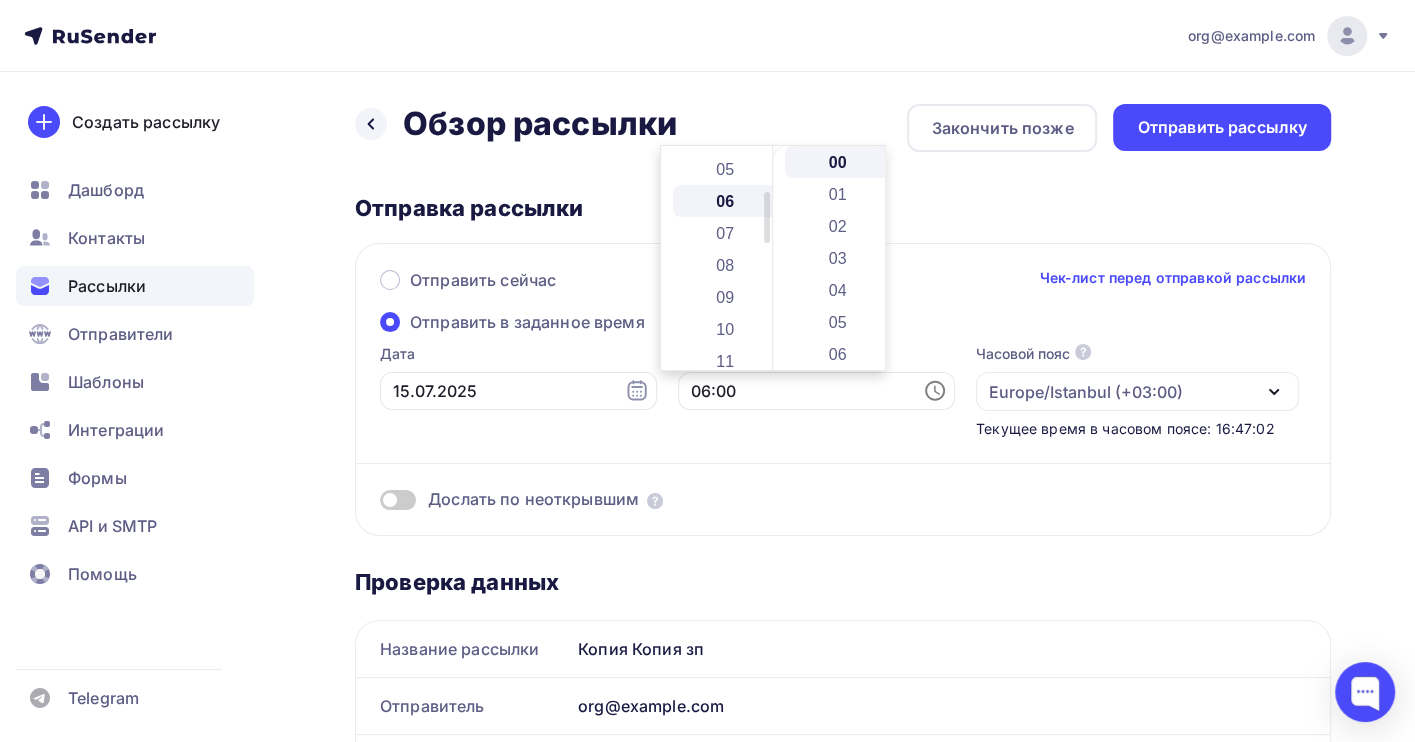 scroll, scrollTop: 191, scrollLeft: 0, axis: vertical 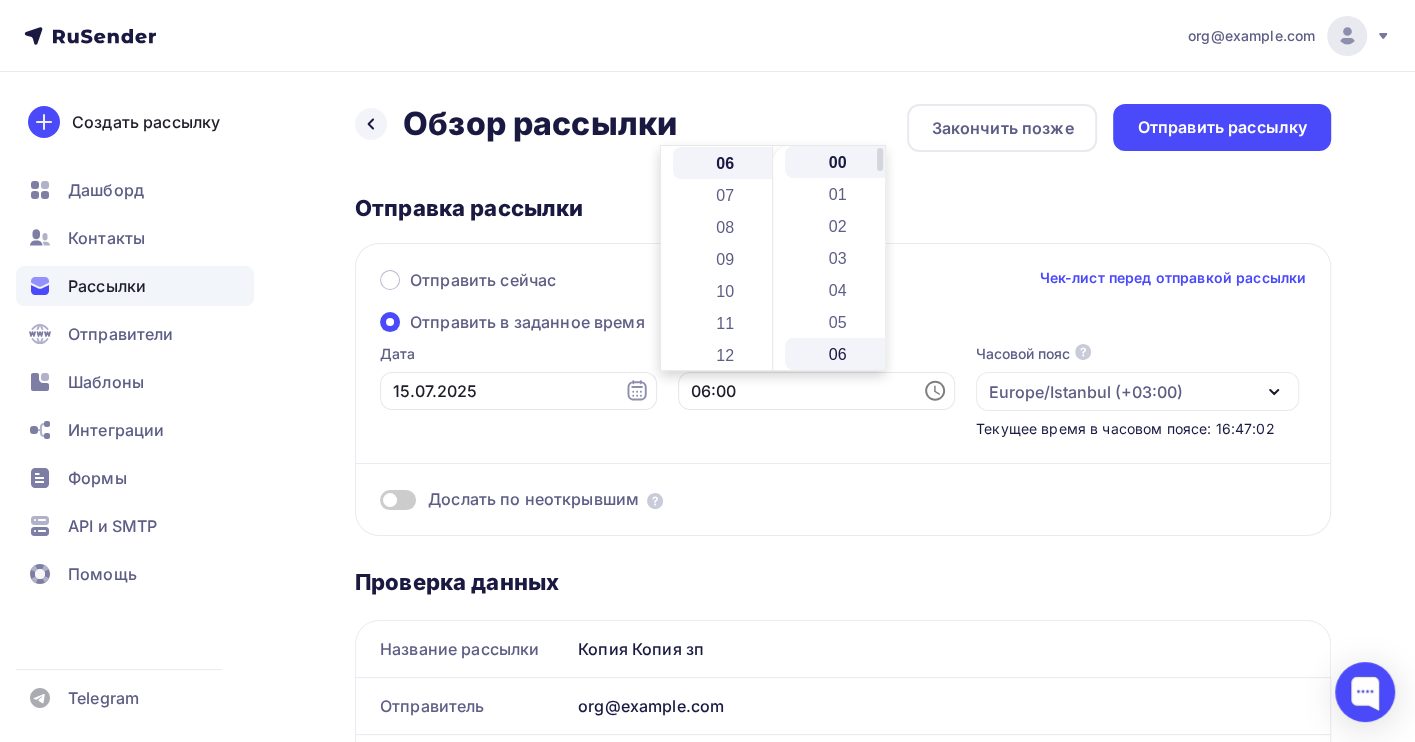 click on "06" at bounding box center [839, 354] 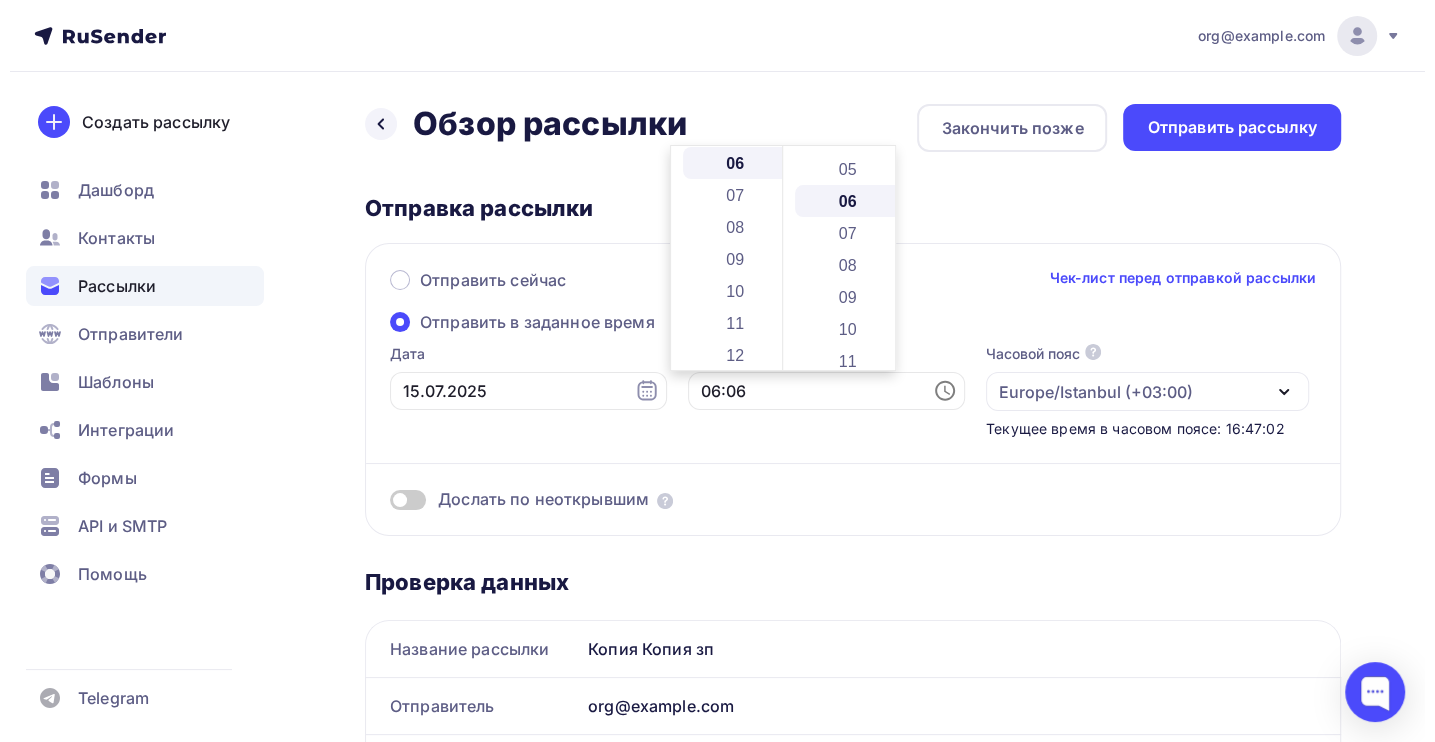 scroll, scrollTop: 191, scrollLeft: 0, axis: vertical 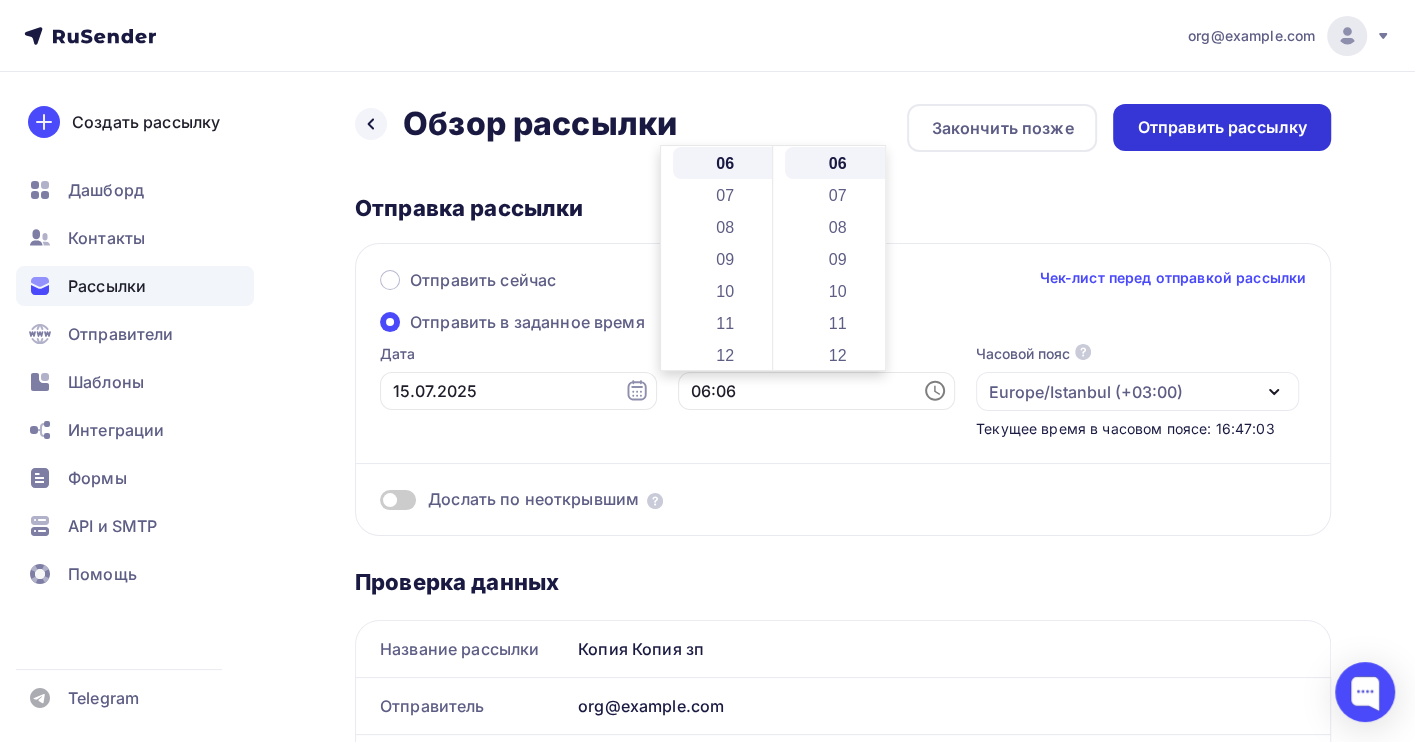 click on "Отправить рассылку" at bounding box center (1222, 127) 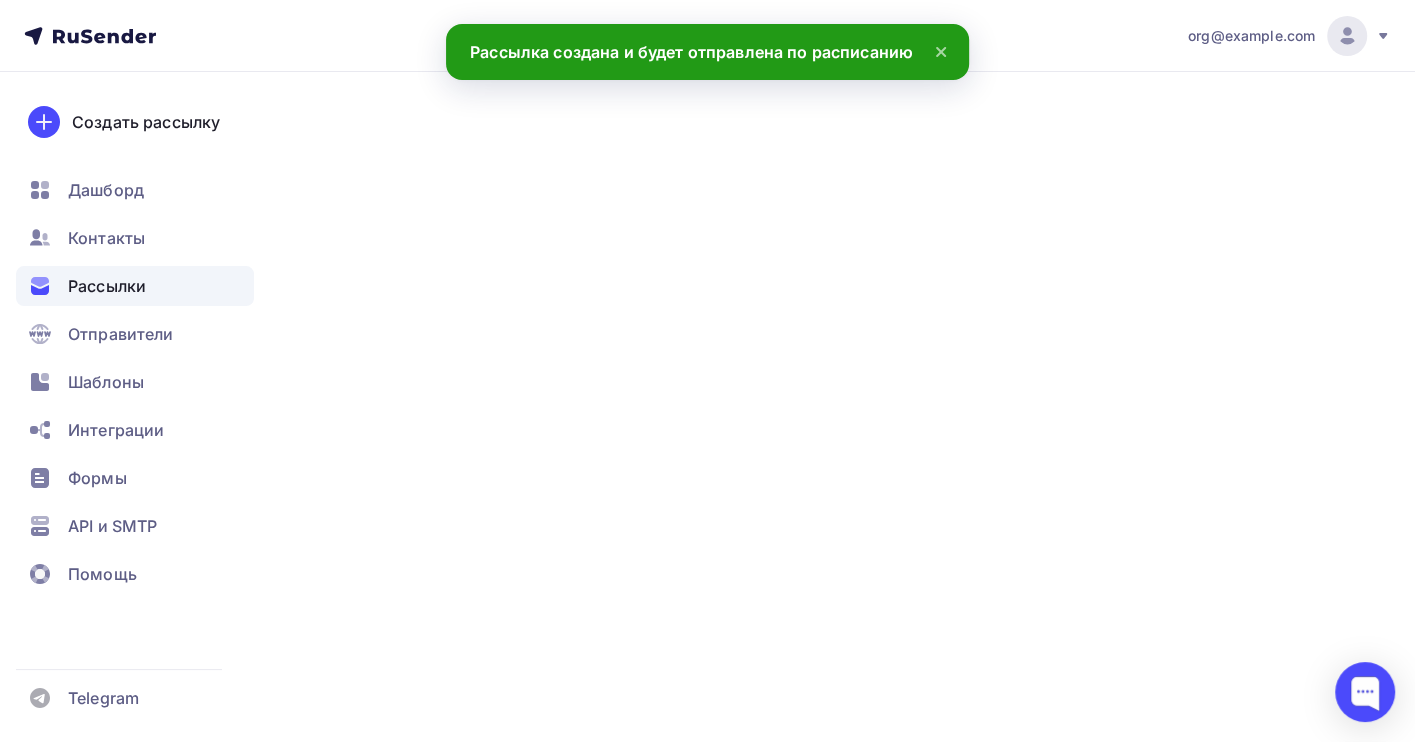 scroll, scrollTop: 0, scrollLeft: 0, axis: both 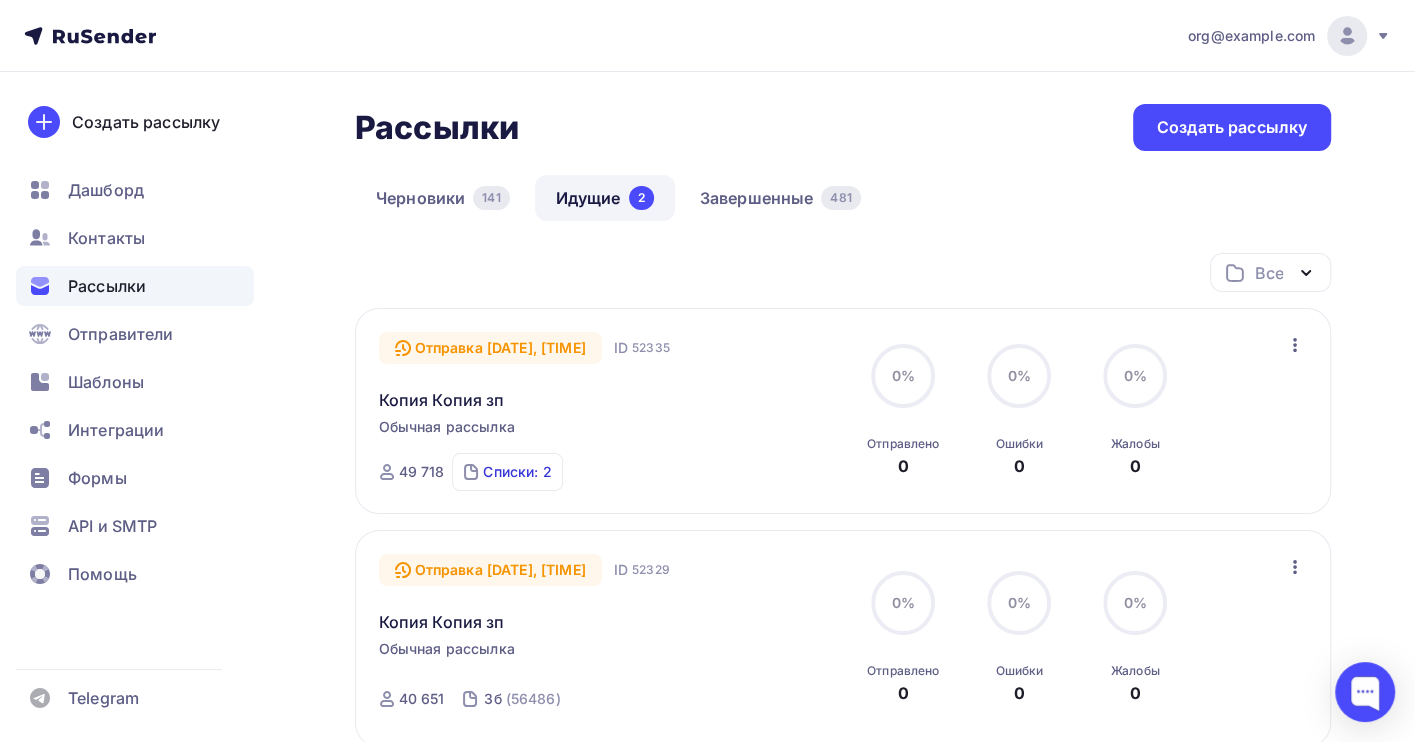 click on "Списки: 2" at bounding box center [517, 472] 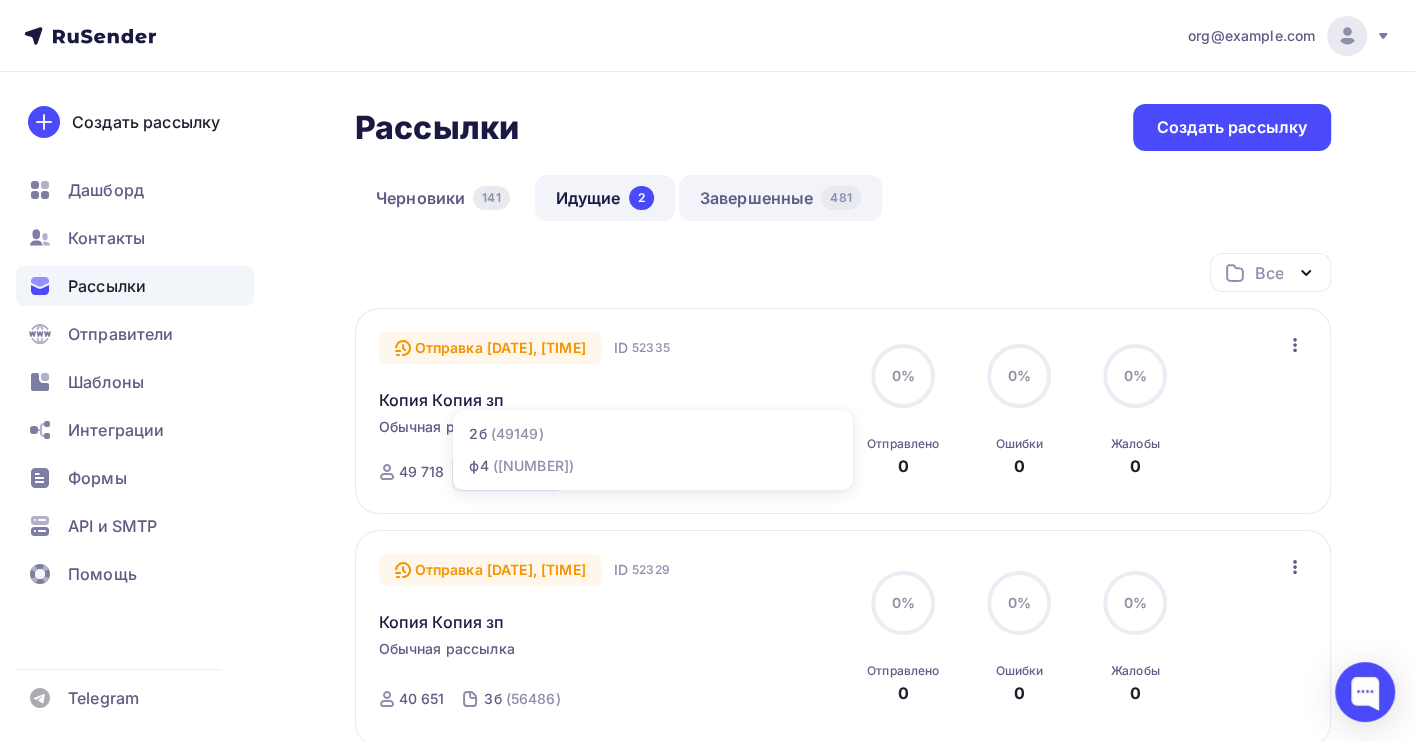 click on "Завершенные
481" at bounding box center [780, 198] 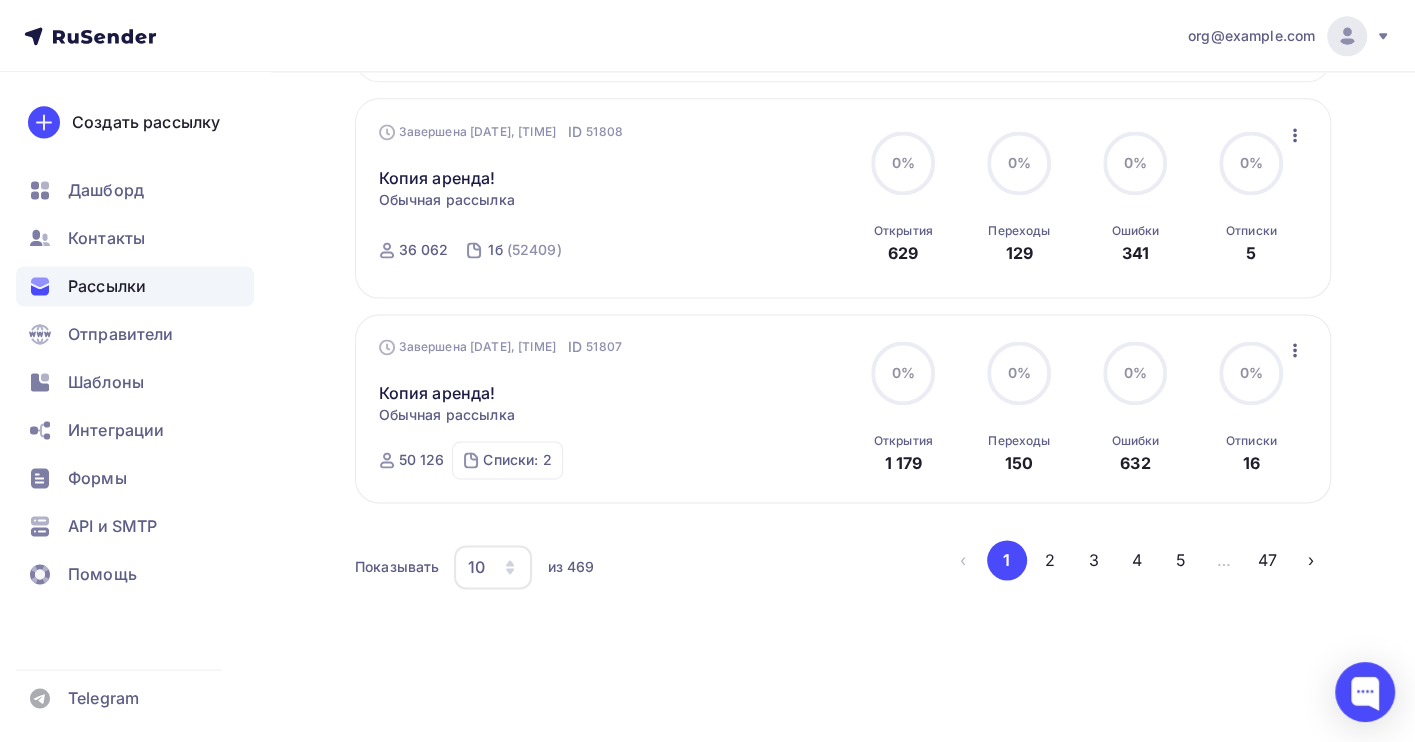 scroll, scrollTop: 2042, scrollLeft: 0, axis: vertical 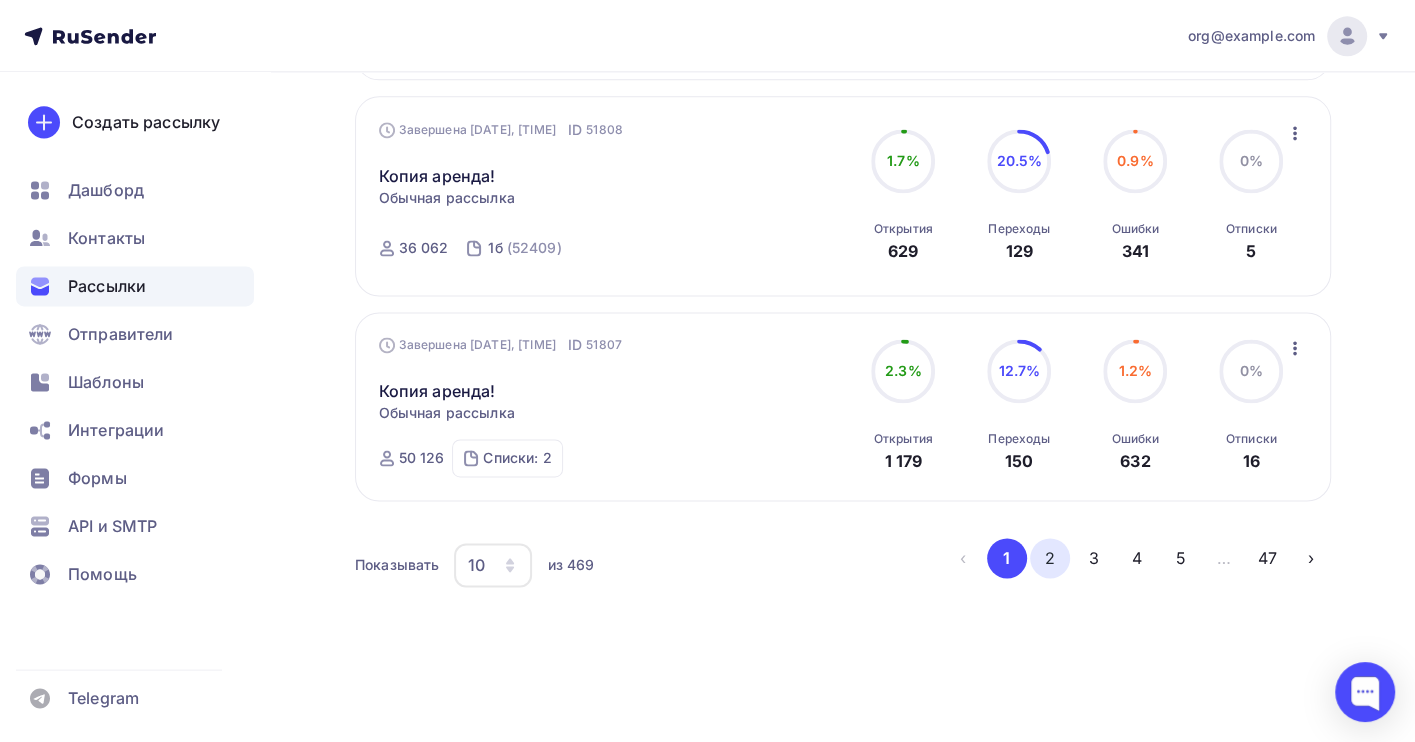 click on "2" at bounding box center [1050, 558] 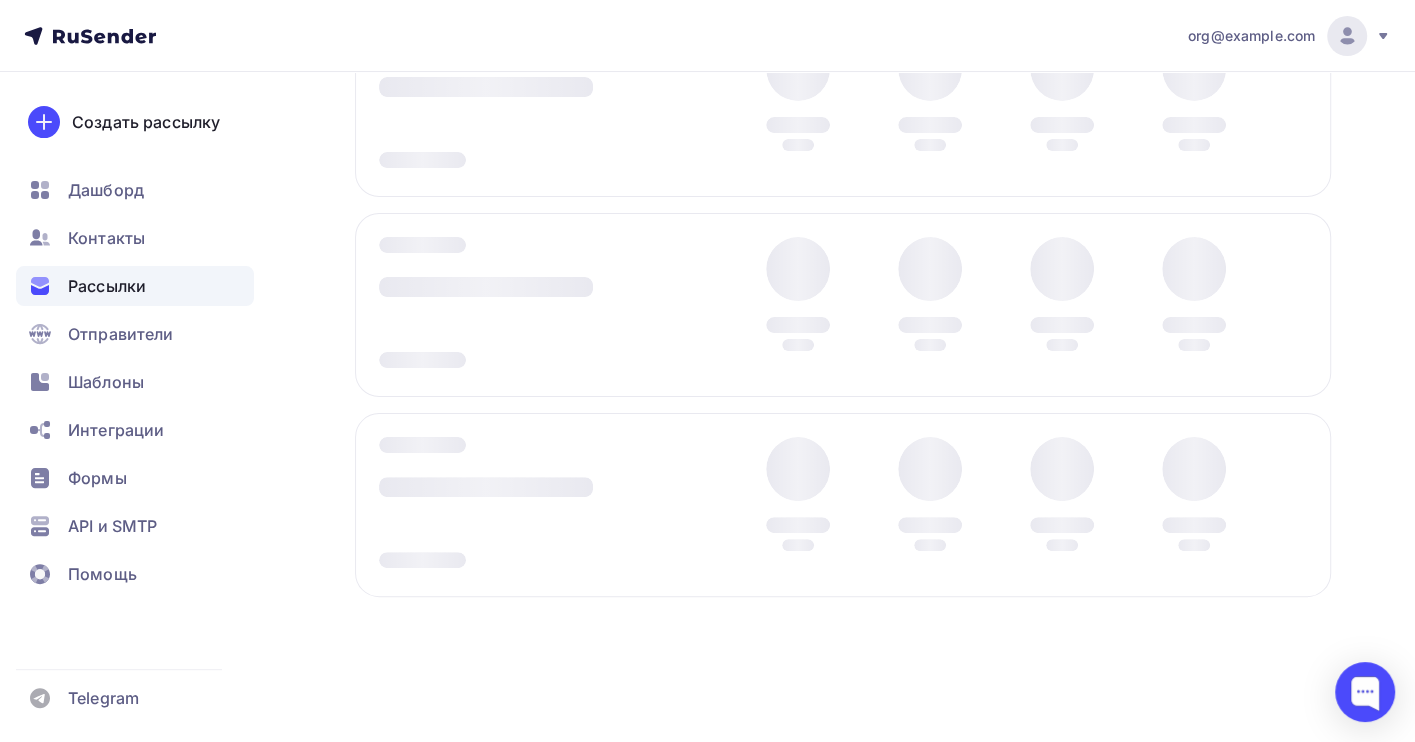 scroll, scrollTop: 240, scrollLeft: 0, axis: vertical 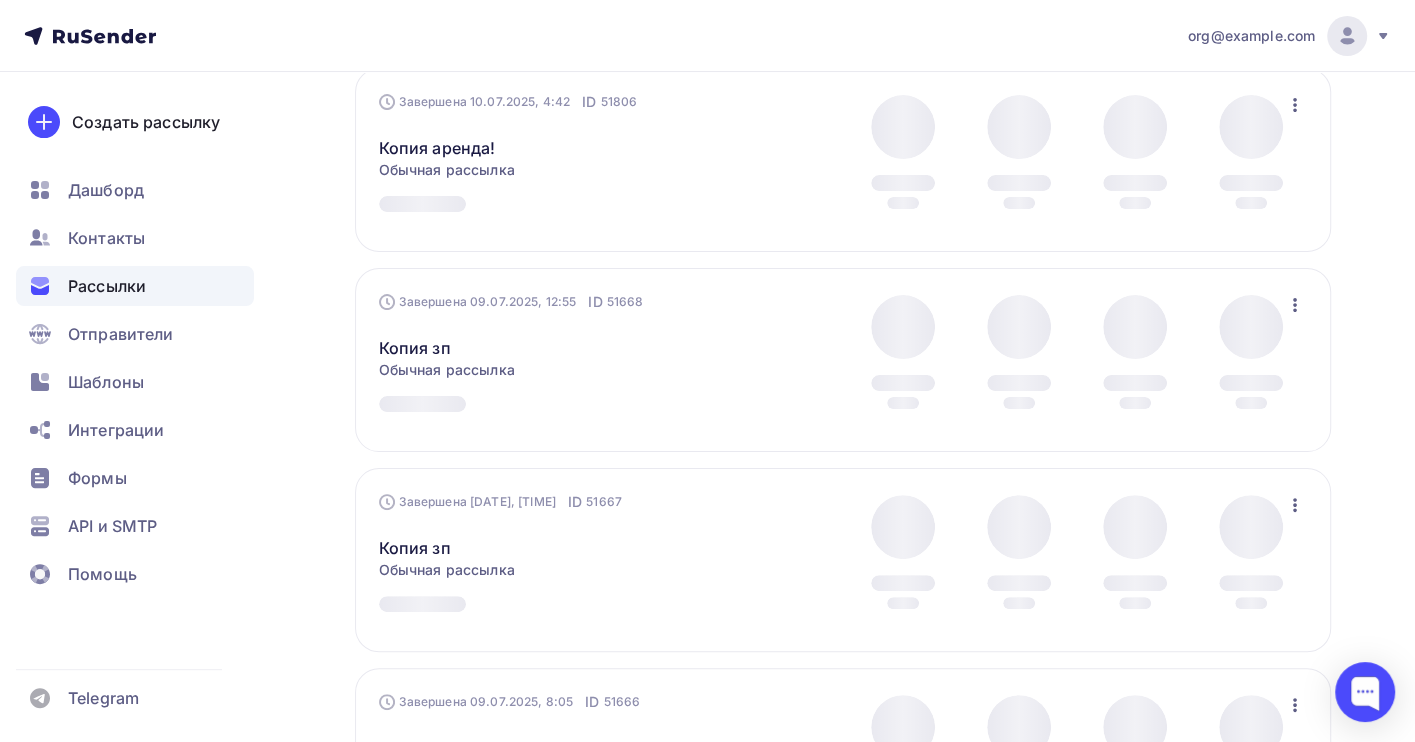 click 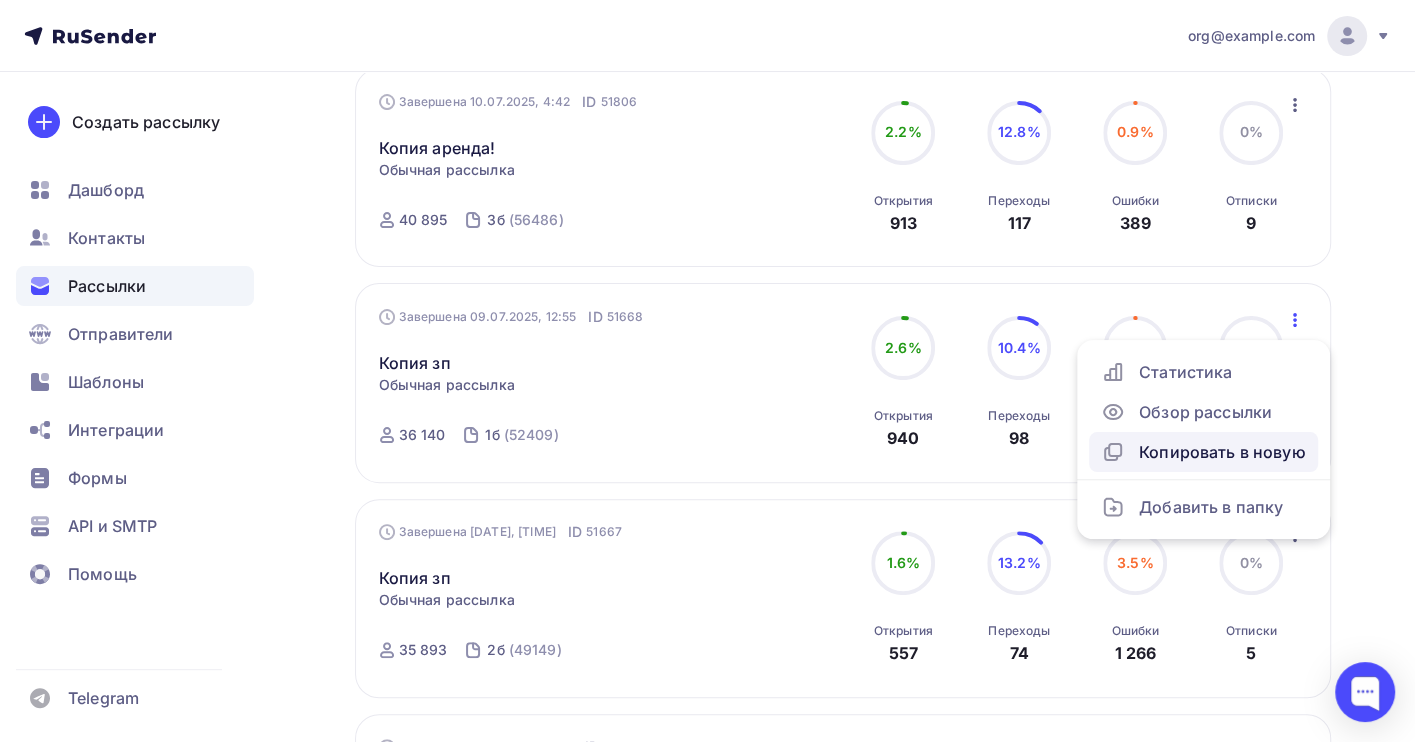 click on "Копировать в новую" at bounding box center (1203, 452) 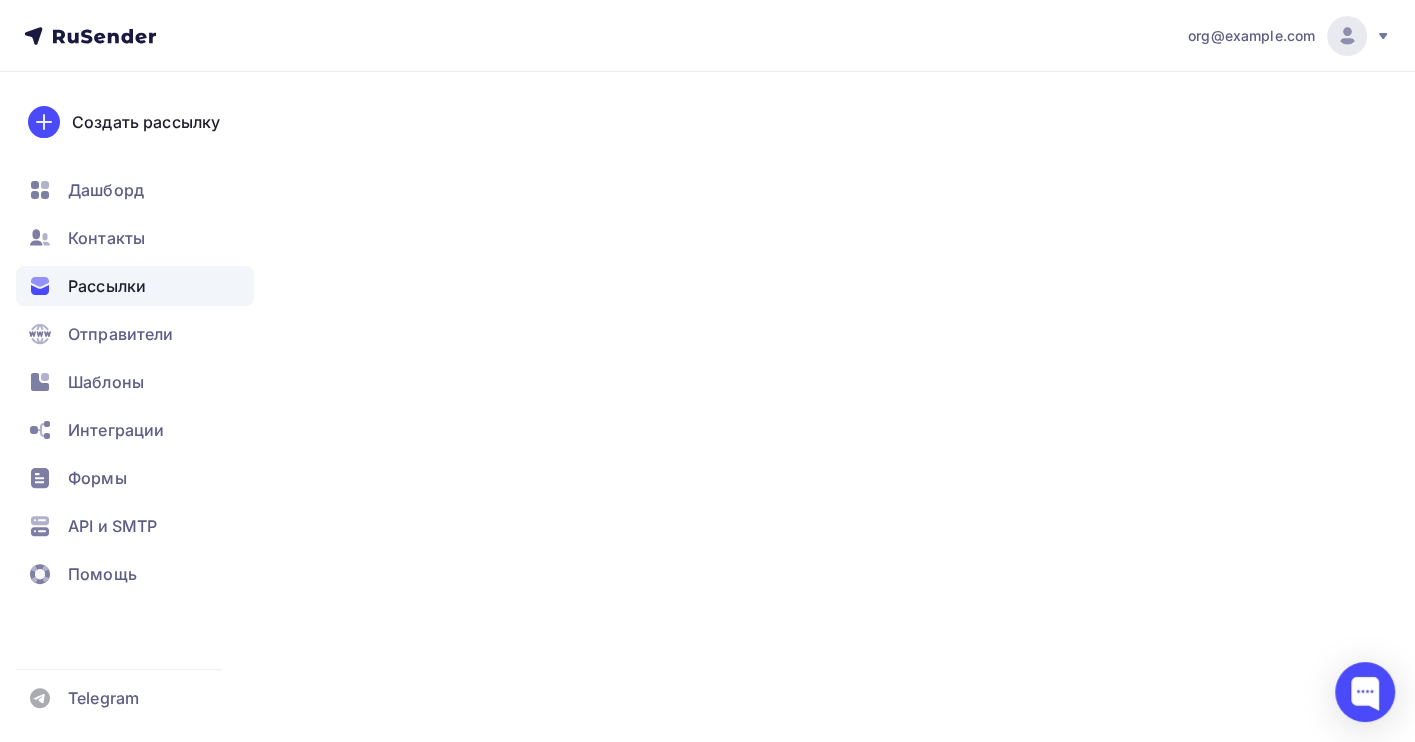 scroll, scrollTop: 0, scrollLeft: 0, axis: both 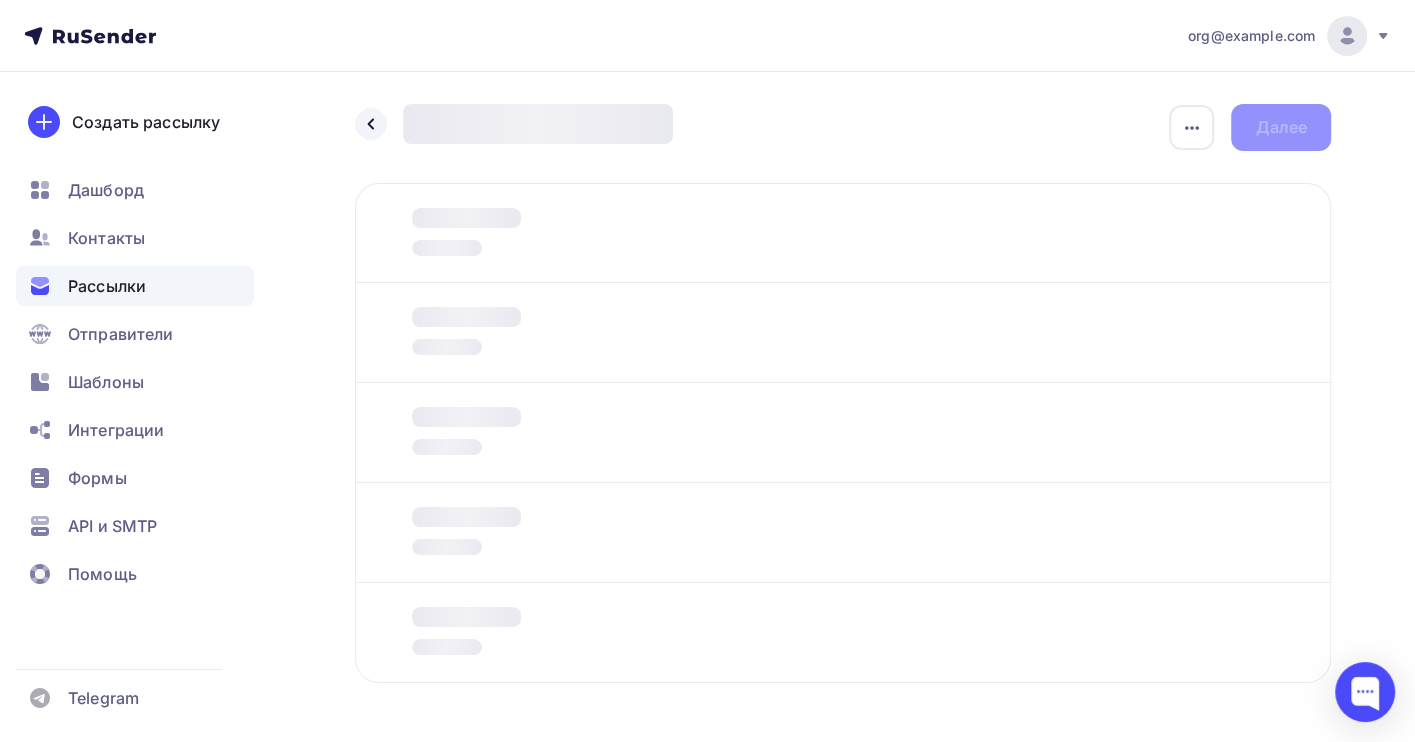 click at bounding box center [843, 333] 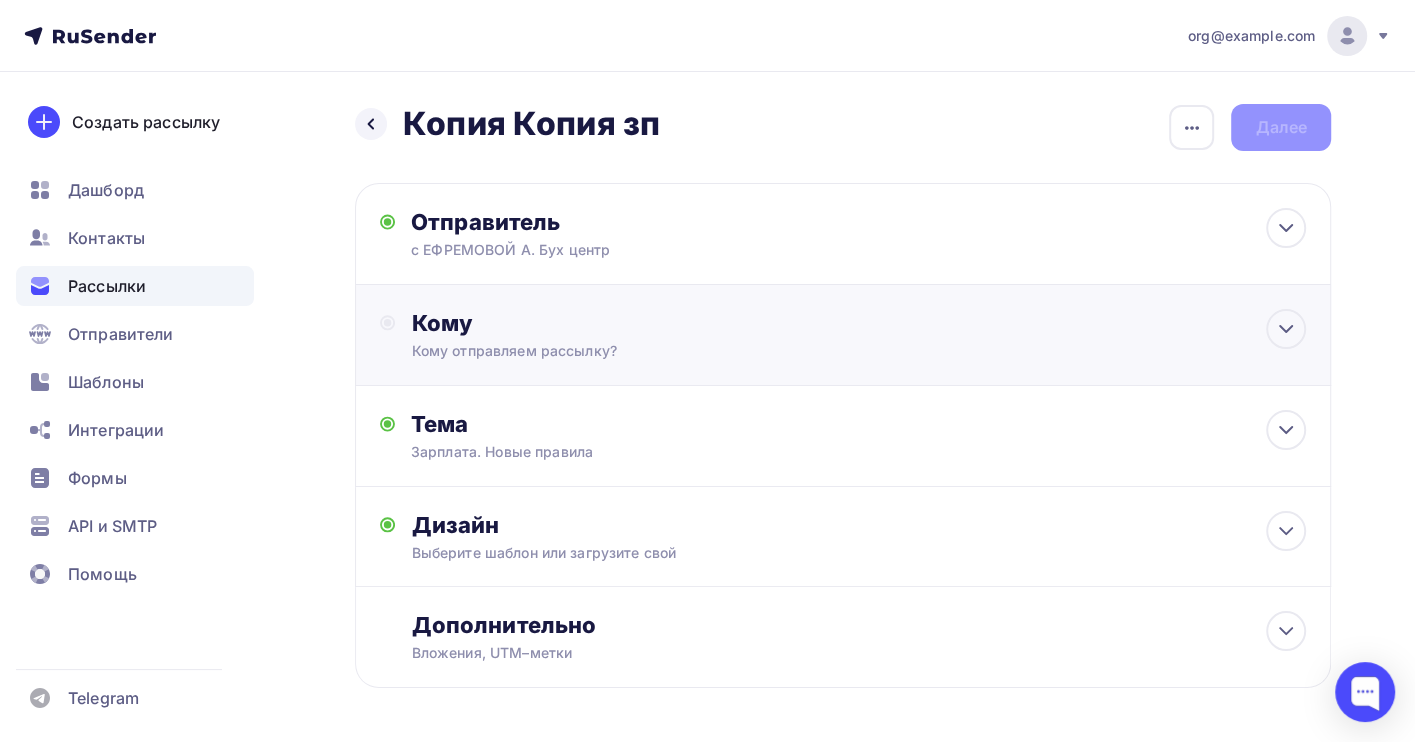 click on "Кому" at bounding box center (858, 323) 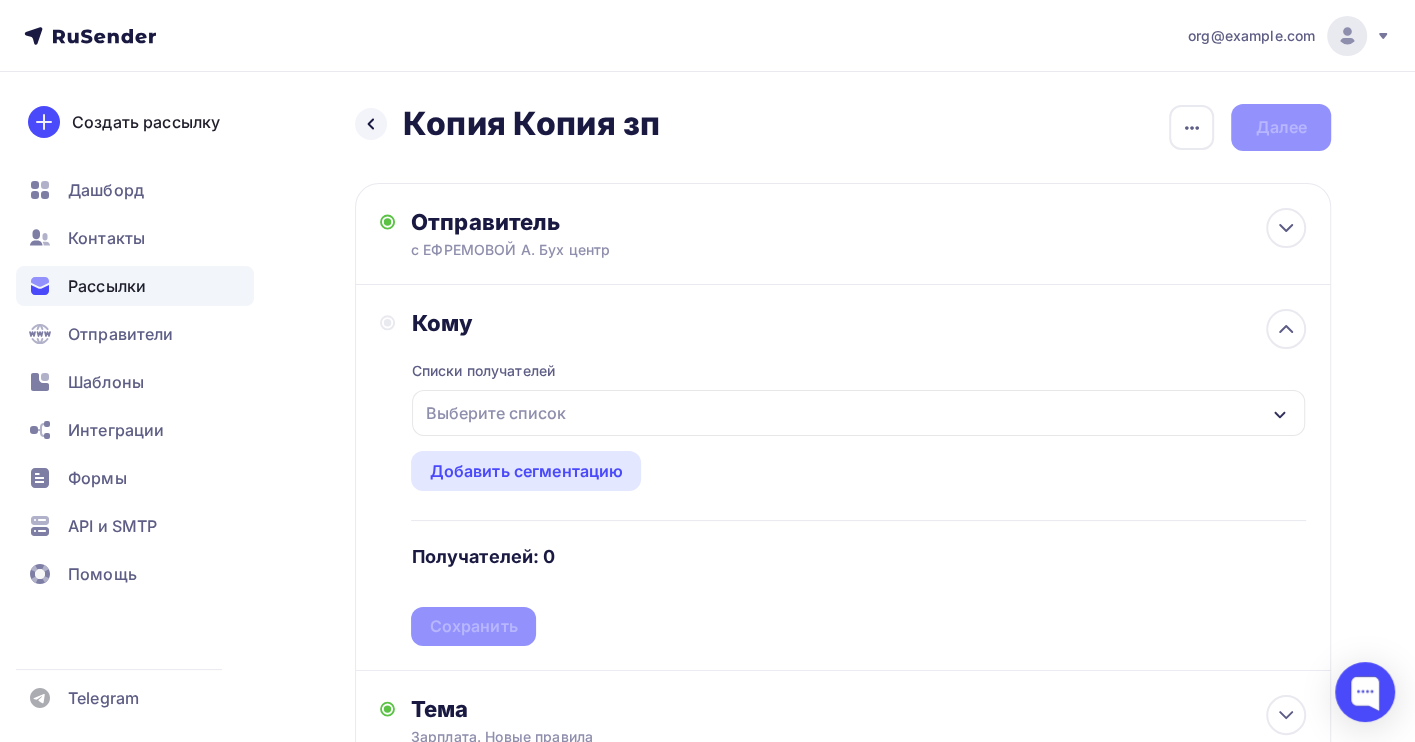 click on "Выберите список" at bounding box center [495, 413] 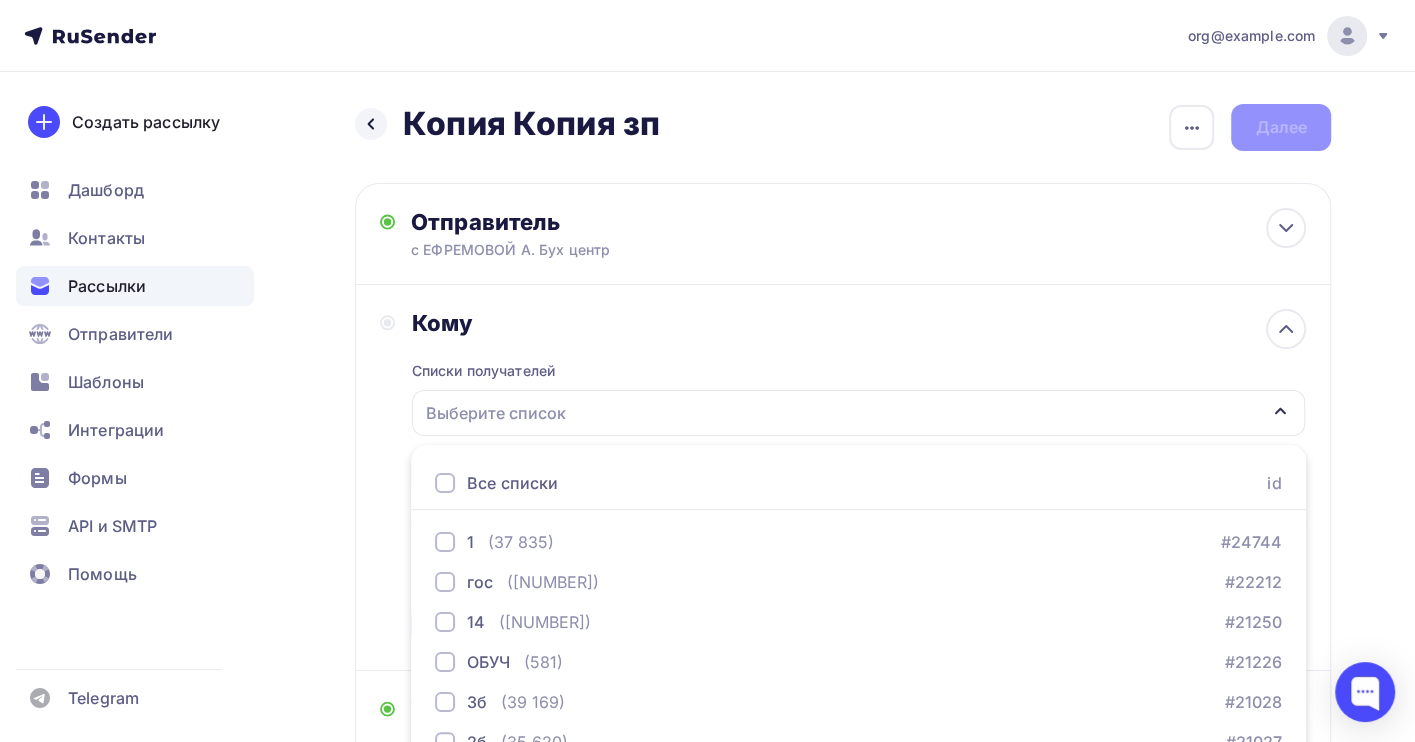 scroll, scrollTop: 221, scrollLeft: 0, axis: vertical 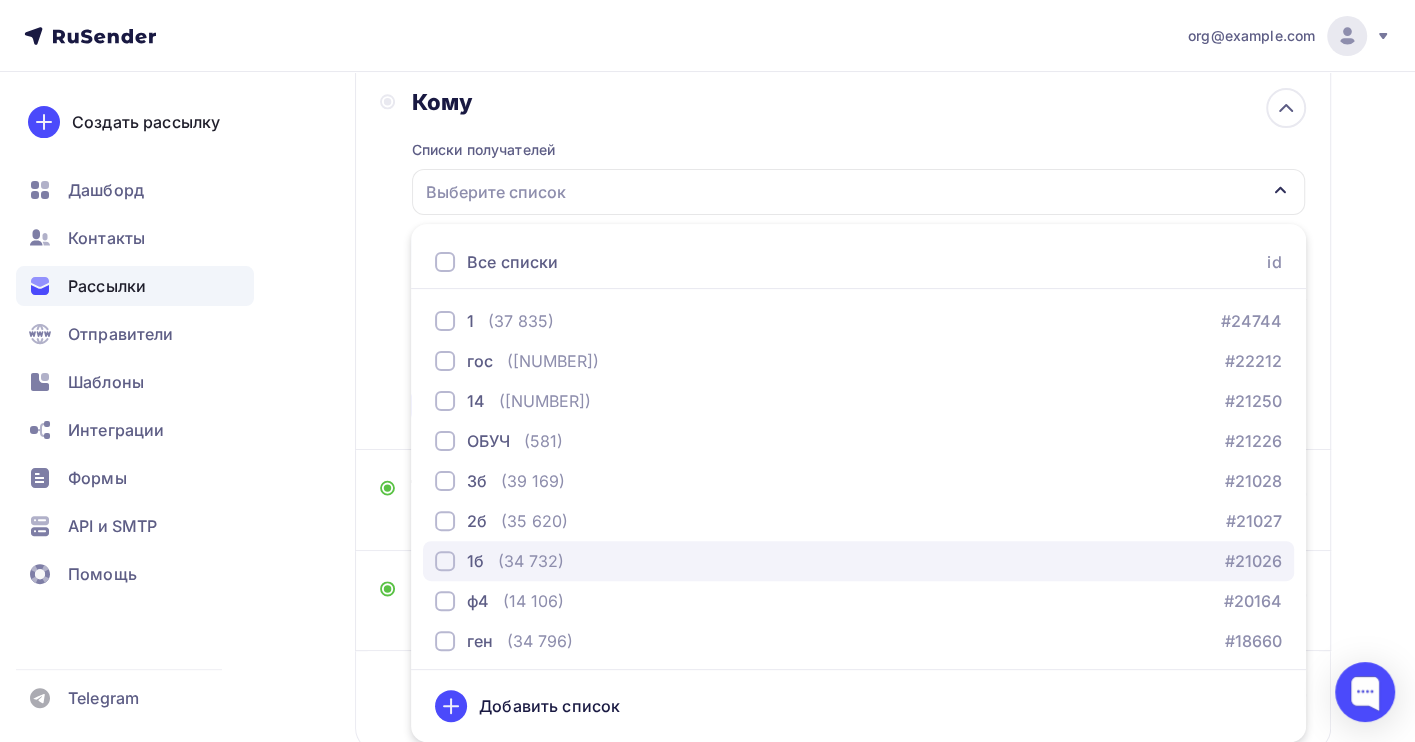 click on "(34 732)" at bounding box center (531, 561) 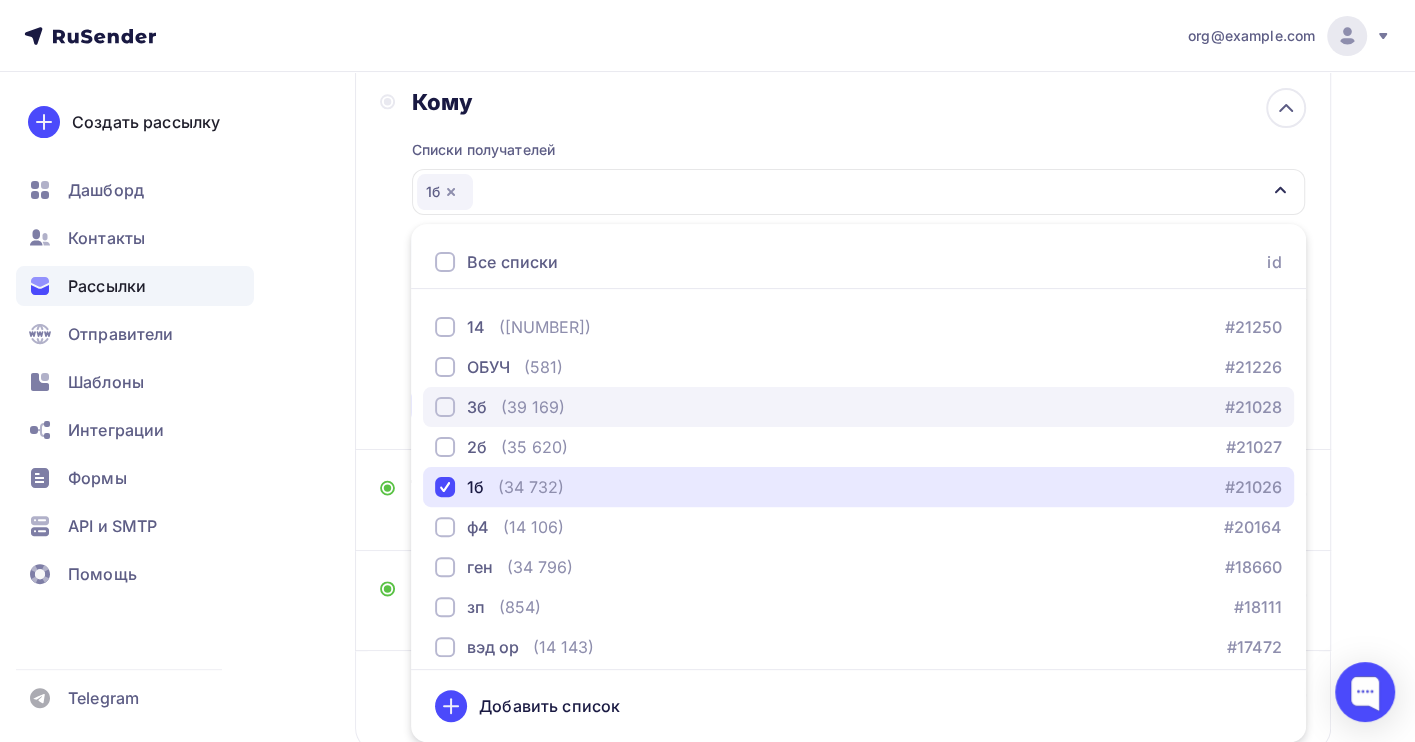 scroll, scrollTop: 123, scrollLeft: 0, axis: vertical 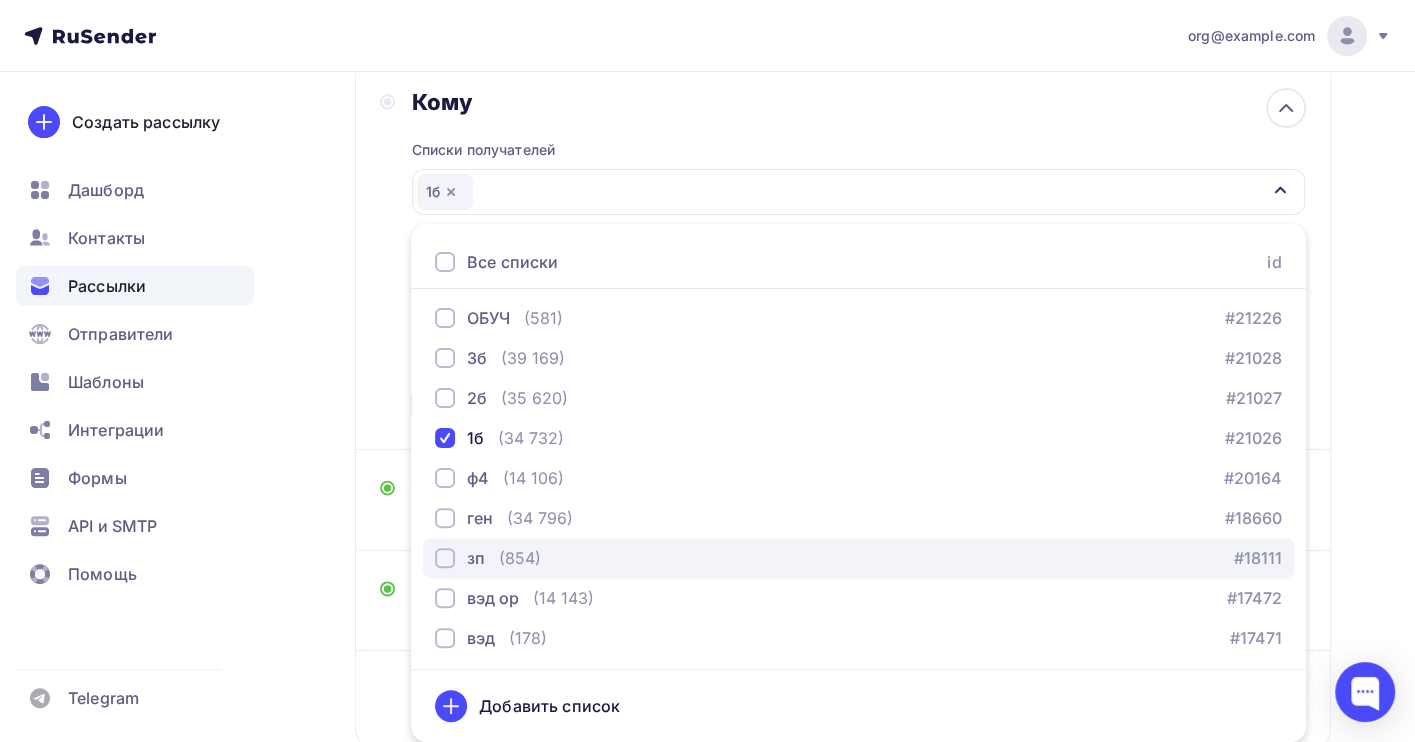 click on "зп
(854)
#18111" at bounding box center (858, 558) 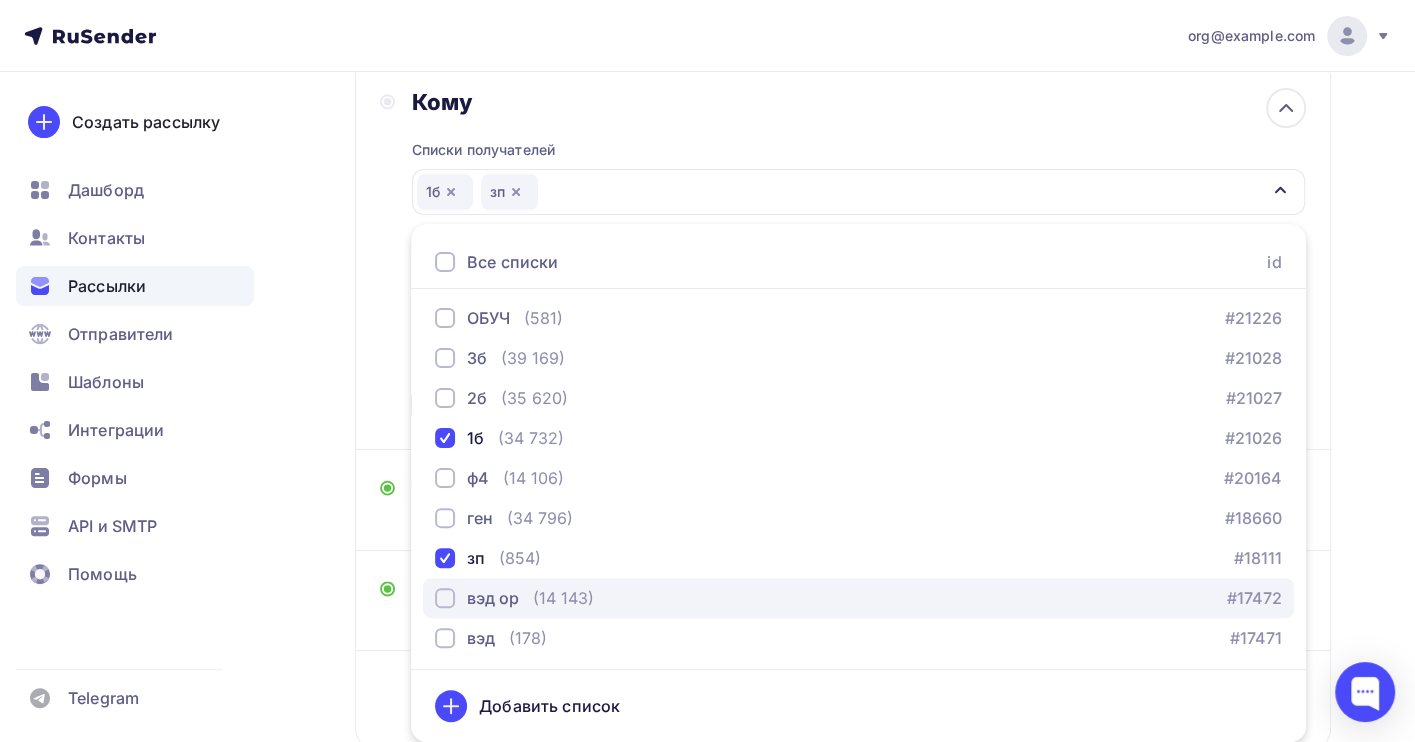 click on "вэд ор
(14 143)
#17472" at bounding box center [858, 598] 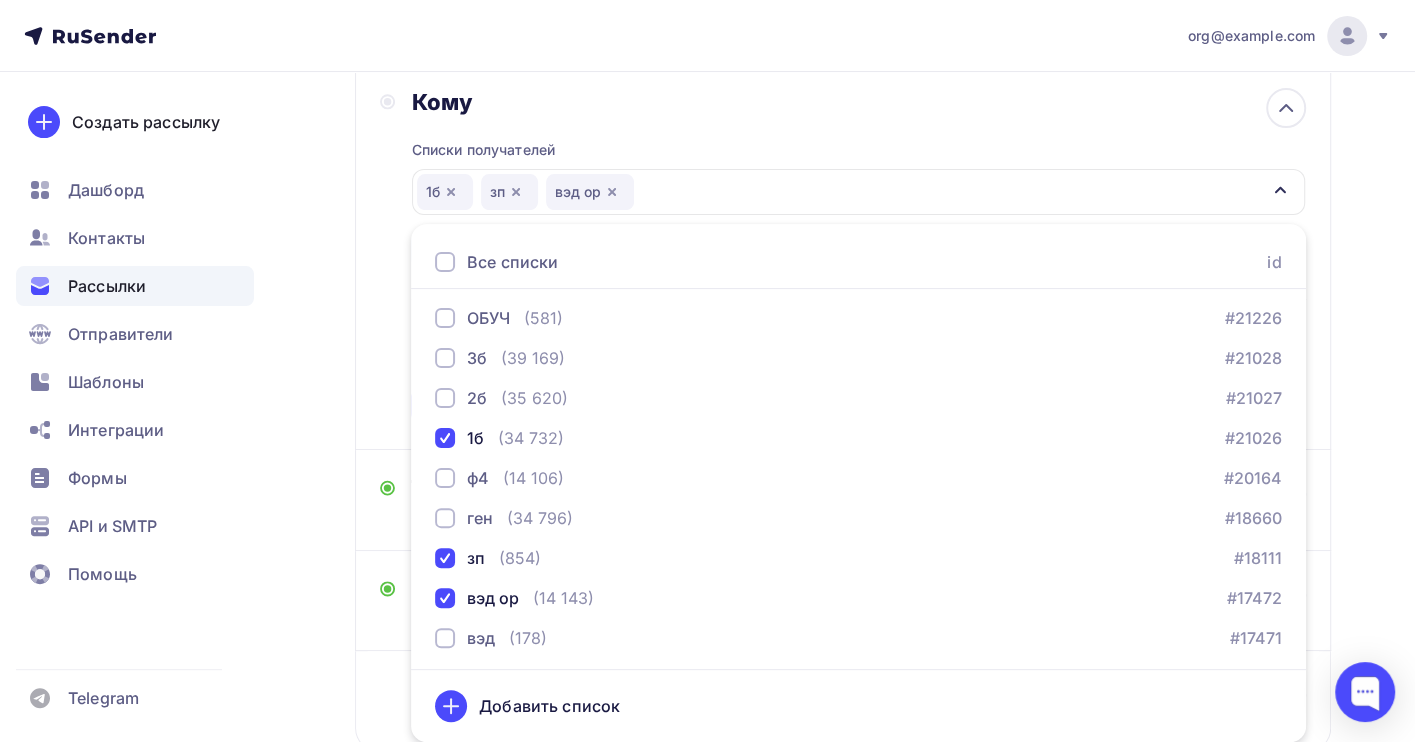 click on "Назад
Копия Копия зп
Копия Копия зп
Закончить позже
Переименовать рассылку
Удалить
Далее
Отправитель
с [PERSON]
Email  *
org@info.cc-cb.ru
buh@all.cc-cb.ru           org@info.cc-cb.ru               Добавить отправителя
Рекомендуем  добавить почту на домене , чтобы рассылка не попала в «Спам»
Имя                 Сохранить
Предпросмотр текста" at bounding box center [707, 366] 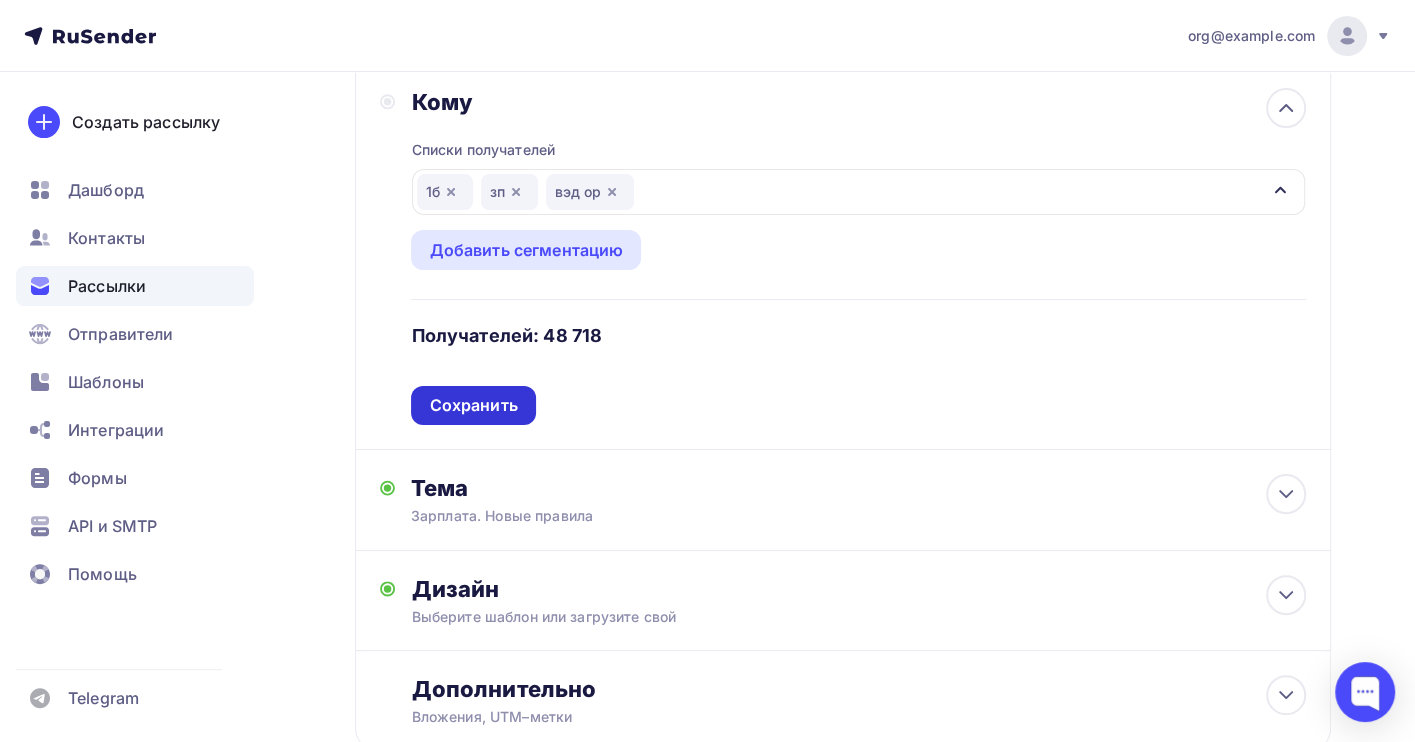click on "Сохранить" at bounding box center [473, 405] 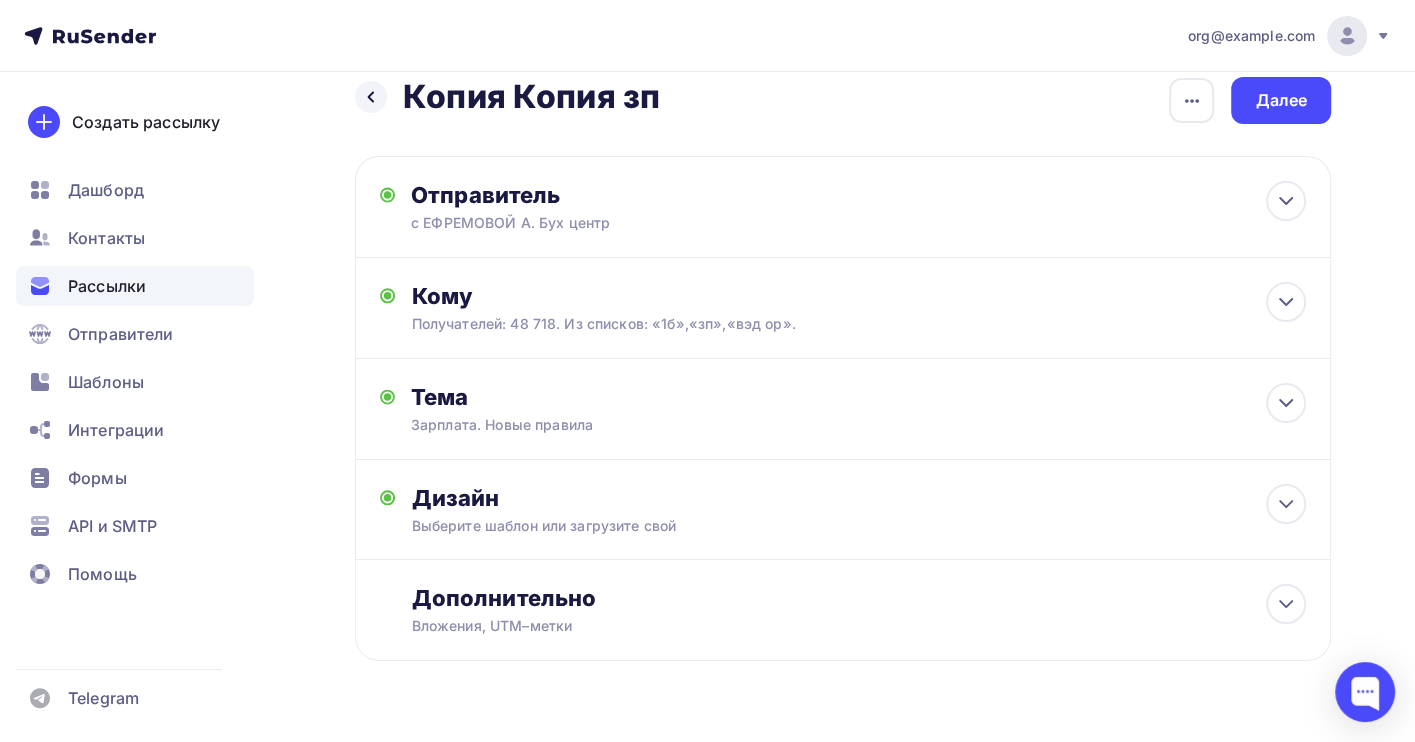 scroll, scrollTop: 0, scrollLeft: 0, axis: both 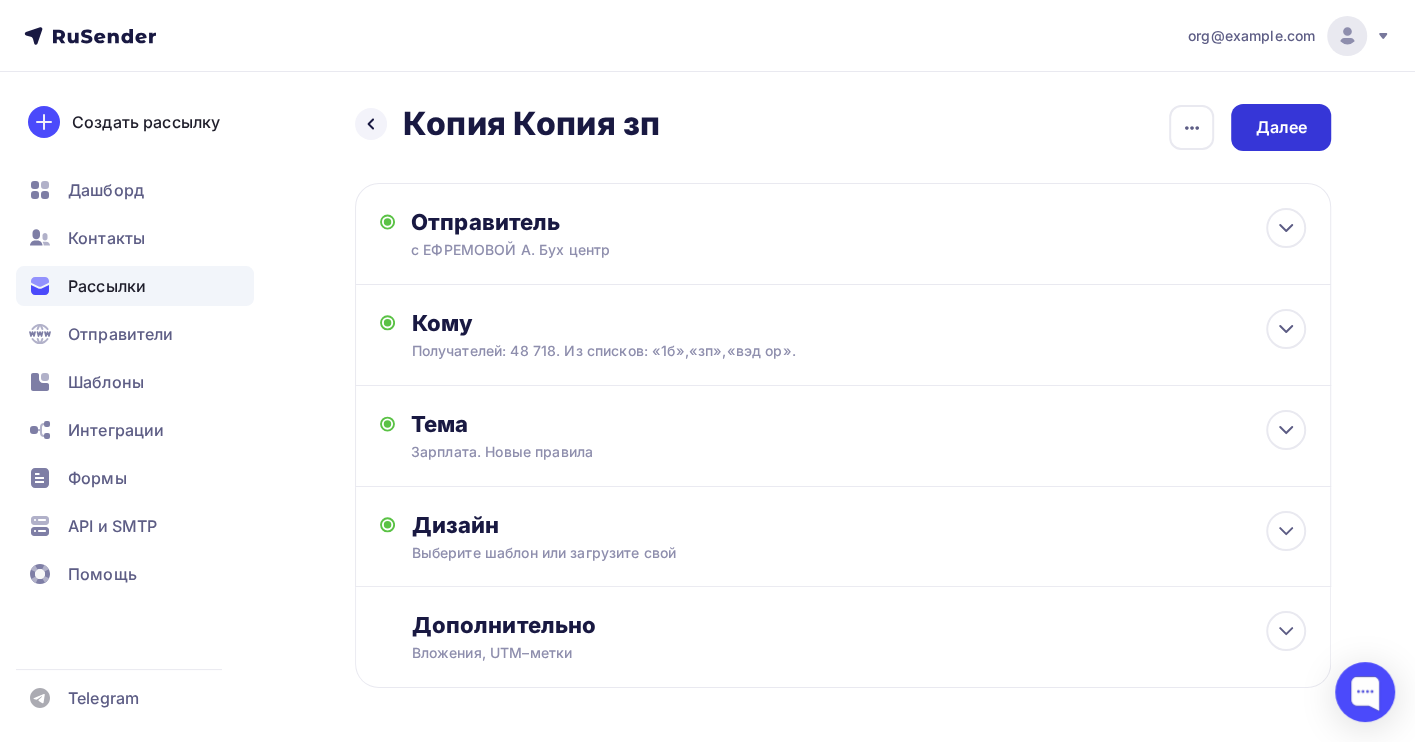 click on "Далее" at bounding box center [1281, 127] 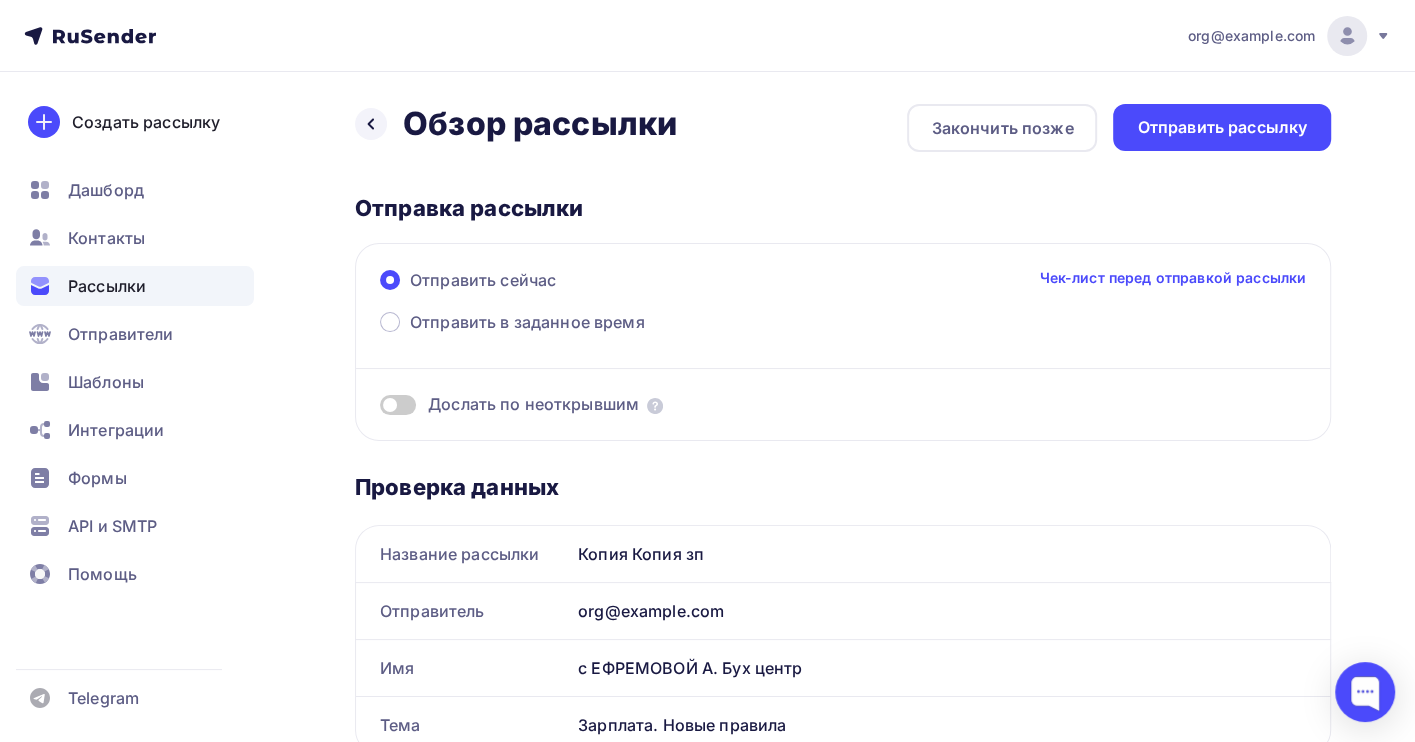 scroll, scrollTop: 0, scrollLeft: 0, axis: both 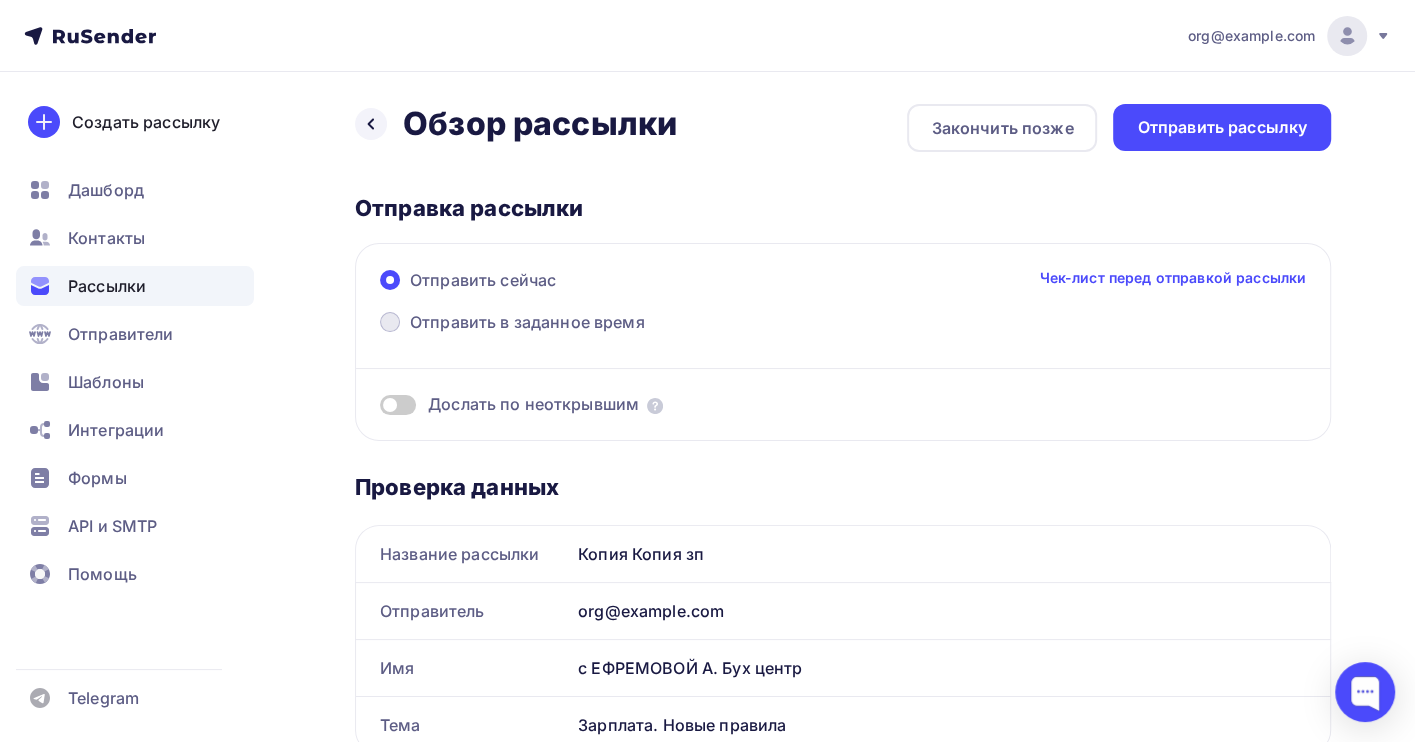 click on "Отправить в заданное время" at bounding box center [512, 324] 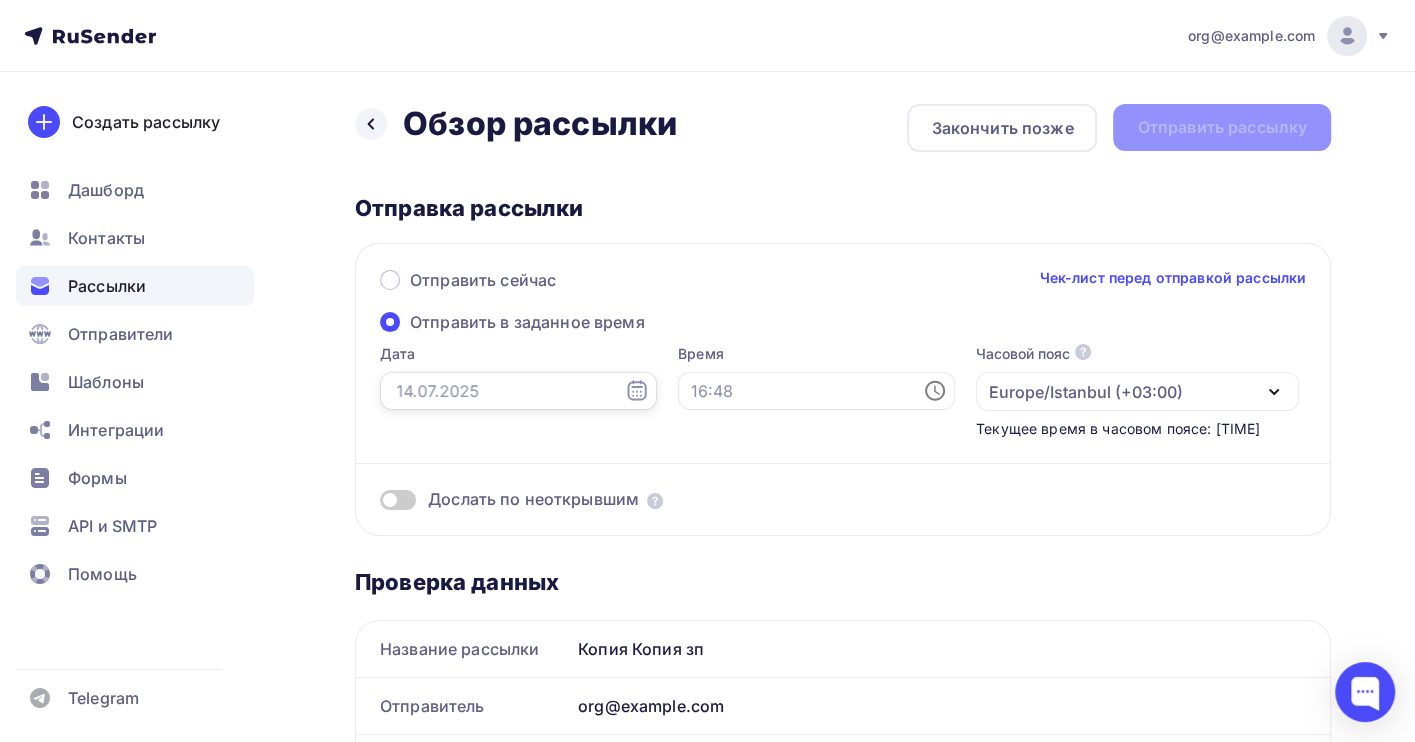 click at bounding box center [518, 391] 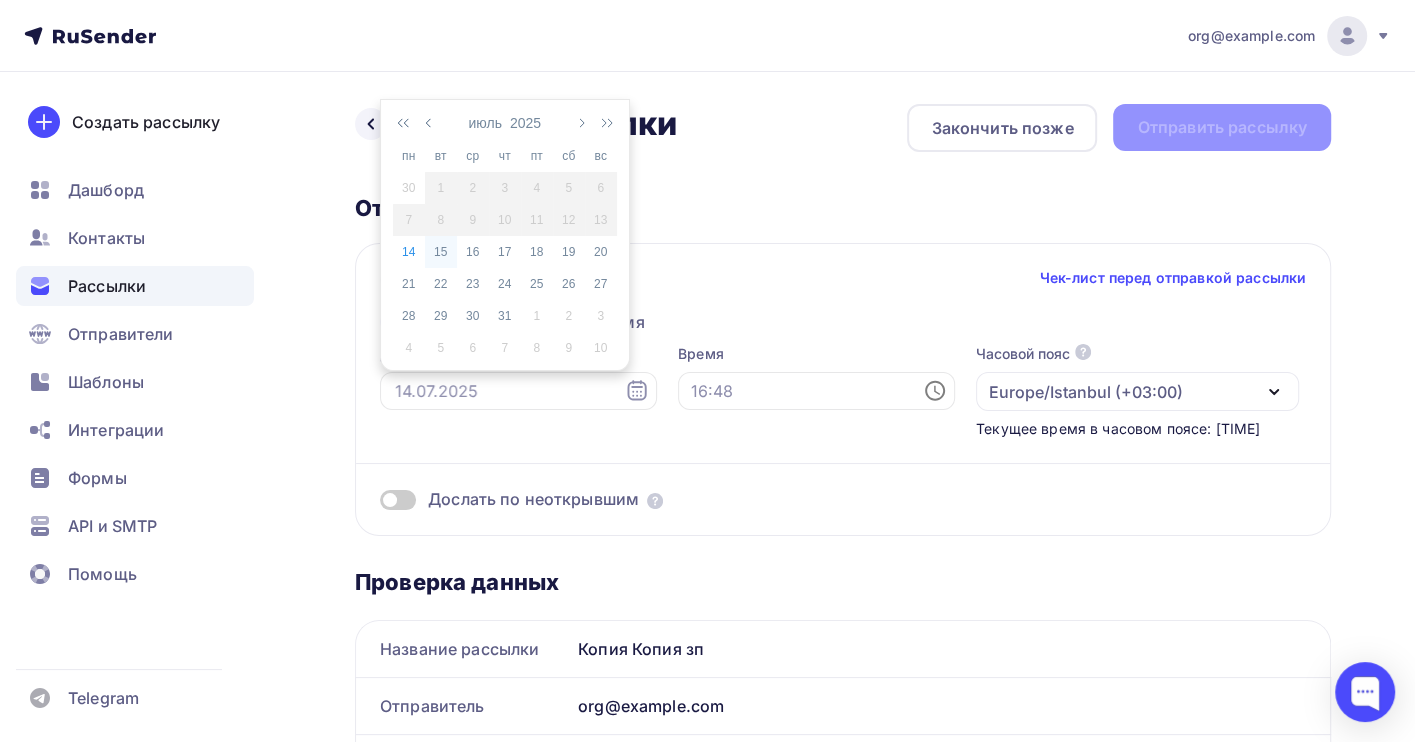click on "15" at bounding box center (441, 252) 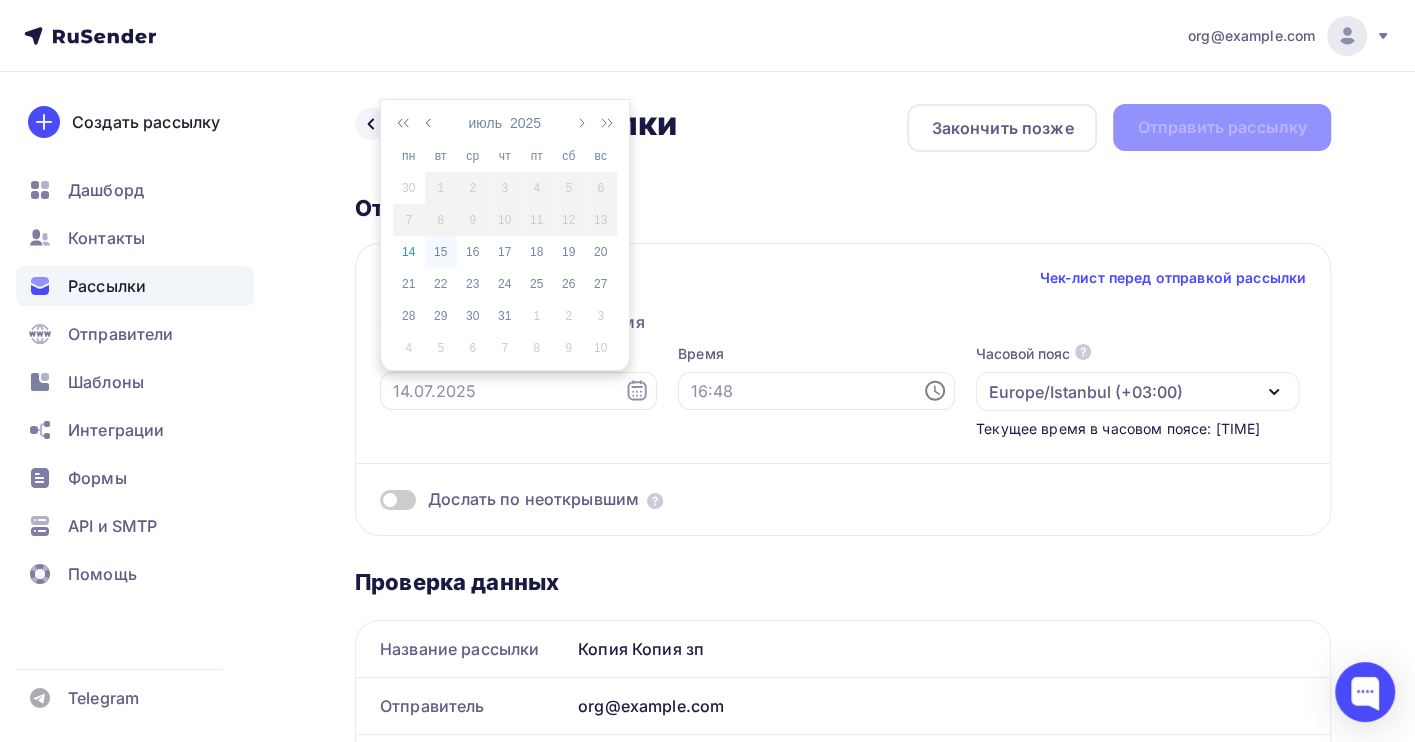 type on "15.07.2025" 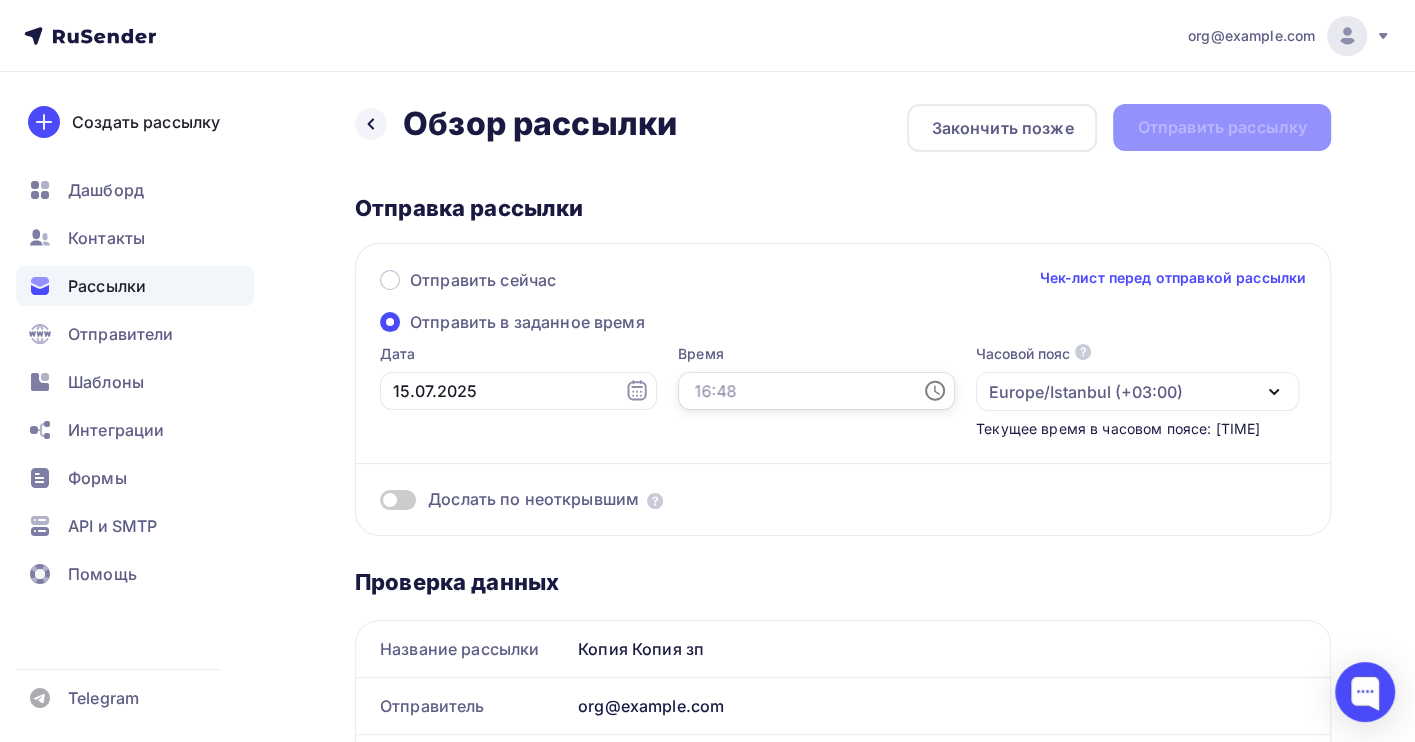 click at bounding box center (816, 391) 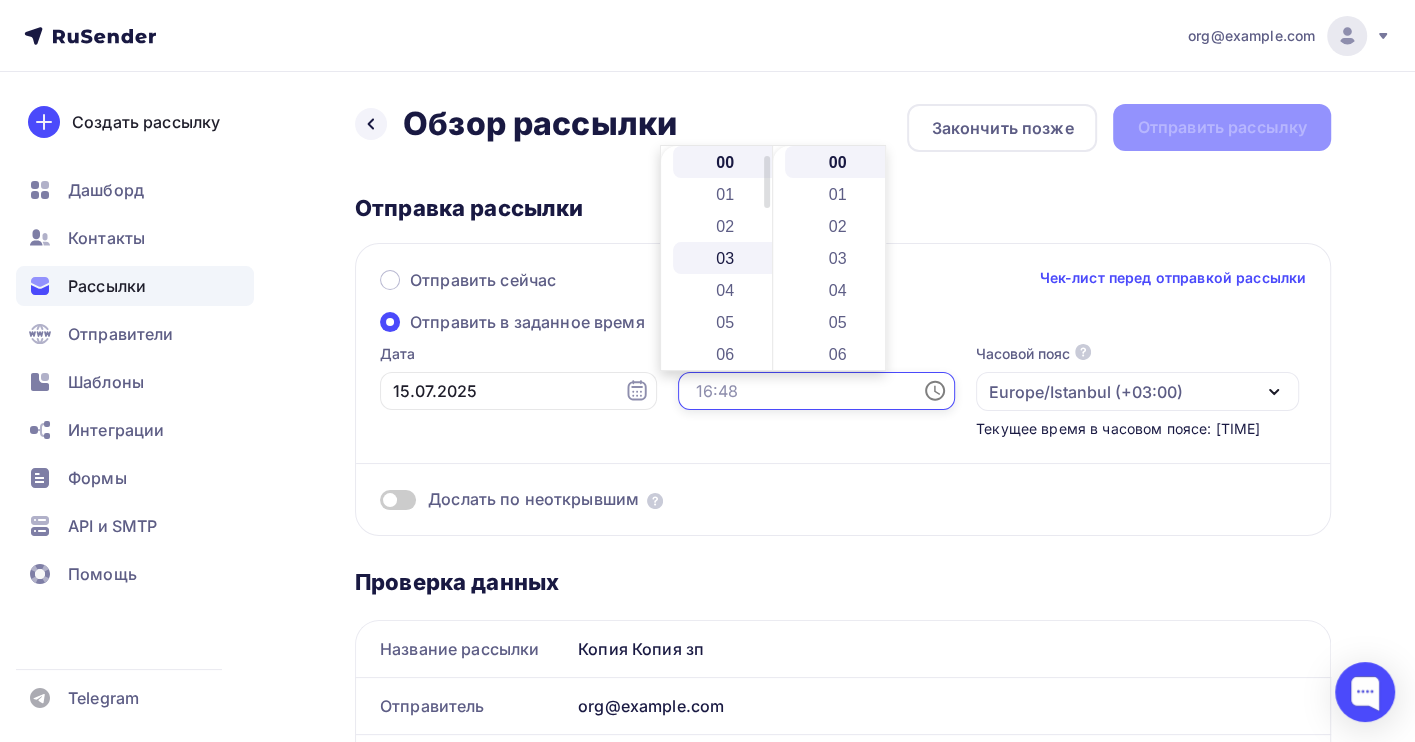 scroll, scrollTop: 133, scrollLeft: 0, axis: vertical 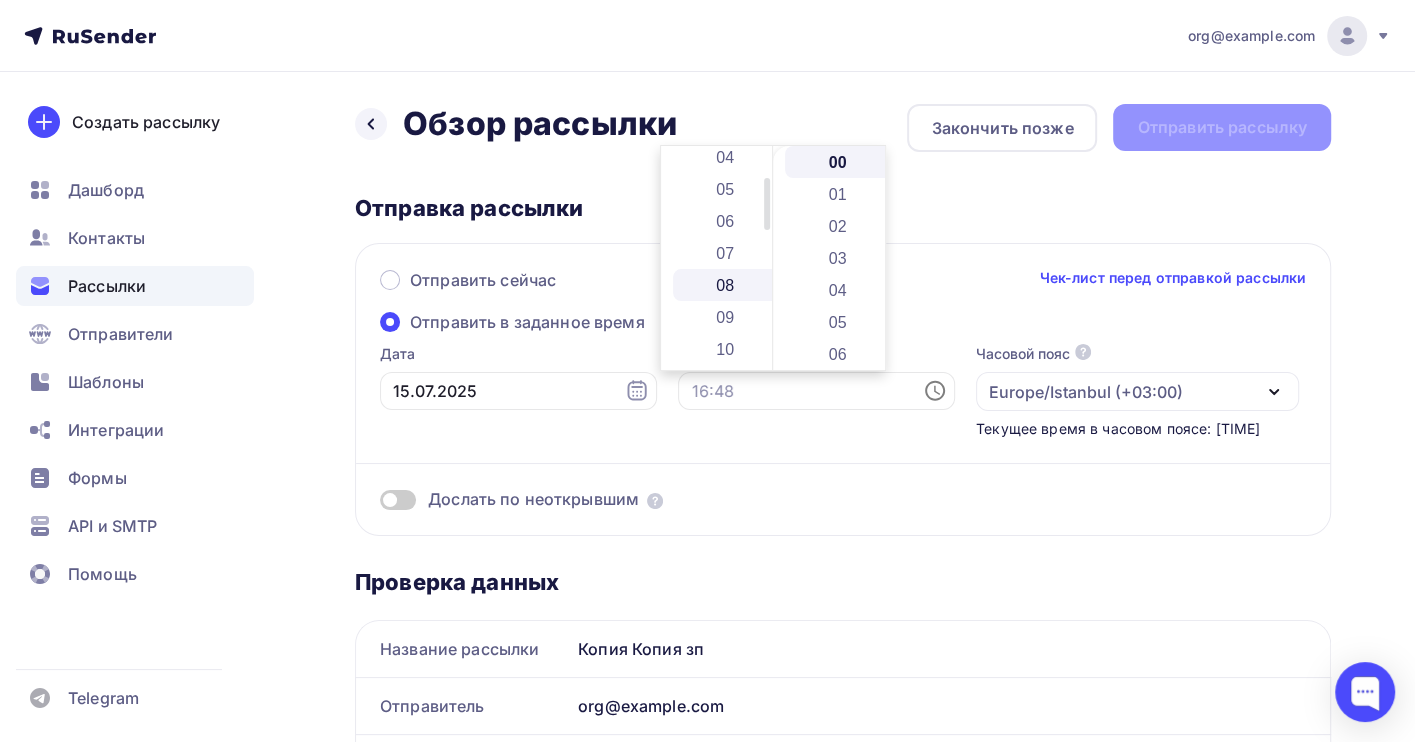 click on "08" at bounding box center [727, 285] 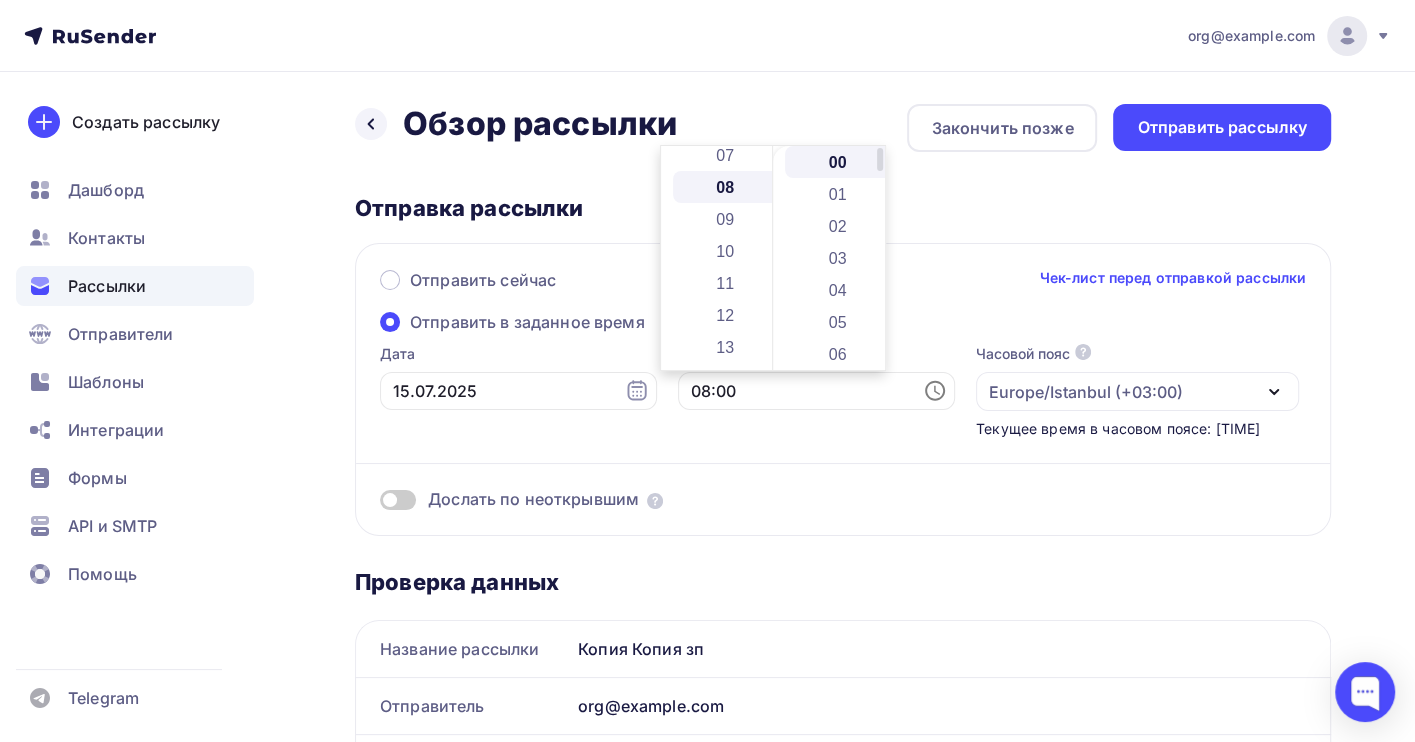 scroll, scrollTop: 256, scrollLeft: 0, axis: vertical 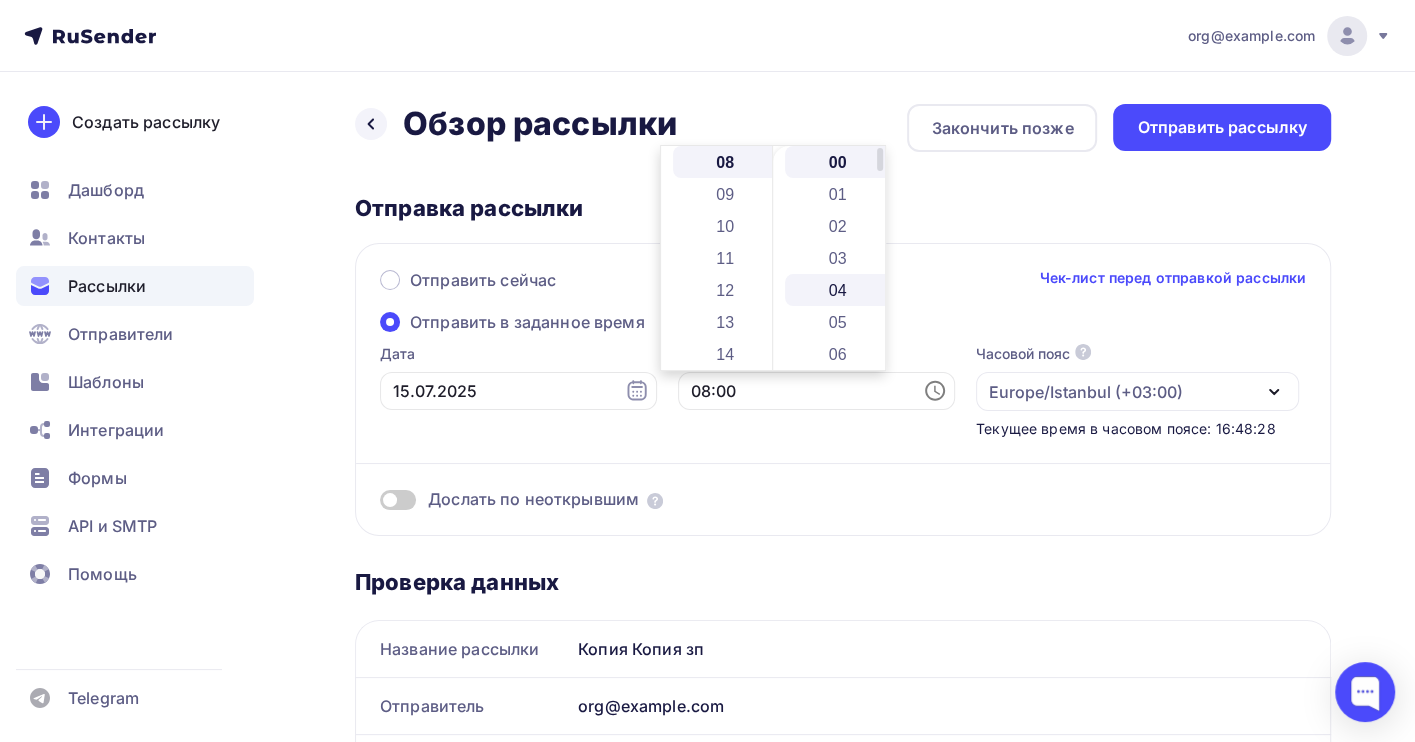 click on "04" at bounding box center [839, 290] 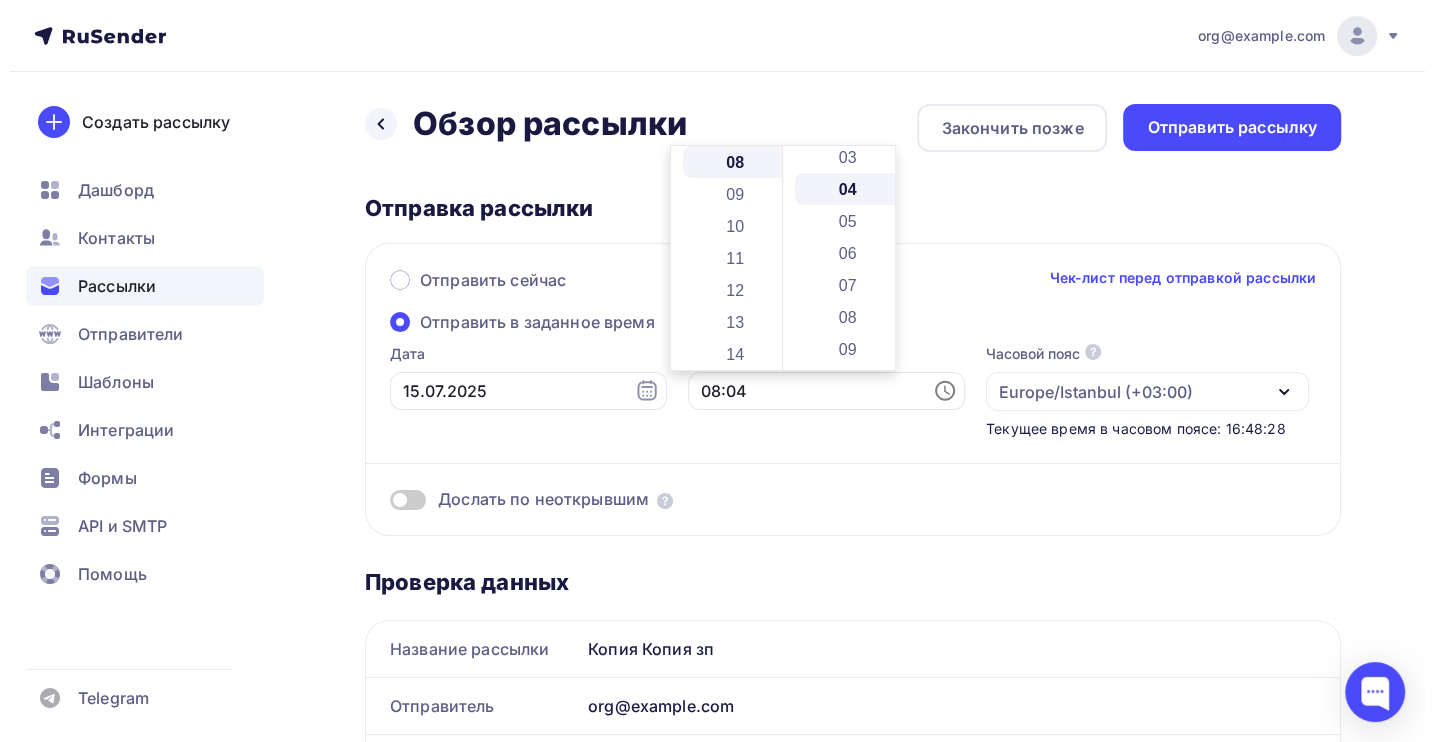 scroll, scrollTop: 127, scrollLeft: 0, axis: vertical 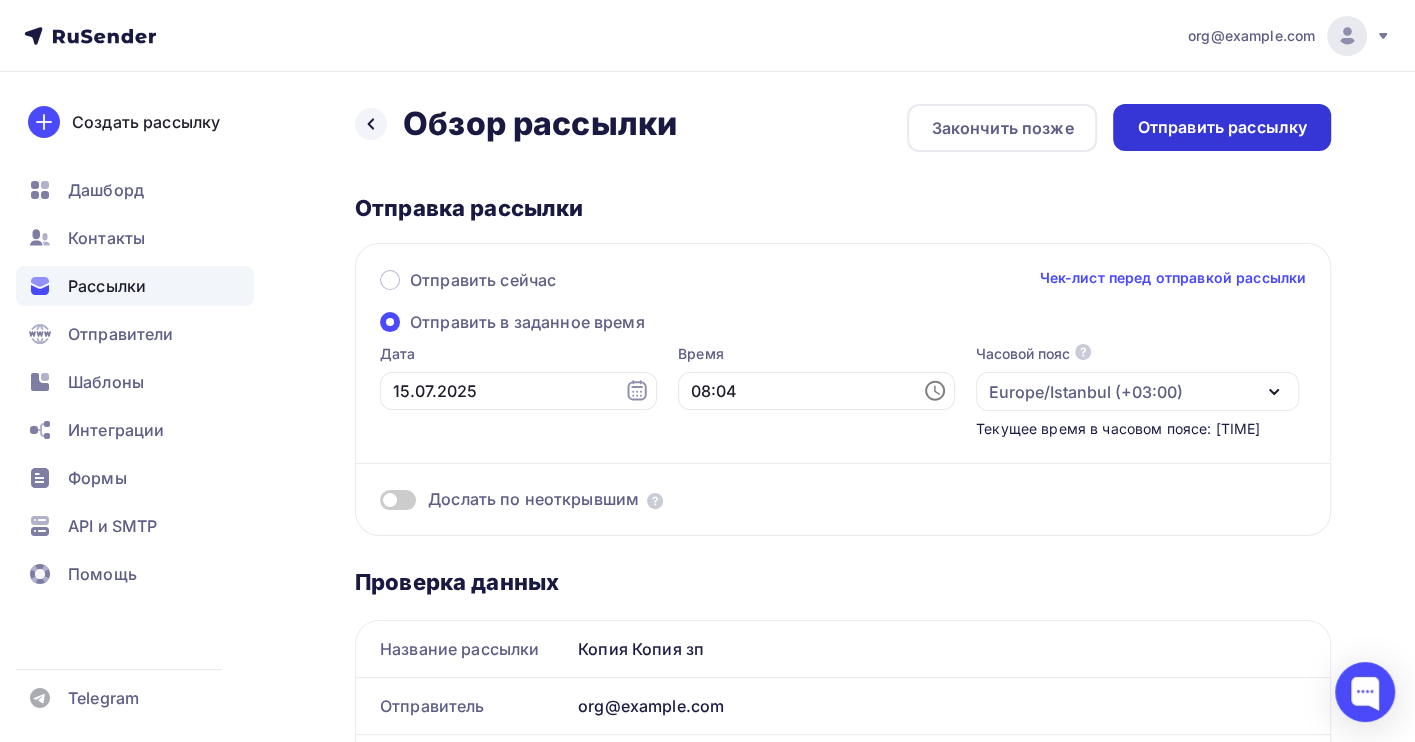 click on "Отправить рассылку" at bounding box center [1222, 127] 